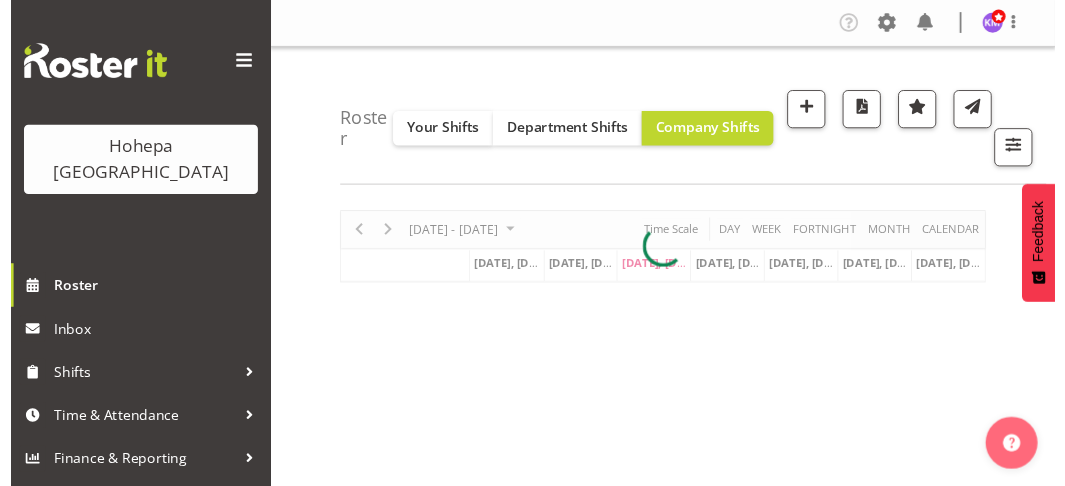 scroll, scrollTop: 0, scrollLeft: 0, axis: both 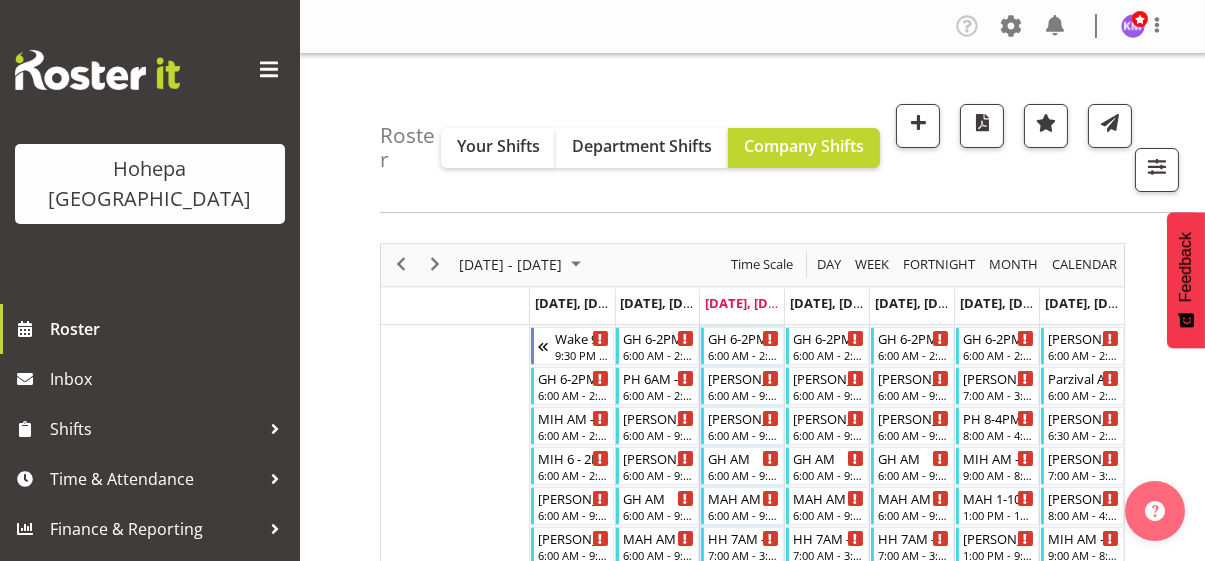 click at bounding box center [269, 70] 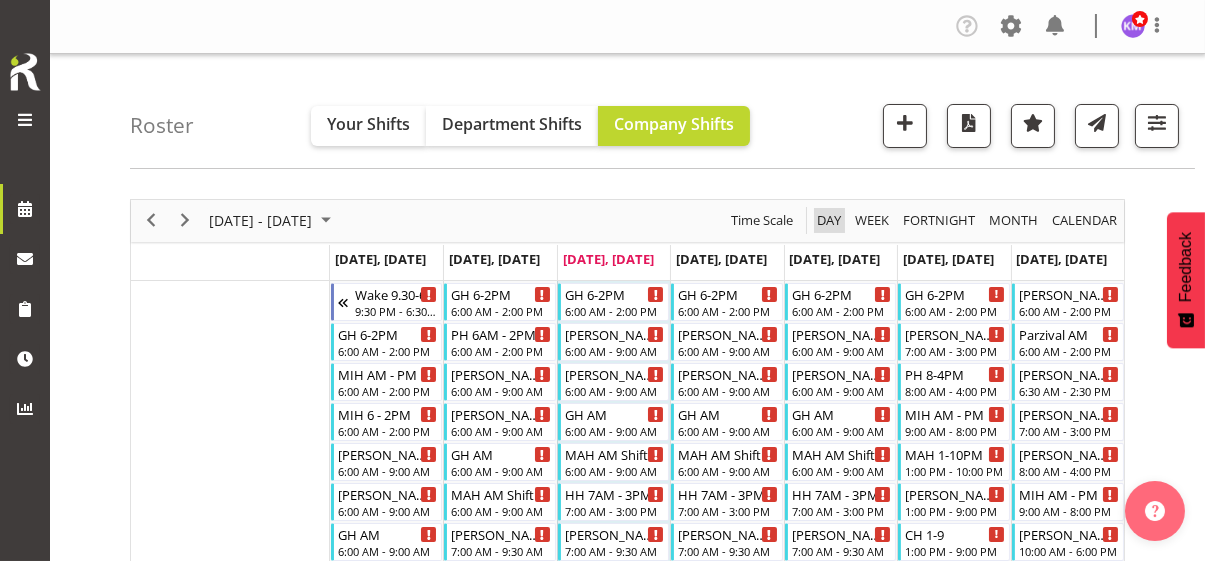 click on "Day" at bounding box center (829, 220) 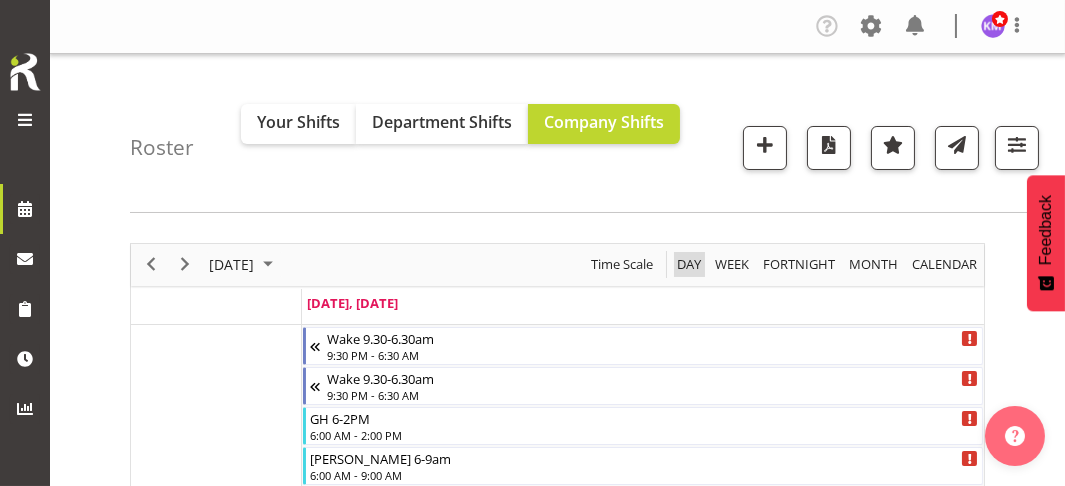 click on "Day" at bounding box center (689, 264) 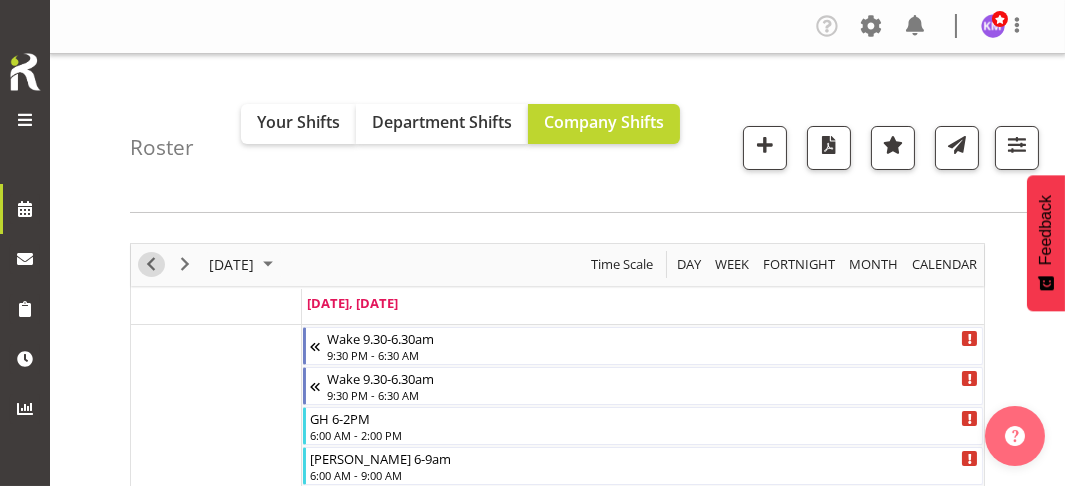 click at bounding box center (151, 264) 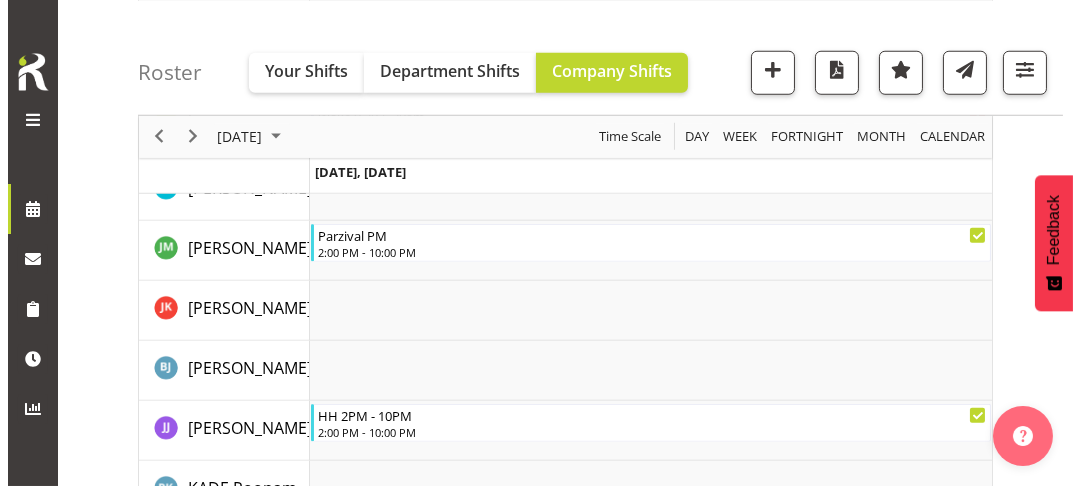 scroll, scrollTop: 3080, scrollLeft: 0, axis: vertical 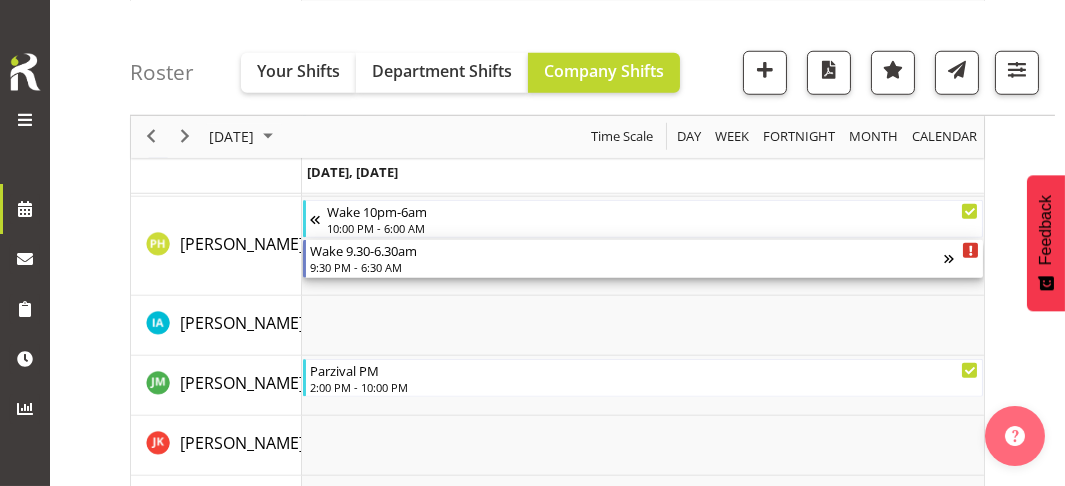 click on "9:30 PM - 6:30 AM" at bounding box center (627, 267) 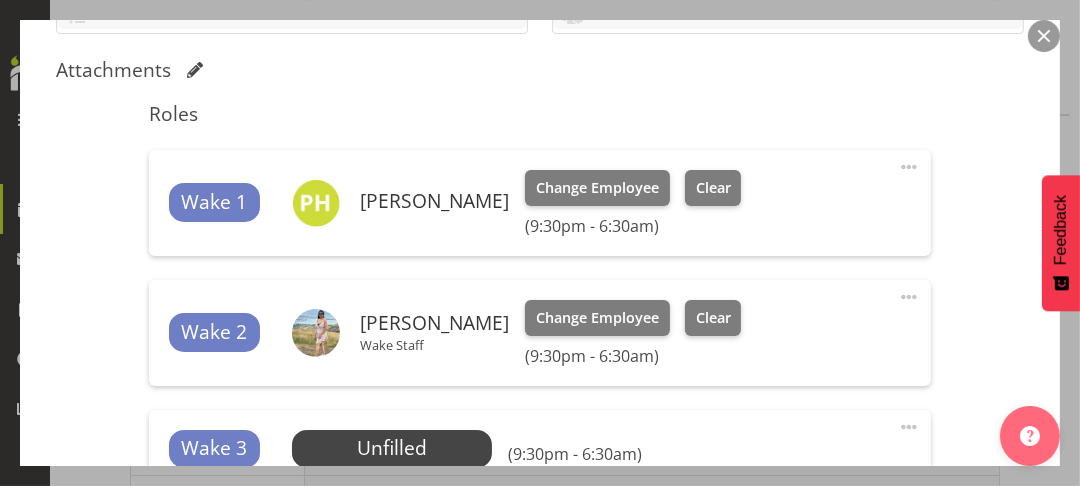 scroll, scrollTop: 600, scrollLeft: 0, axis: vertical 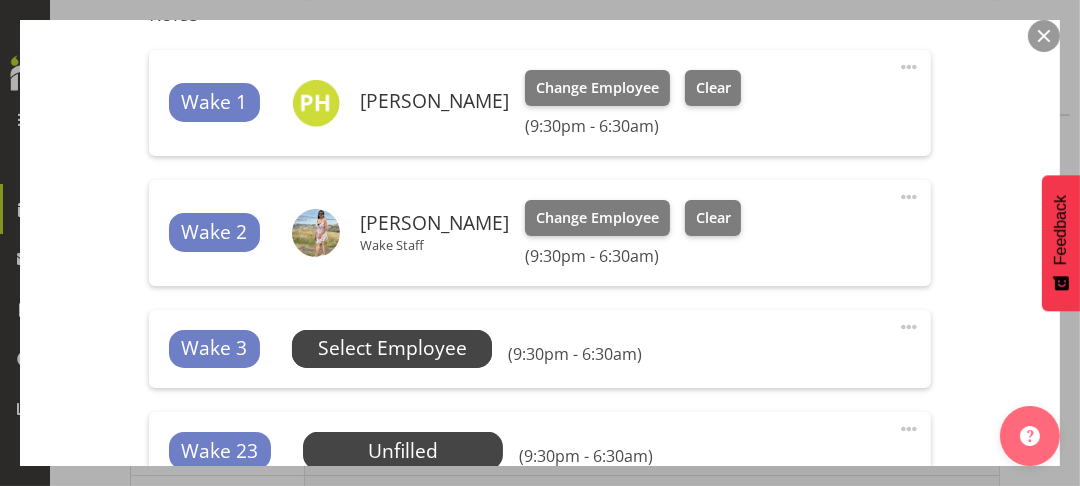 click on "Select Employee" at bounding box center [392, 348] 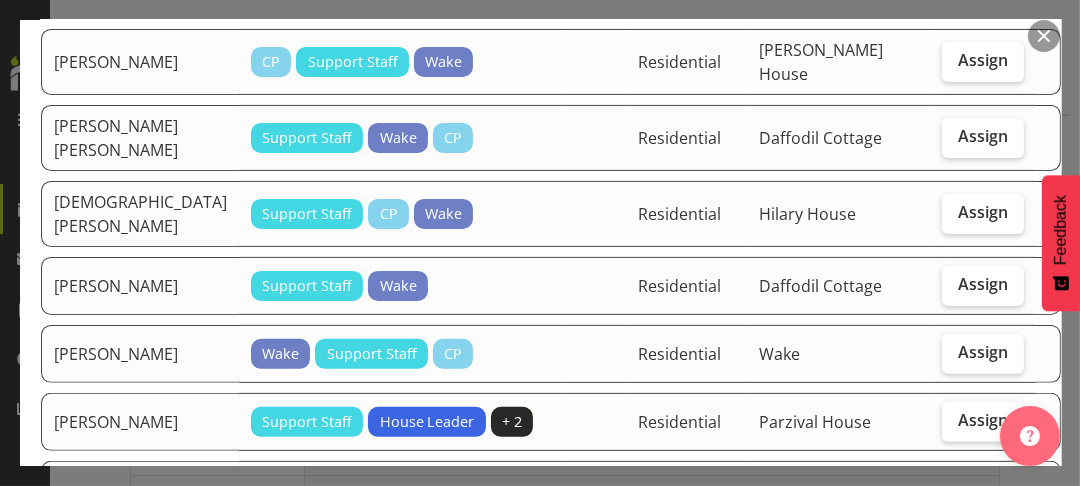 scroll, scrollTop: 600, scrollLeft: 0, axis: vertical 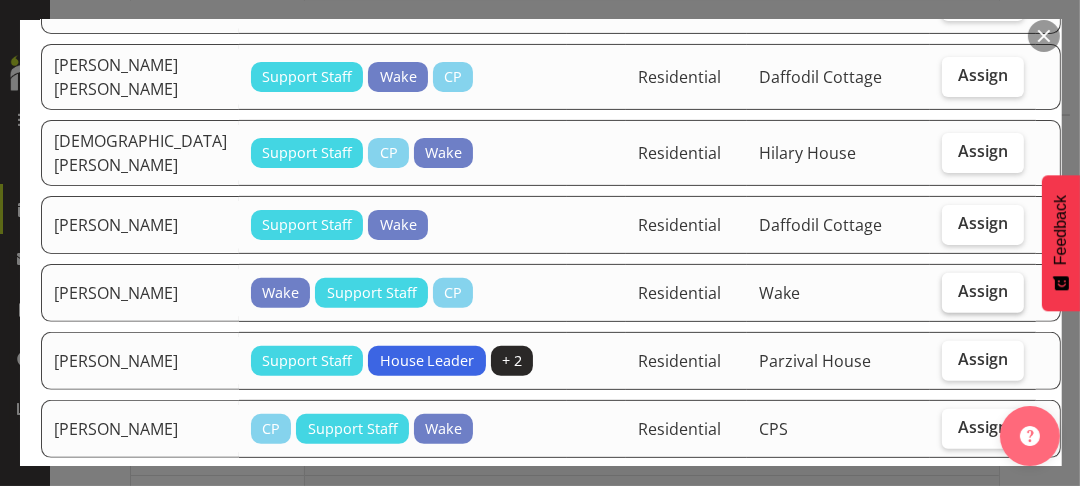 click on "Assign" at bounding box center [983, 291] 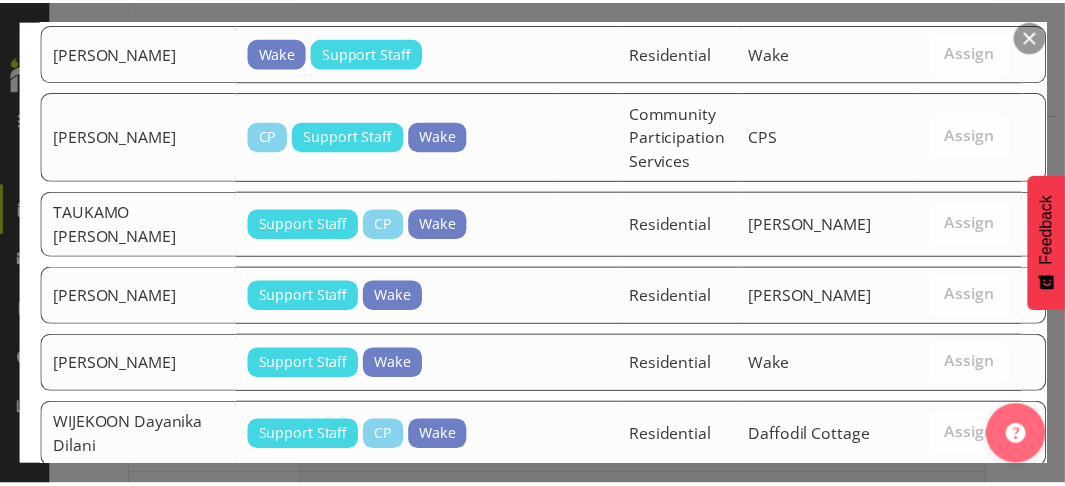scroll, scrollTop: 1930, scrollLeft: 0, axis: vertical 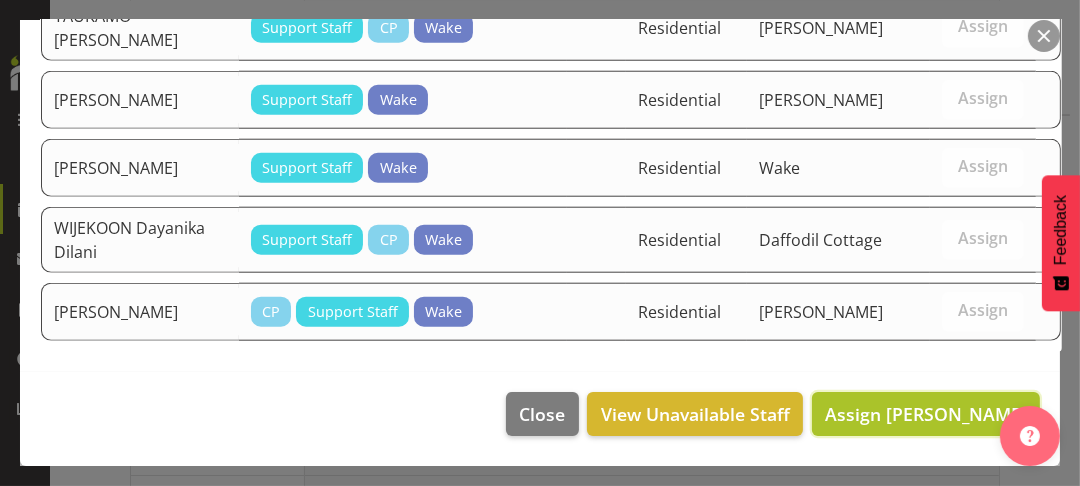 click on "Assign [PERSON_NAME]" at bounding box center [926, 414] 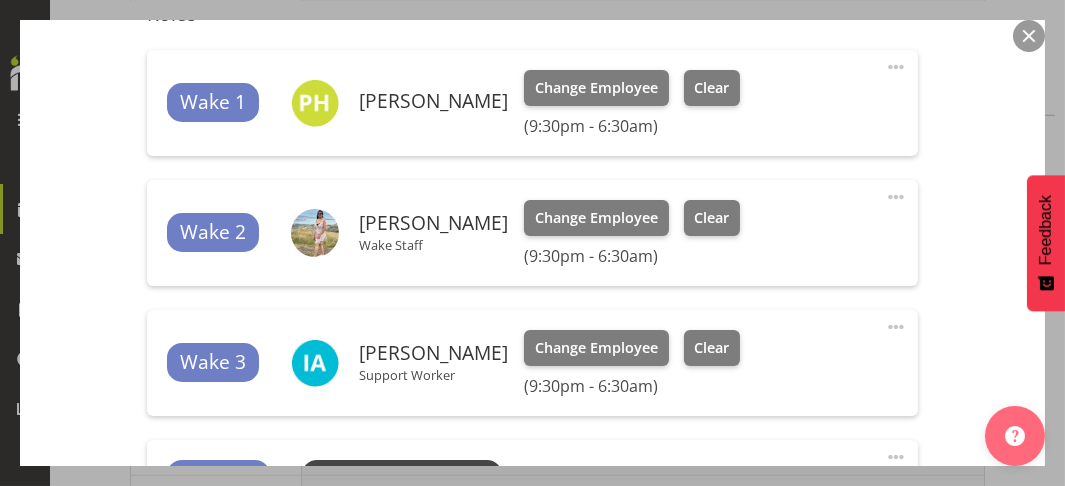 scroll, scrollTop: 920, scrollLeft: 0, axis: vertical 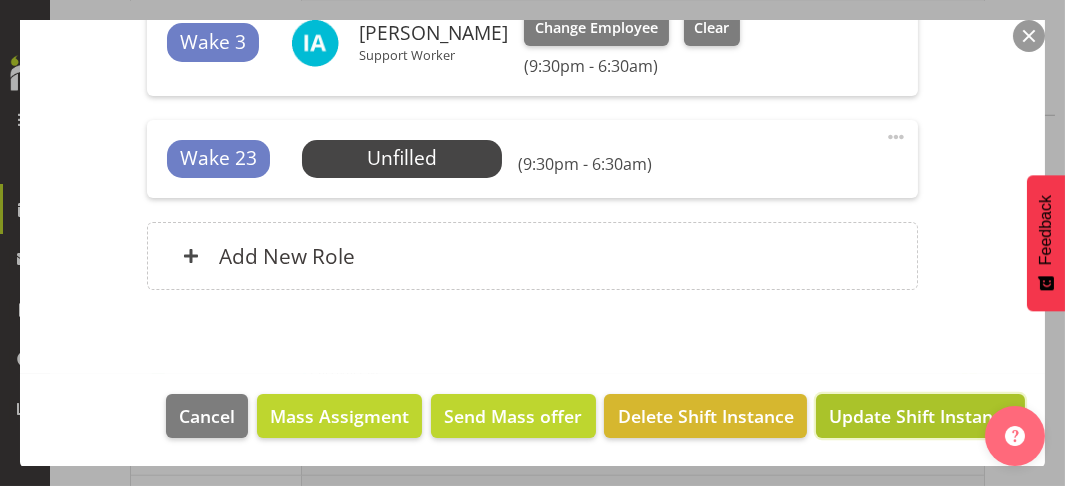 click on "Update Shift Instance" at bounding box center (920, 416) 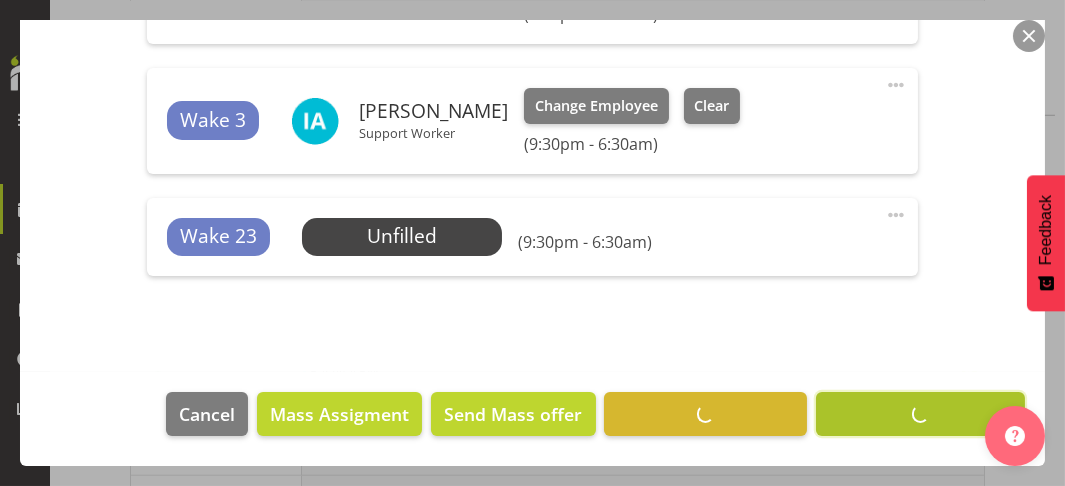scroll, scrollTop: 840, scrollLeft: 0, axis: vertical 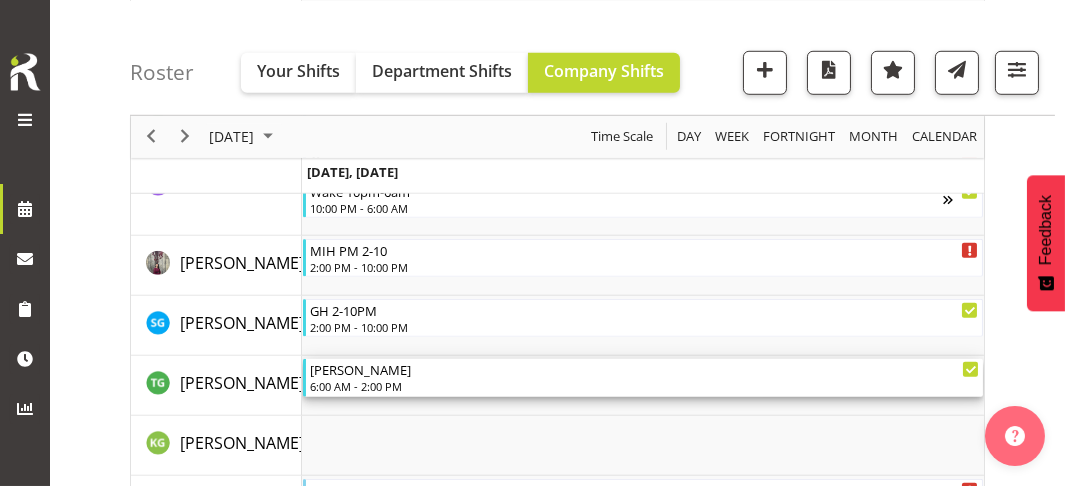 click on "[PERSON_NAME]" at bounding box center (645, 369) 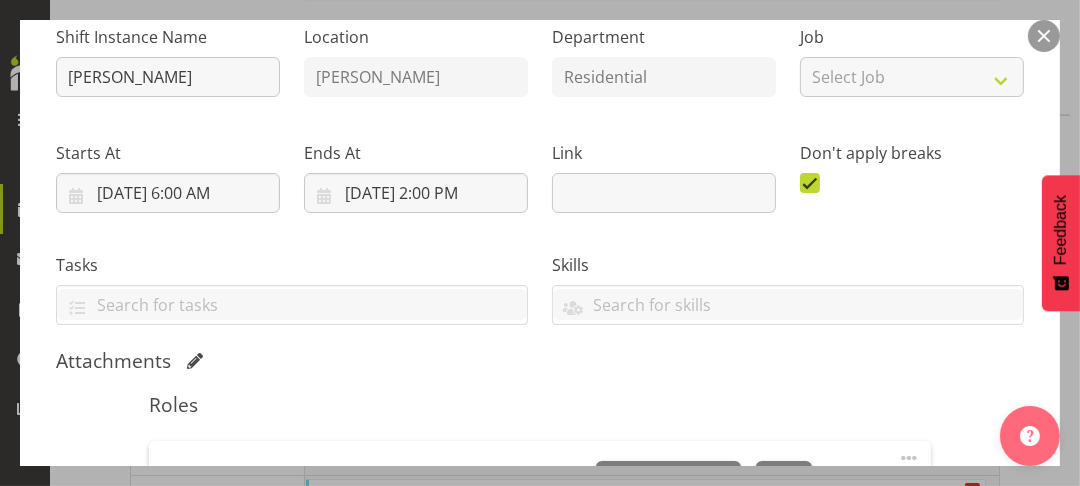 scroll, scrollTop: 400, scrollLeft: 0, axis: vertical 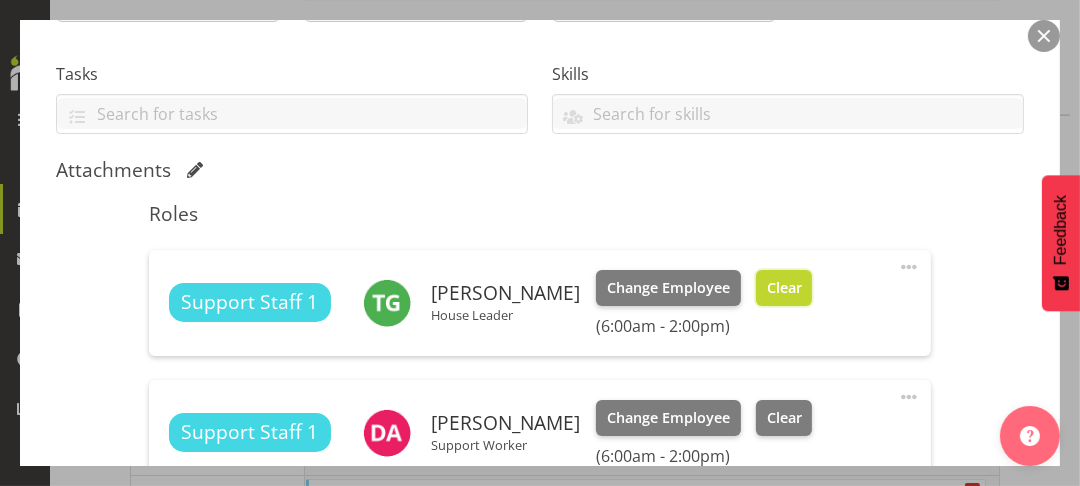click on "Clear" at bounding box center (784, 288) 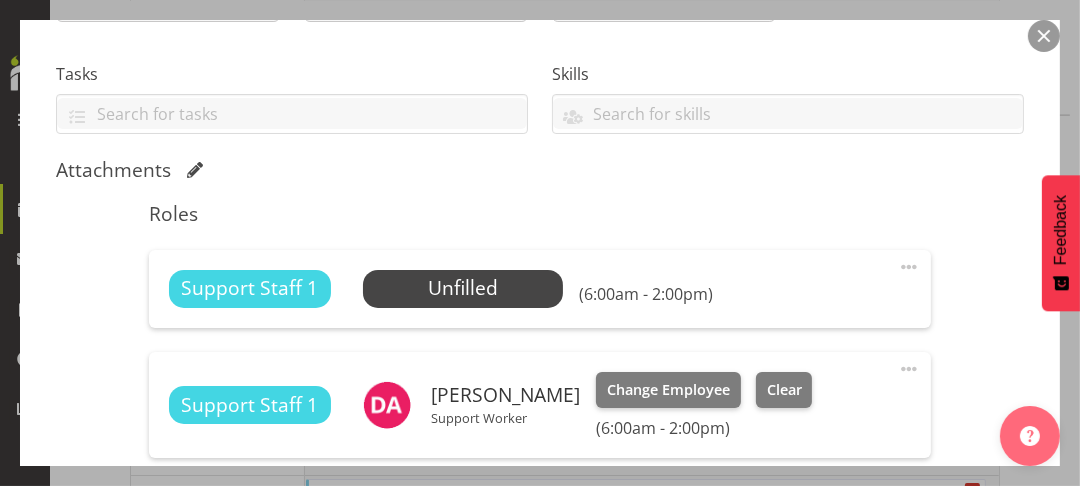 scroll, scrollTop: 500, scrollLeft: 0, axis: vertical 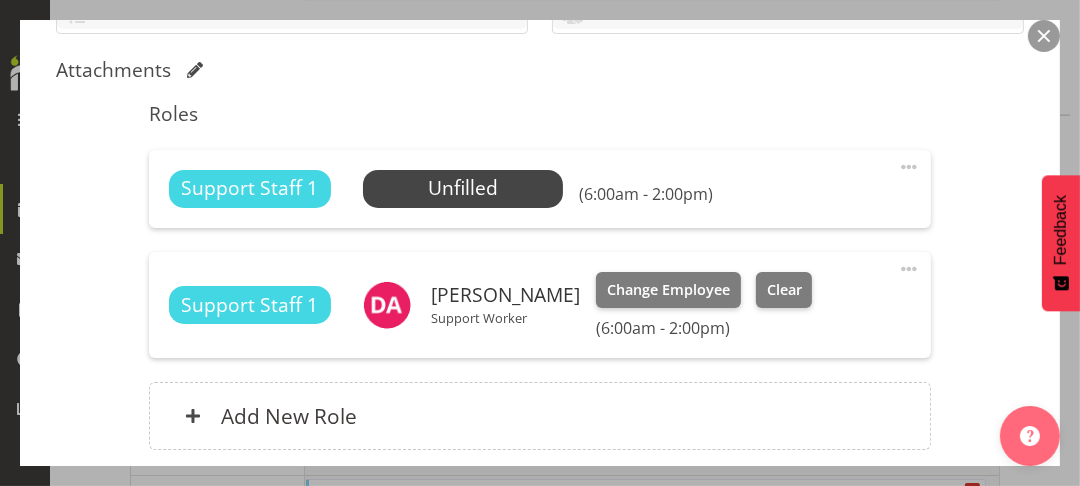 click on "Shift Instance Name [PERSON_NAME] AM   Location [PERSON_NAME] House   Department Residential   Job  Select Job  Create new job
Starts At
[DATE] 6:00 AM  January   February   March   April   May   June   July   August   September   October   November   [DATE]   2034   2033   2032   2031   2030   2029   2028   2027   2026   2025   2024   2023   2022   2021   2020   2019   2018   2017   2016   2015   2014   2013   2012   2011   2010   2009   2008   2007   2006   2005   2004   2003   2002   2001   2000   1999   1998   1997   1996   1995   1994   1993   1992   1991   1990   1989   1988   1987   1986   1985   1984   1983   1982   1981   1980   1979   1978   1977   1976   1975   1974   1973   1972   1971   1970   1969   1968   1967   1966   1965   1964   1963   1962   1961   1960   1959   1958   1957   1956   1955   1954   1953   1952   1951   1950   1949   1948   1947   1946   1945   1944   1943   1942   1941   1940   1939   1938   1937   1936   1935   1934   1933   1932   1931  S M" at bounding box center [540, 96] 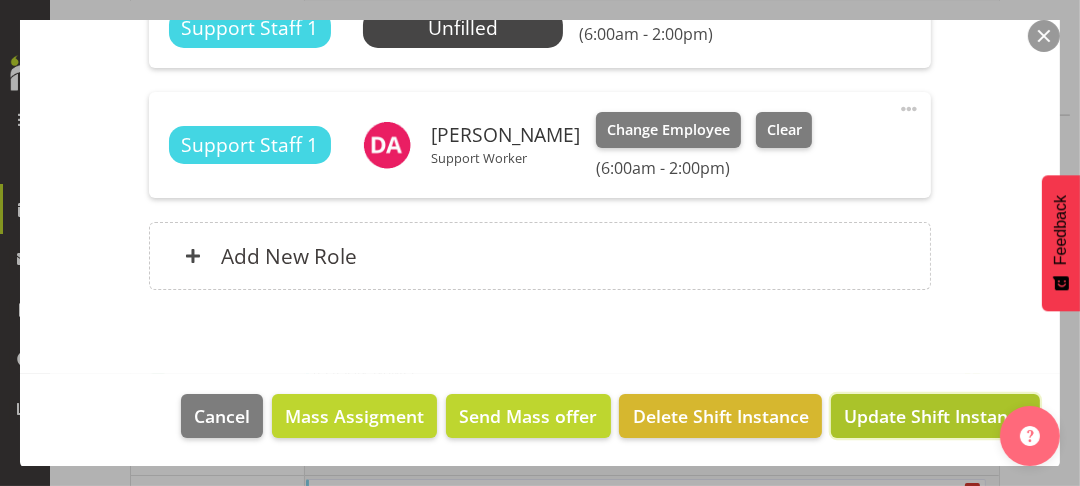 click on "Update Shift Instance" at bounding box center [935, 416] 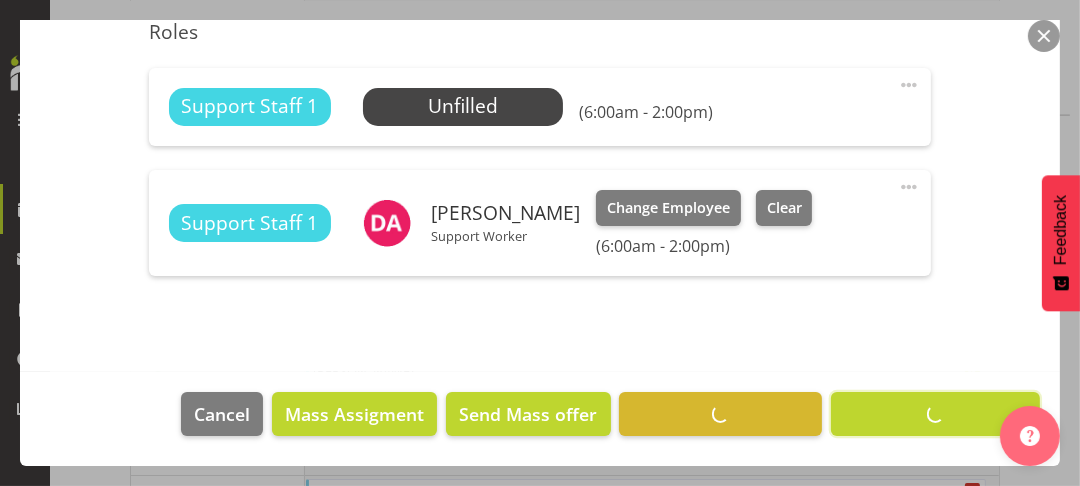 scroll, scrollTop: 580, scrollLeft: 0, axis: vertical 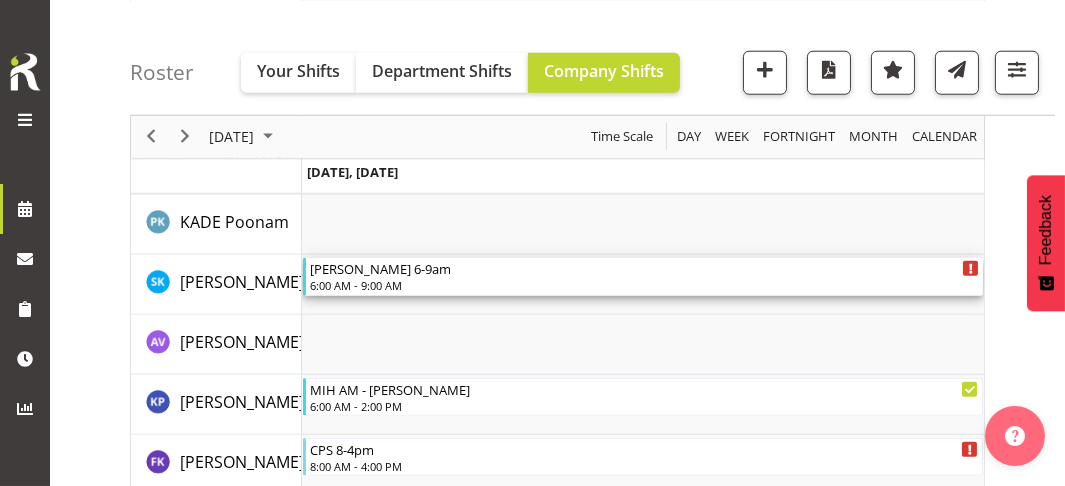 click on "6:00 AM - 9:00 AM" at bounding box center (645, 285) 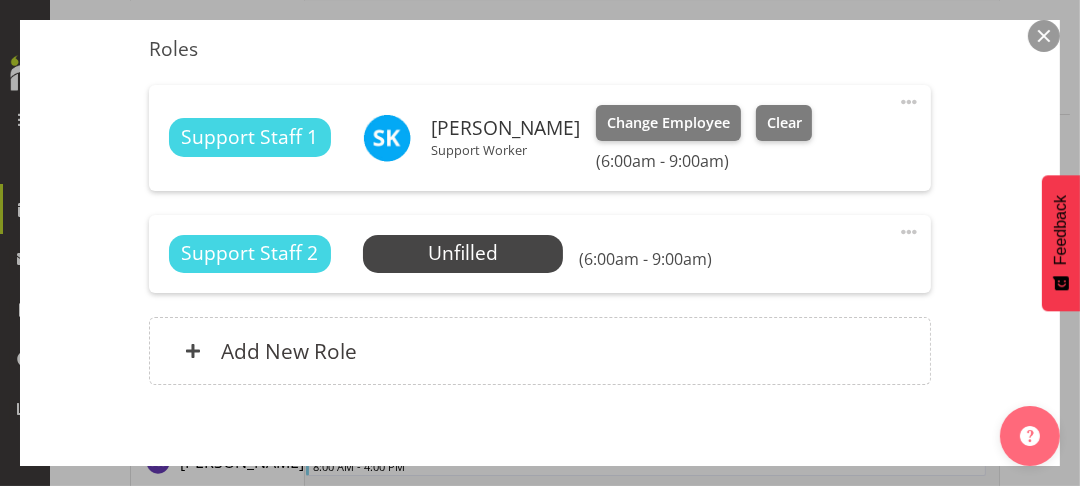 scroll, scrollTop: 600, scrollLeft: 0, axis: vertical 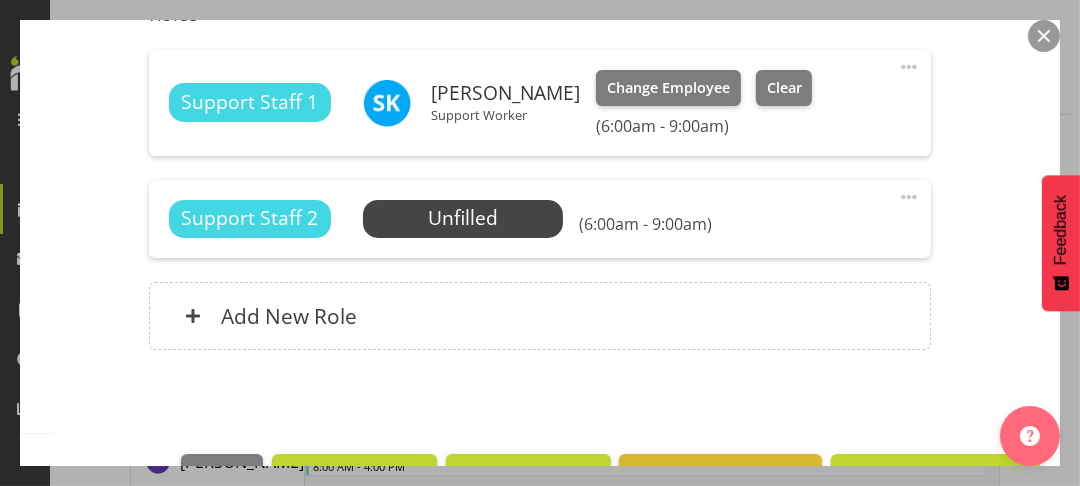click at bounding box center (909, 67) 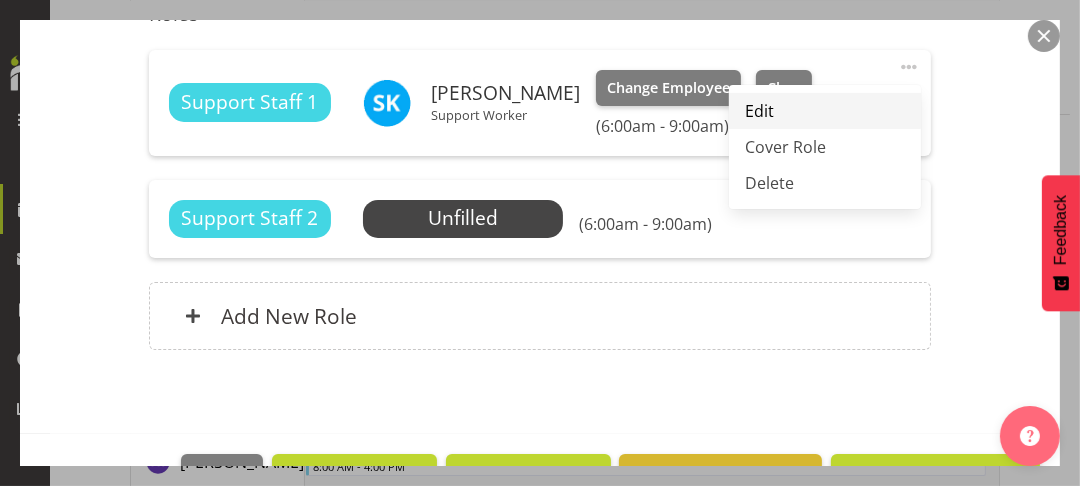 click on "Edit" at bounding box center (825, 111) 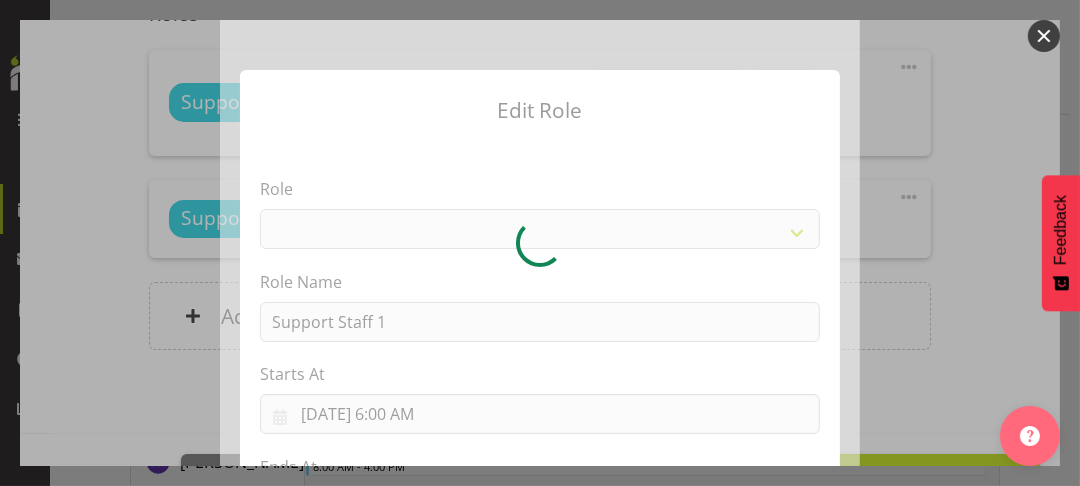 select on "1091" 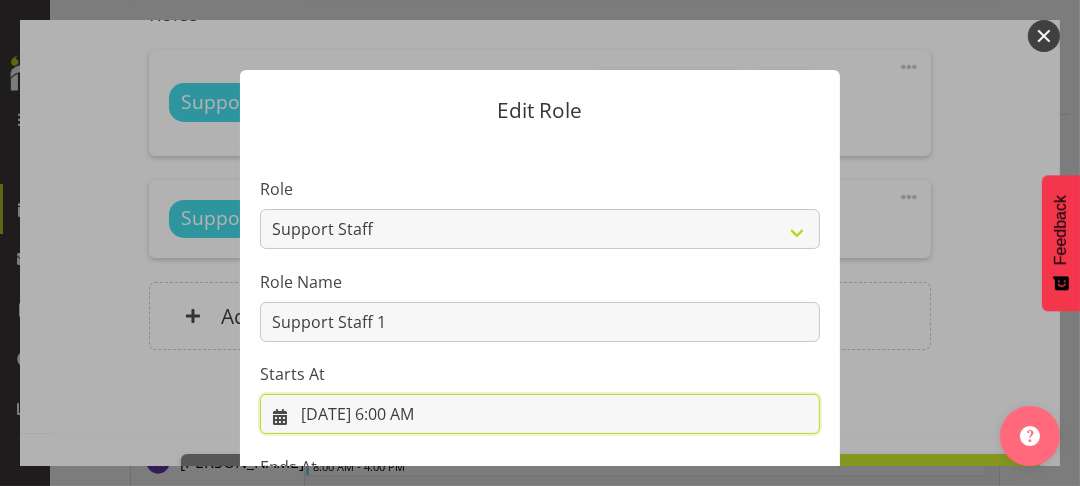 click on "[DATE] 6:00 AM" at bounding box center (540, 414) 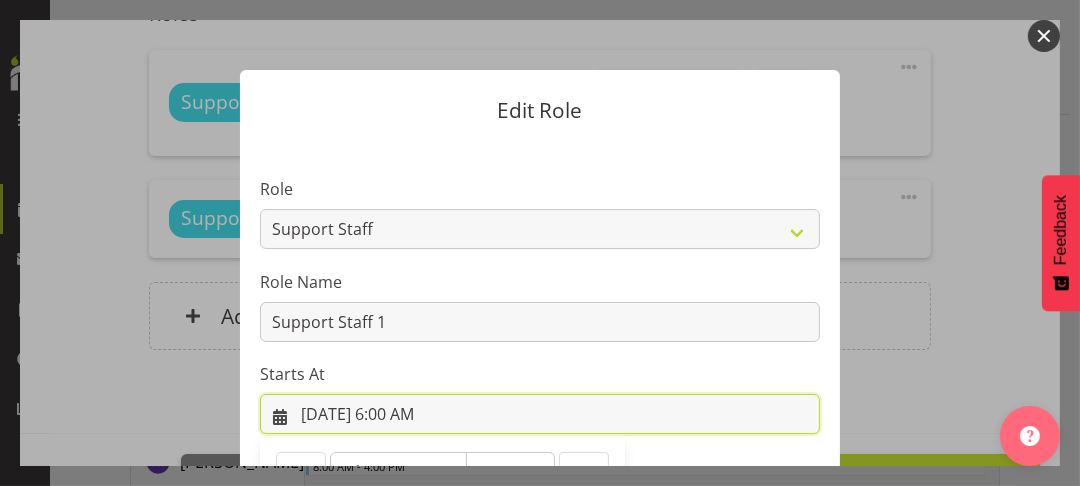 scroll, scrollTop: 424, scrollLeft: 0, axis: vertical 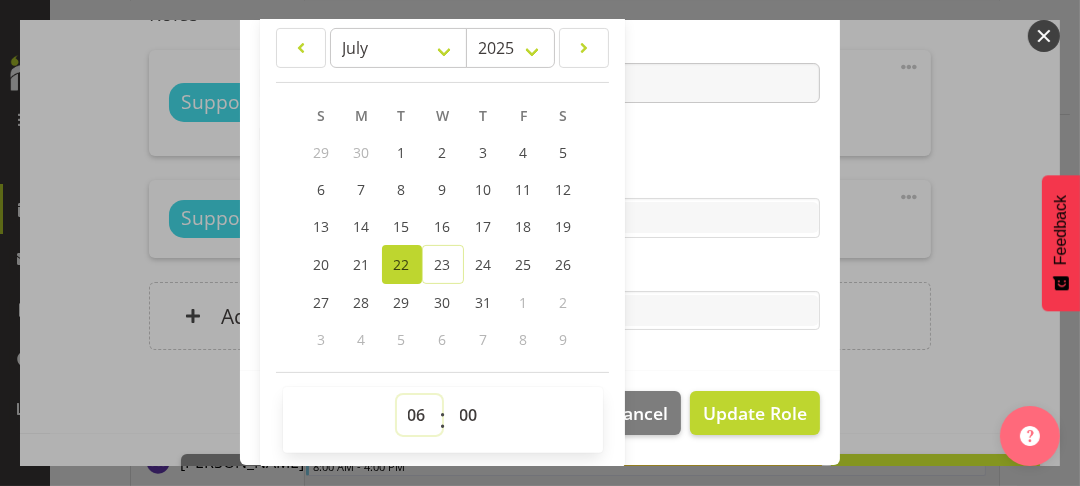 drag, startPoint x: 407, startPoint y: 410, endPoint x: 407, endPoint y: 380, distance: 30 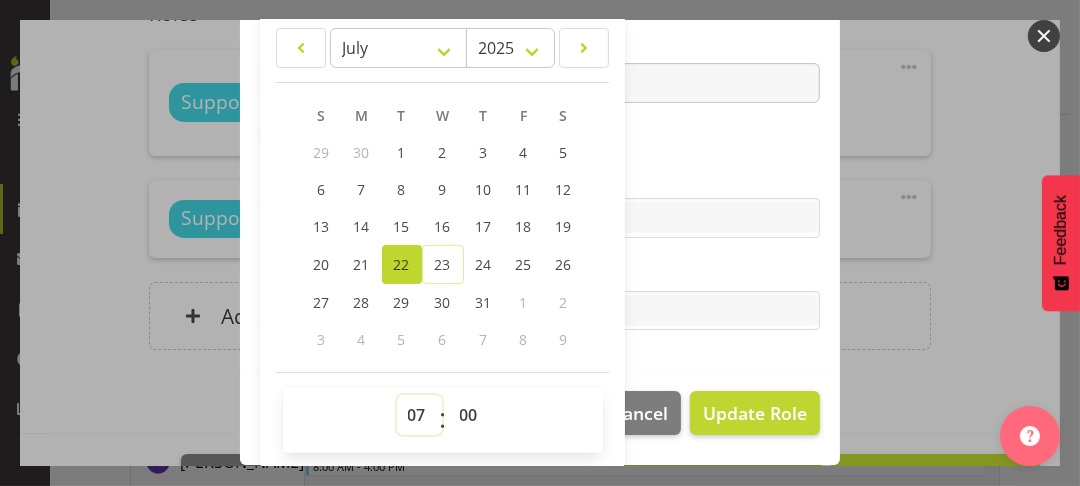 click on "00   01   02   03   04   05   06   07   08   09   10   11   12   13   14   15   16   17   18   19   20   21   22   23" at bounding box center [419, 415] 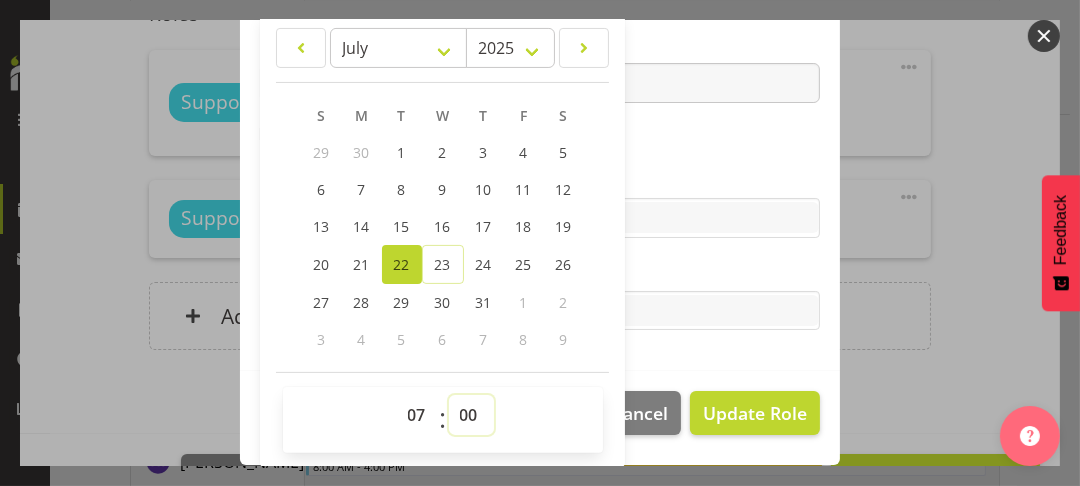 drag, startPoint x: 457, startPoint y: 413, endPoint x: 470, endPoint y: 394, distance: 23.021729 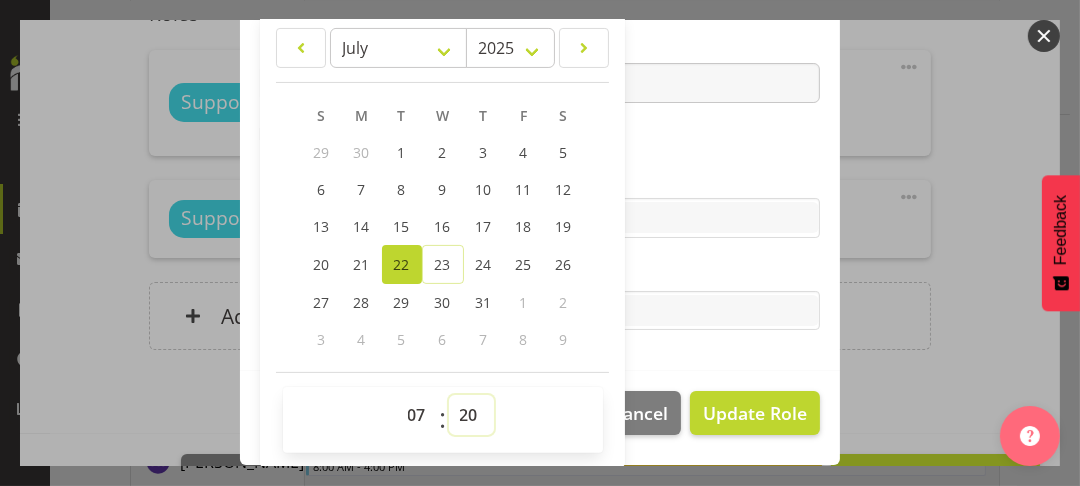 click on "00   01   02   03   04   05   06   07   08   09   10   11   12   13   14   15   16   17   18   19   20   21   22   23   24   25   26   27   28   29   30   31   32   33   34   35   36   37   38   39   40   41   42   43   44   45   46   47   48   49   50   51   52   53   54   55   56   57   58   59" at bounding box center [471, 415] 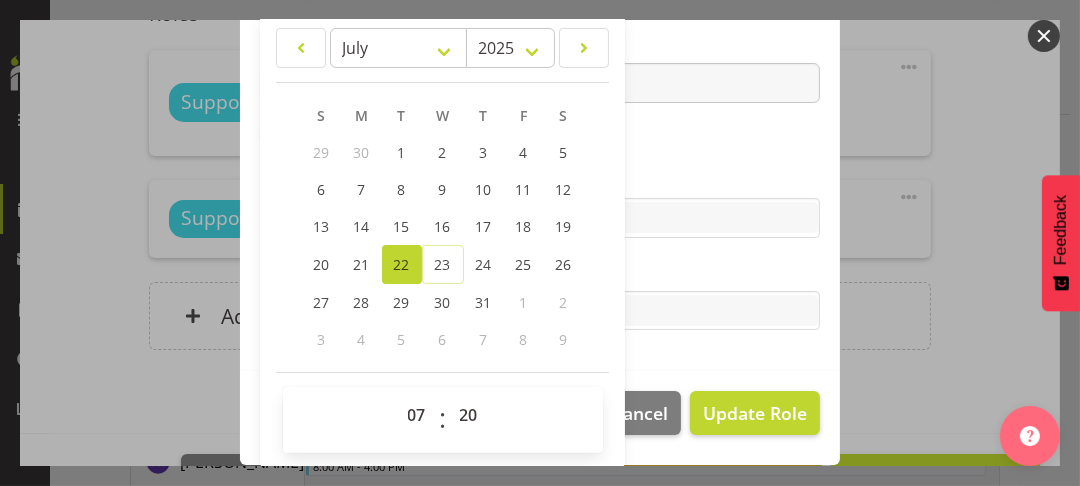 click on "Tasks" at bounding box center (540, 271) 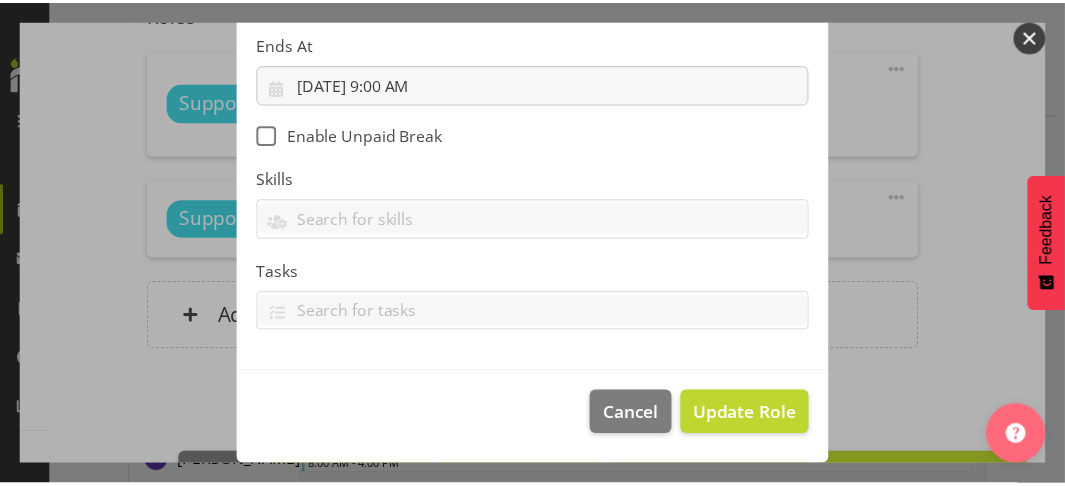 scroll, scrollTop: 422, scrollLeft: 0, axis: vertical 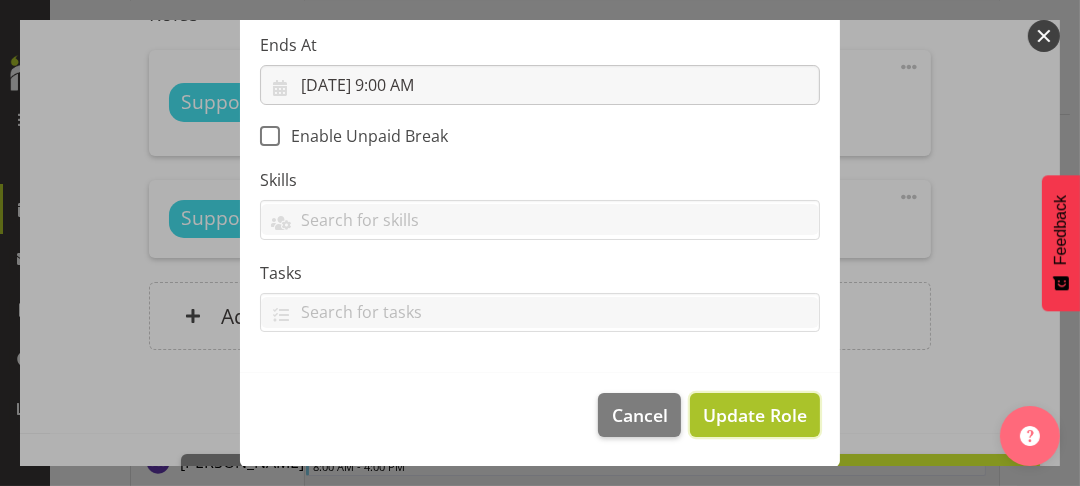 click on "Update Role" at bounding box center (755, 415) 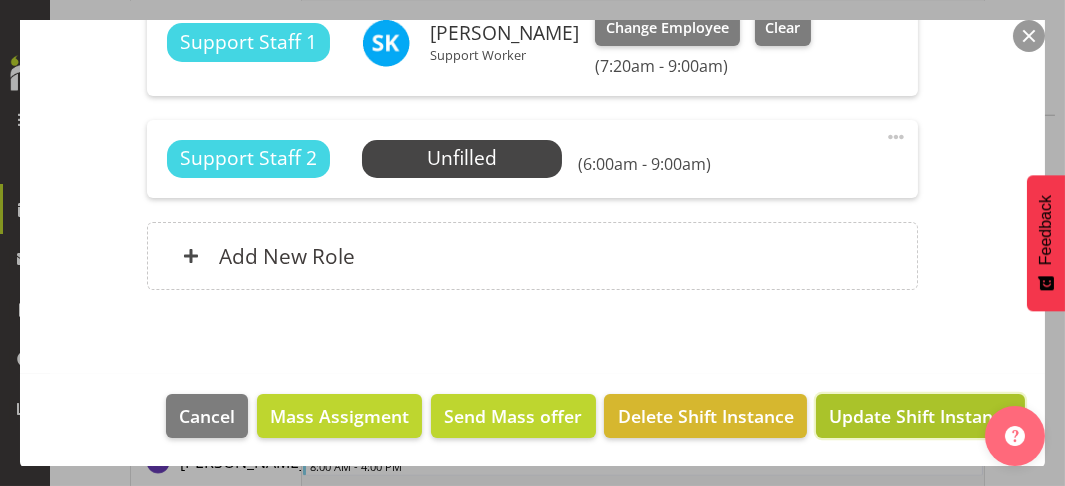 click on "Update Shift Instance" at bounding box center [920, 416] 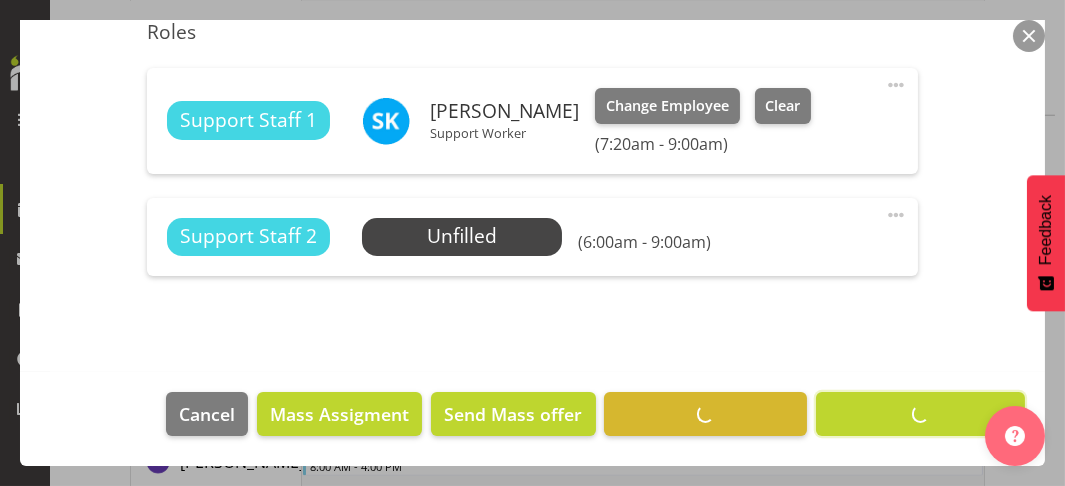 scroll, scrollTop: 580, scrollLeft: 0, axis: vertical 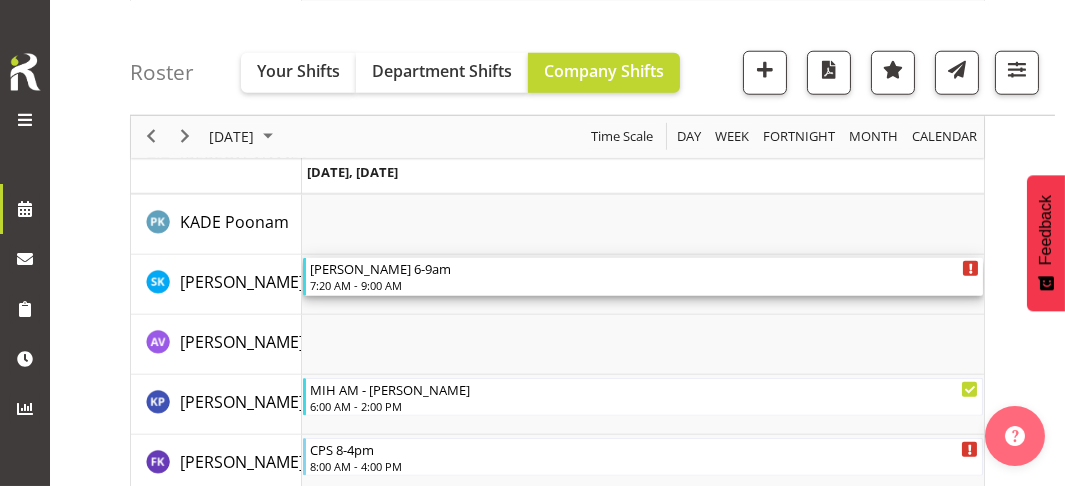 click on "7:20 AM - 9:00 AM" at bounding box center (645, 285) 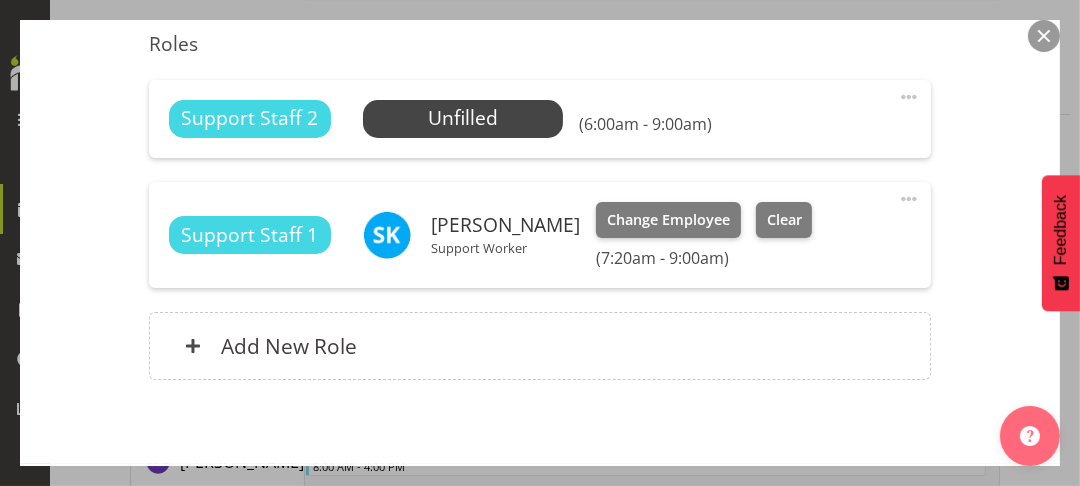scroll, scrollTop: 460, scrollLeft: 0, axis: vertical 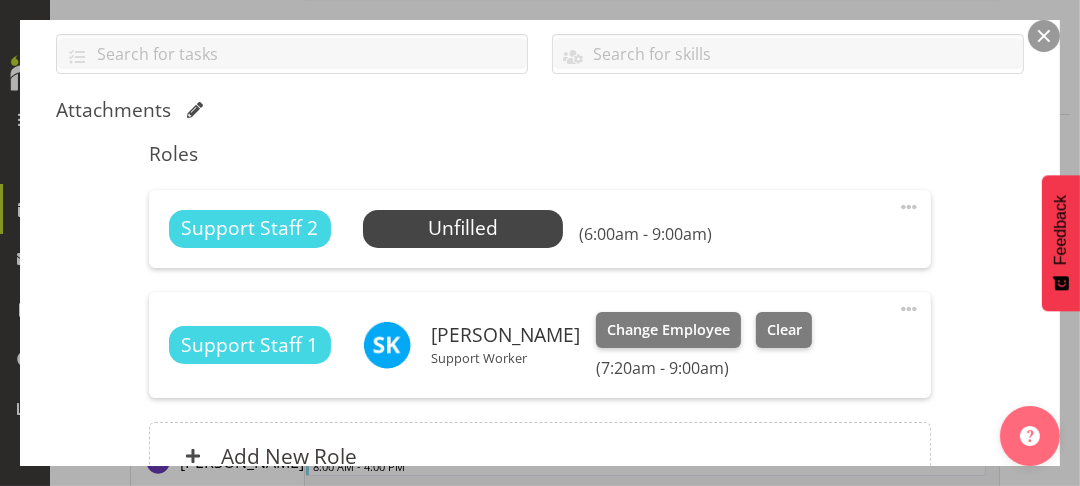 click at bounding box center [909, 207] 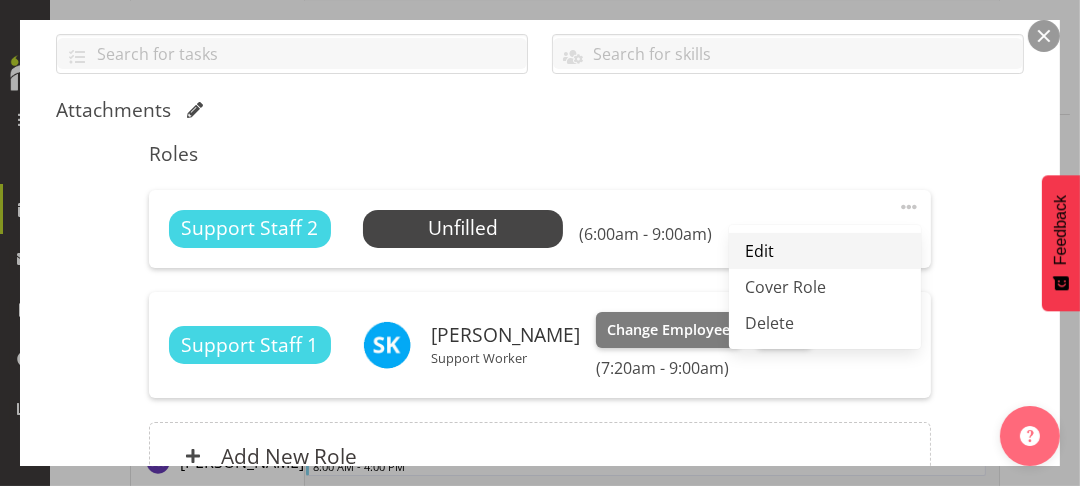 click on "Edit" at bounding box center [825, 251] 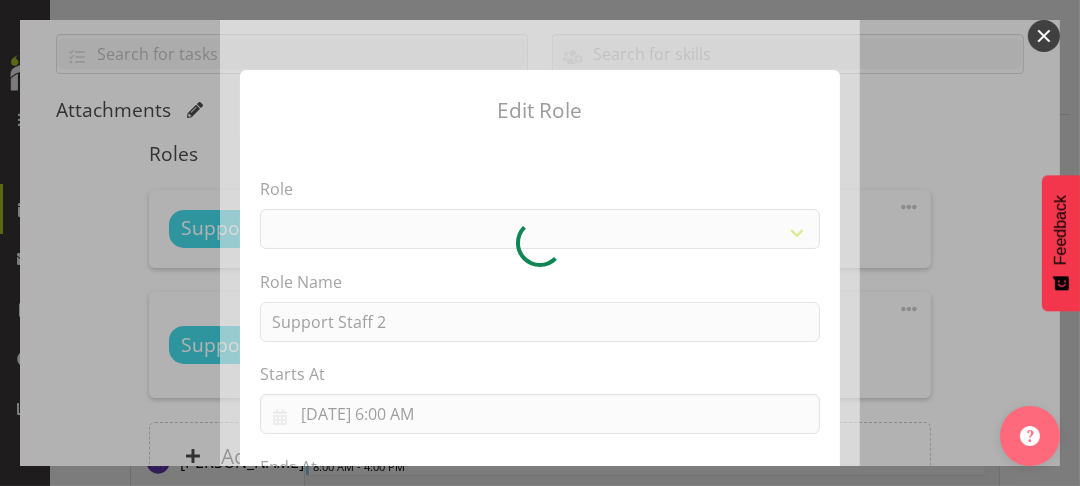 select on "1091" 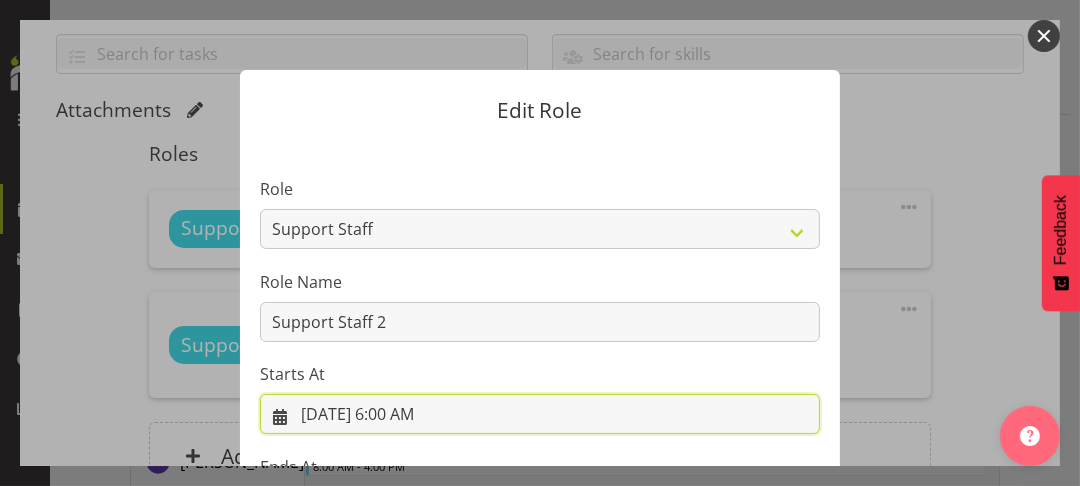 click on "[DATE] 6:00 AM" at bounding box center (540, 414) 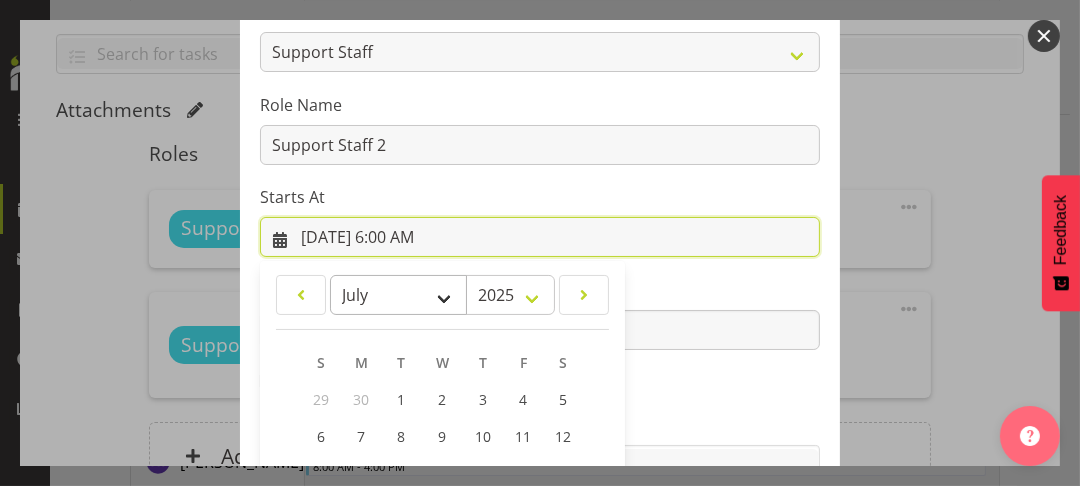 scroll, scrollTop: 424, scrollLeft: 0, axis: vertical 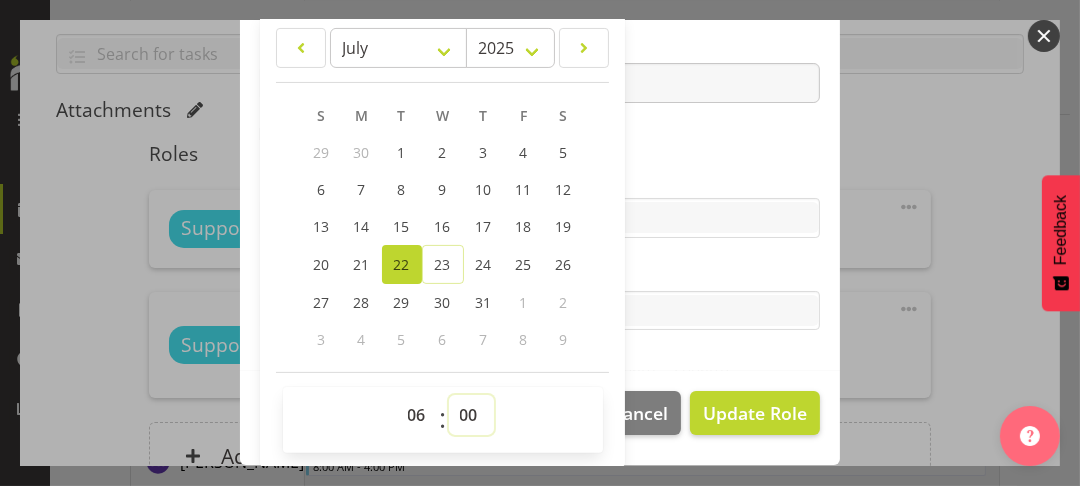 drag, startPoint x: 453, startPoint y: 408, endPoint x: 458, endPoint y: 394, distance: 14.866069 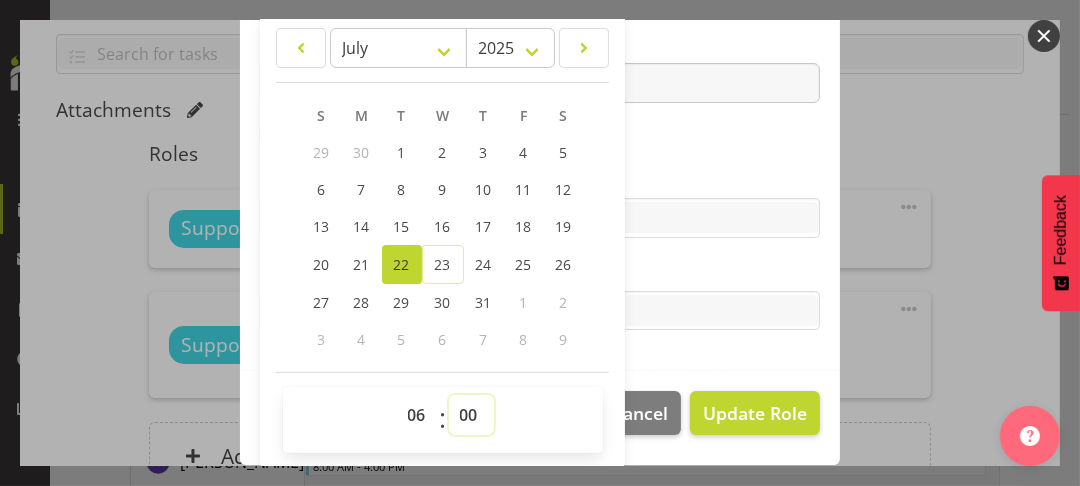 select on "30" 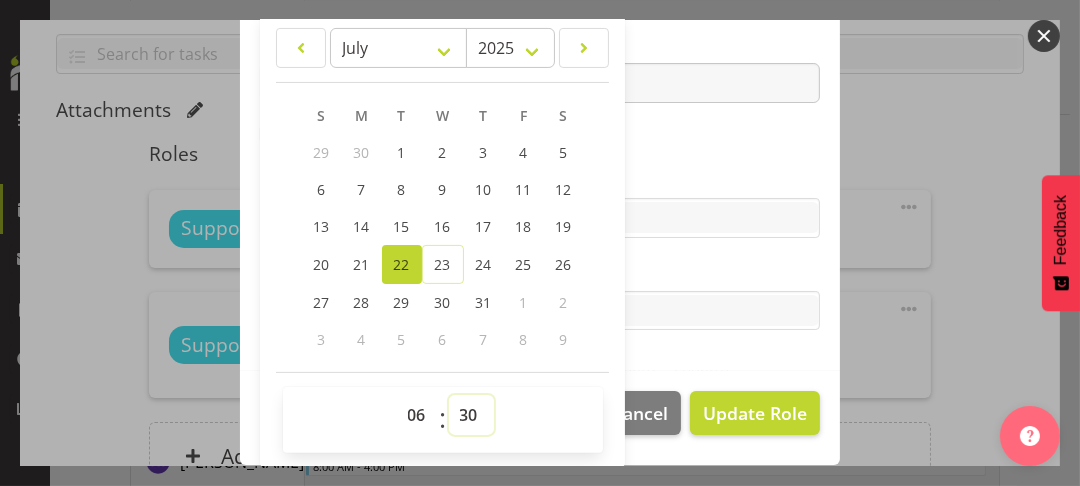 click on "00   01   02   03   04   05   06   07   08   09   10   11   12   13   14   15   16   17   18   19   20   21   22   23   24   25   26   27   28   29   30   31   32   33   34   35   36   37   38   39   40   41   42   43   44   45   46   47   48   49   50   51   52   53   54   55   56   57   58   59" at bounding box center (471, 415) 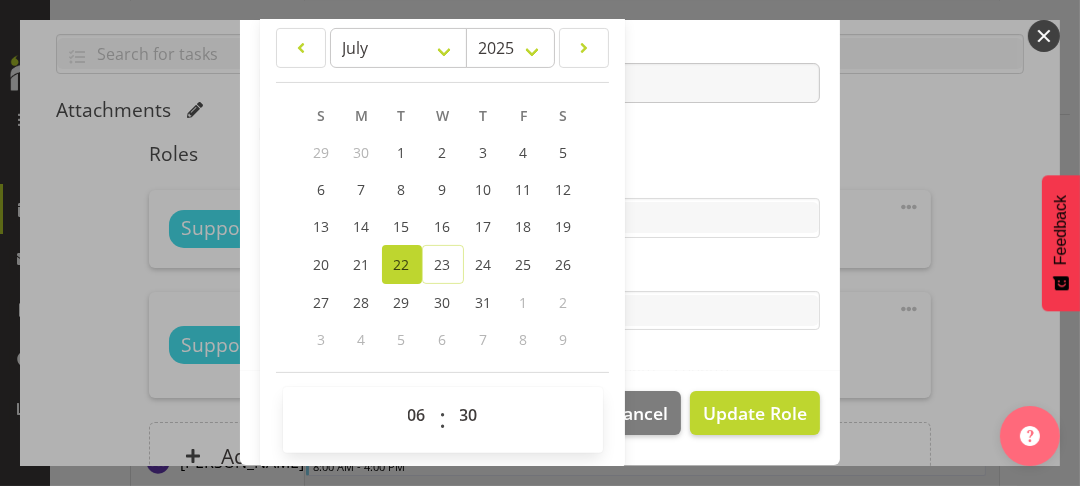 click on "Role CP House Leader Support Staff Wake   Role Name Support Staff 2
Starts At
[DATE] 6:30 AM  January   February   March   April   May   June   July   August   September   October   November   [DATE]   2034   2033   2032   2031   2030   2029   2028   2027   2026   2025   2024   2023   2022   2021   2020   2019   2018   2017   2016   2015   2014   2013   2012   2011   2010   2009   2008   2007   2006   2005   2004   2003   2002   2001   2000   1999   1998   1997   1996   1995   1994   1993   1992   1991   1990   1989   1988   1987   1986   1985   1984   1983   1982   1981   1980   1979   1978   1977   1976   1975   1974   1973   1972   1971   1970   1969   1968   1967   1966   1965   1964   1963   1962   1961   1960   1959   1958   1957   1956   1955   1954   1953   1952   1951   1950   1949   1948   1947   1946   1945   1944   1943   1942   1941   1940   1939   1938   1937   1936   1935   1934   1933   1932   1931   1930   1929   1928   1927   1926   1925  S M T W T F S 29 1" at bounding box center [540, 44] 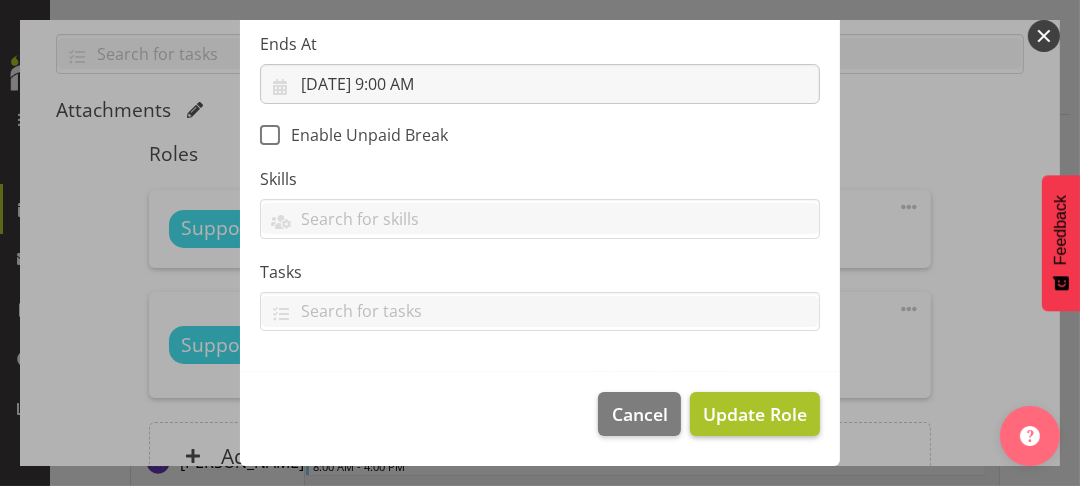 scroll, scrollTop: 422, scrollLeft: 0, axis: vertical 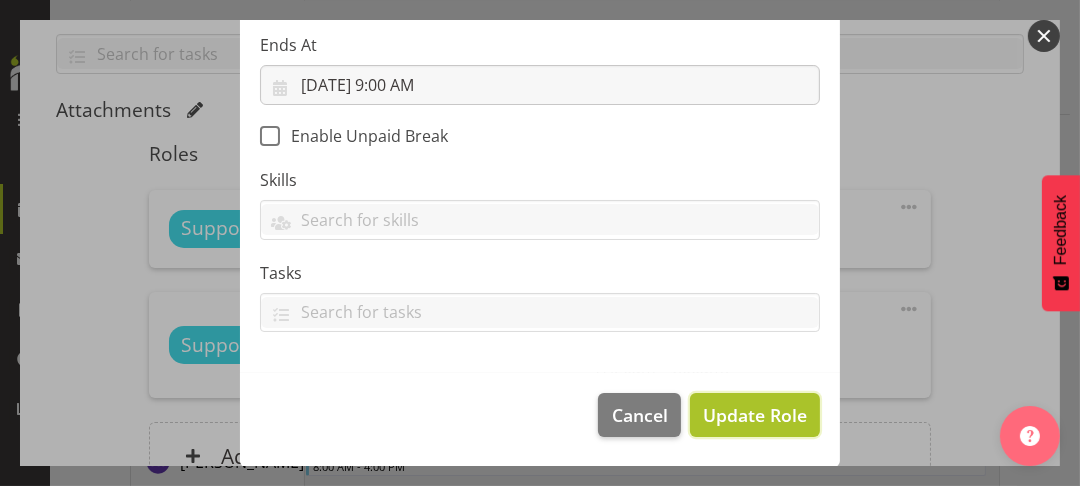 click on "Update Role" at bounding box center (755, 415) 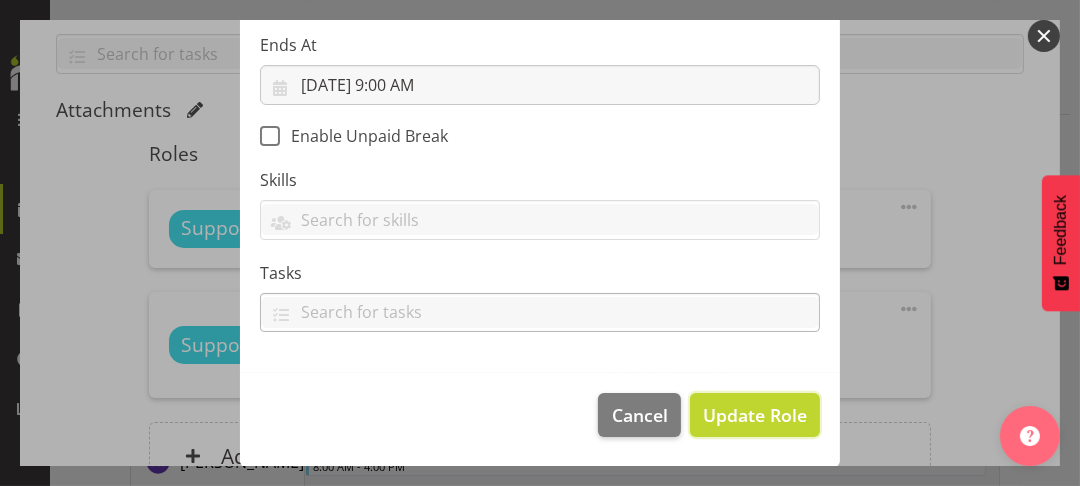 type 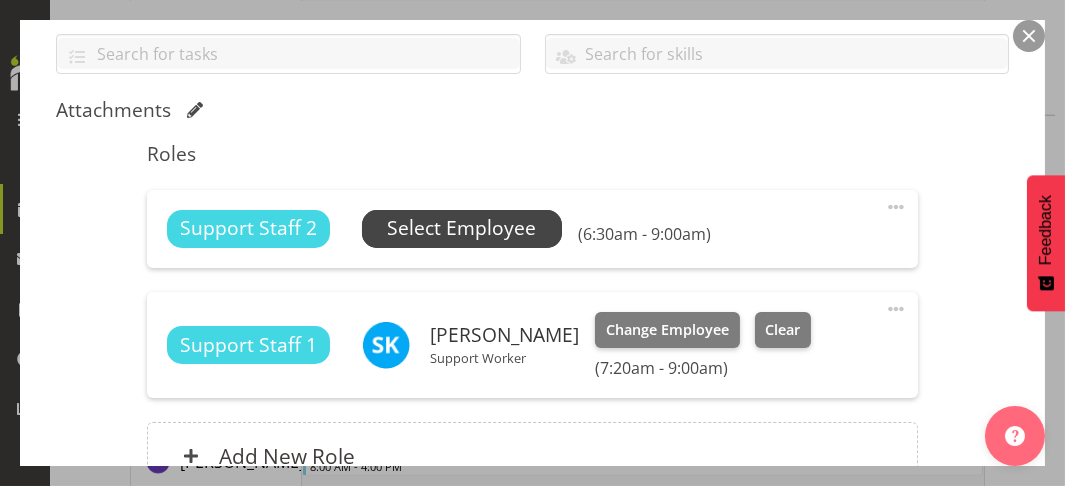 click on "Select Employee" at bounding box center (462, 228) 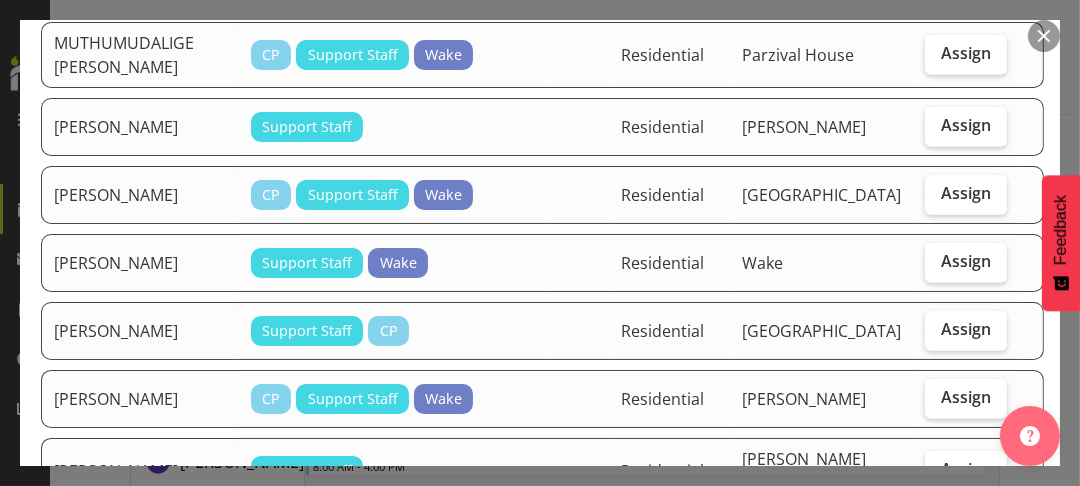 scroll, scrollTop: 2000, scrollLeft: 0, axis: vertical 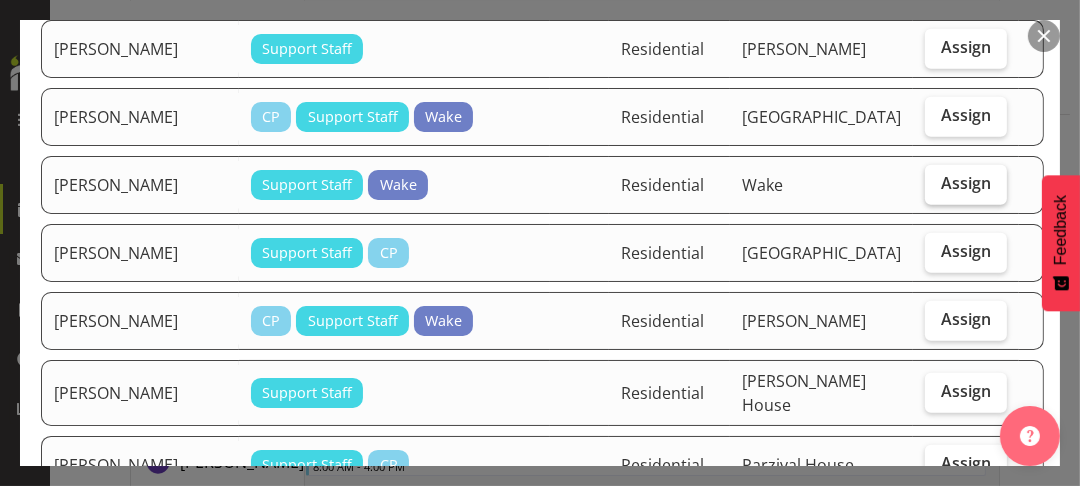 click on "Assign" at bounding box center [966, 183] 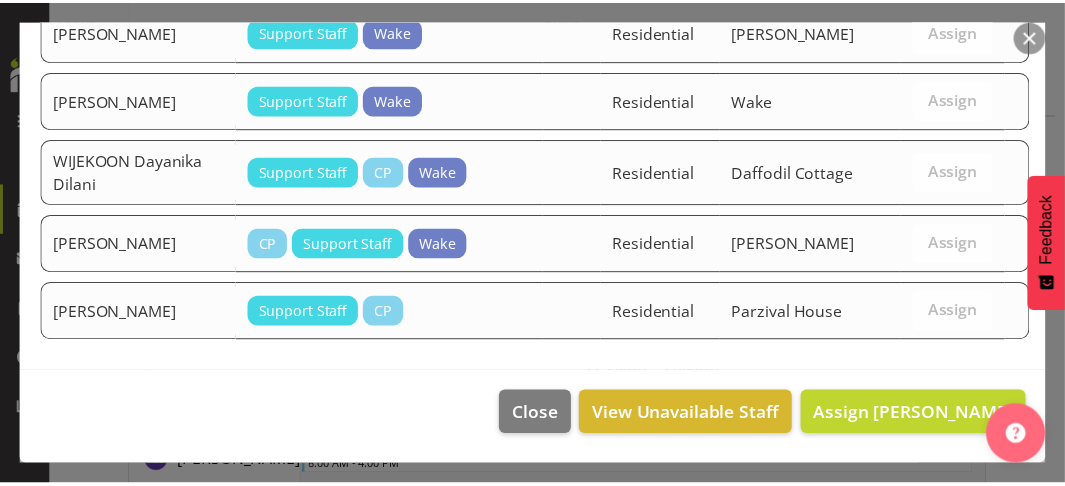 scroll, scrollTop: 3503, scrollLeft: 0, axis: vertical 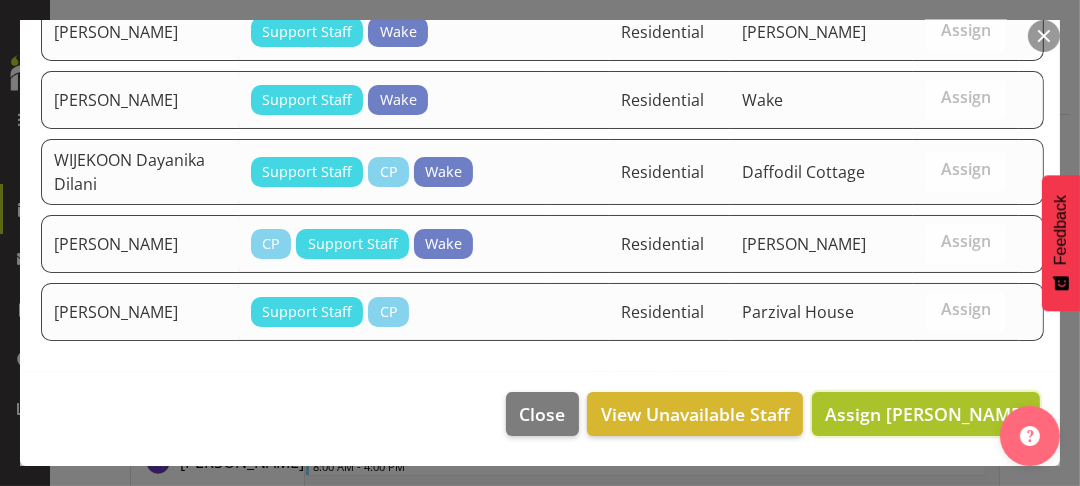 click on "Assign [PERSON_NAME]" at bounding box center [926, 414] 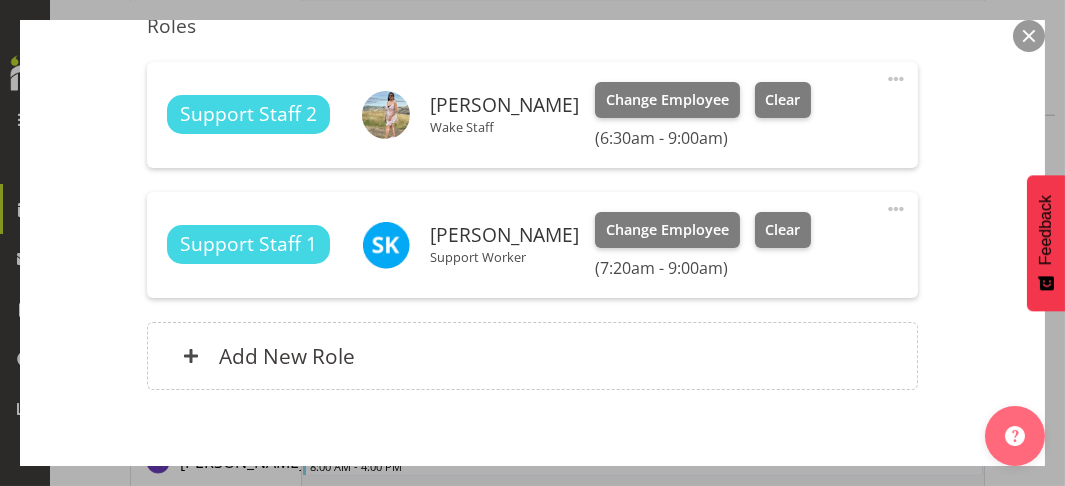 scroll, scrollTop: 688, scrollLeft: 0, axis: vertical 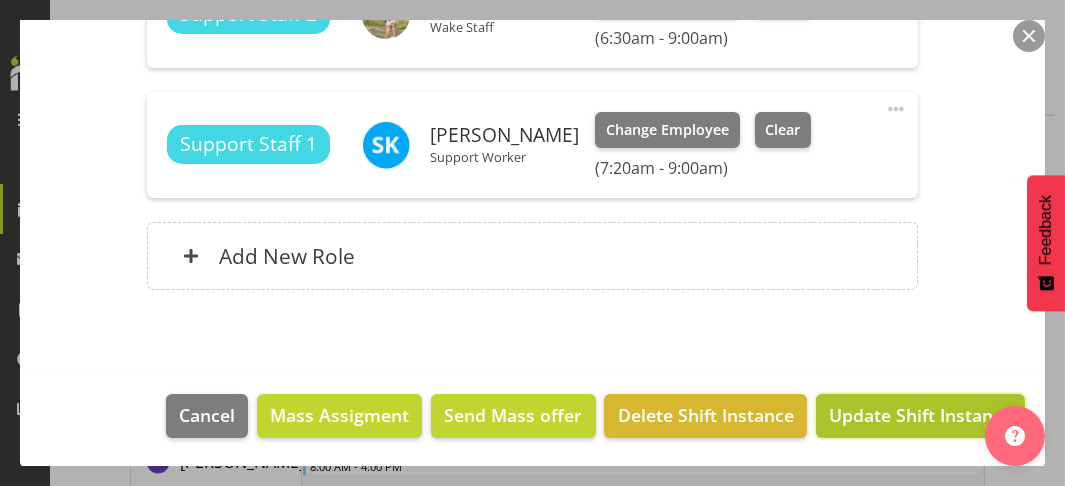 click on "Update Shift Instance" at bounding box center [920, 415] 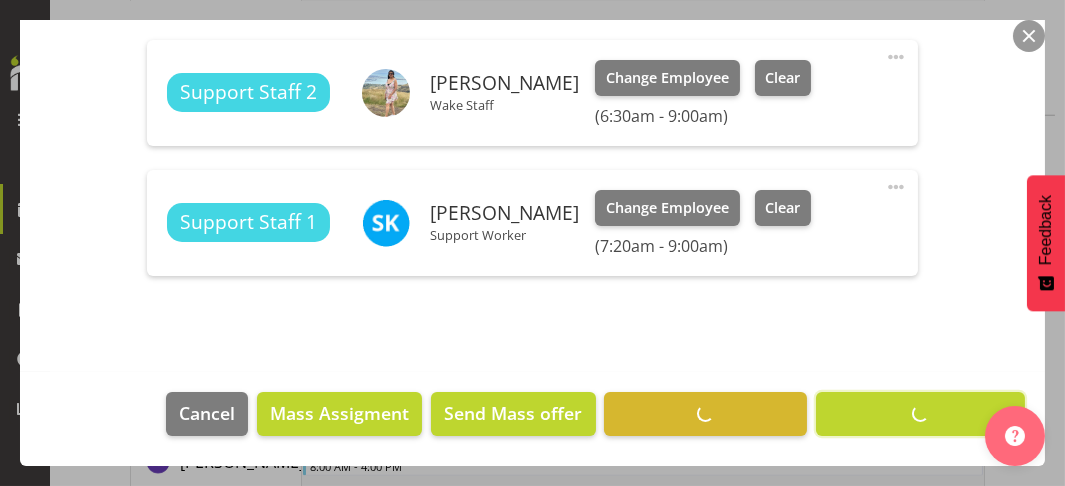 scroll, scrollTop: 608, scrollLeft: 0, axis: vertical 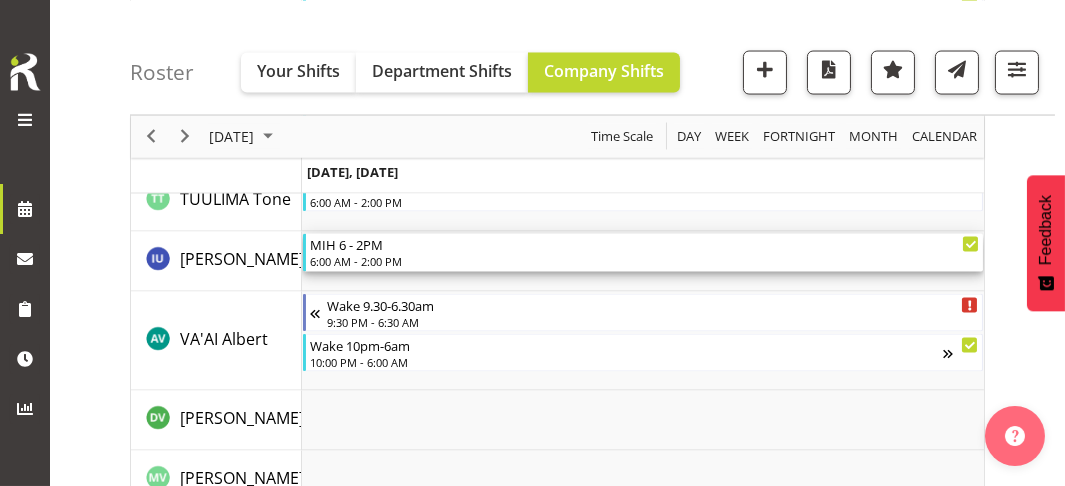 click on "6:00 AM - 2:00 PM" at bounding box center [645, 261] 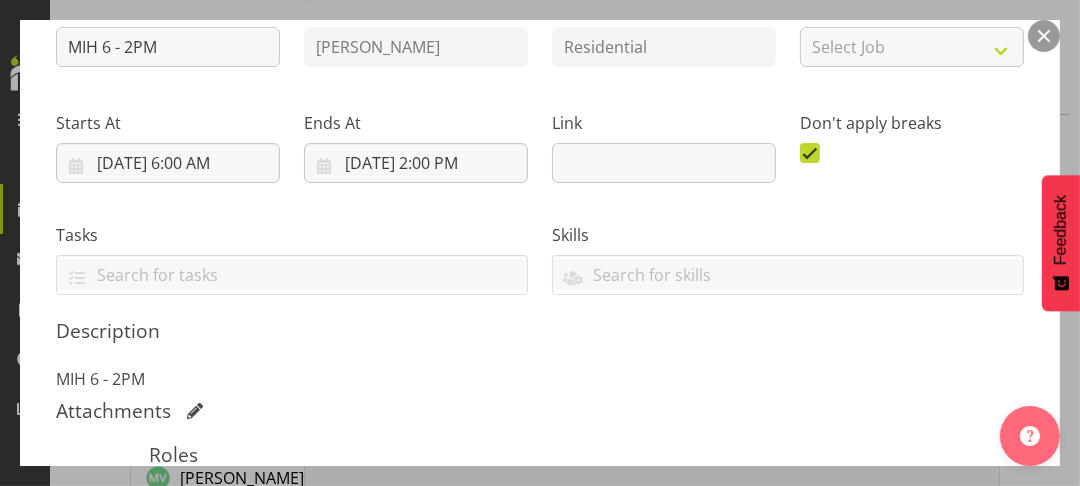 scroll, scrollTop: 500, scrollLeft: 0, axis: vertical 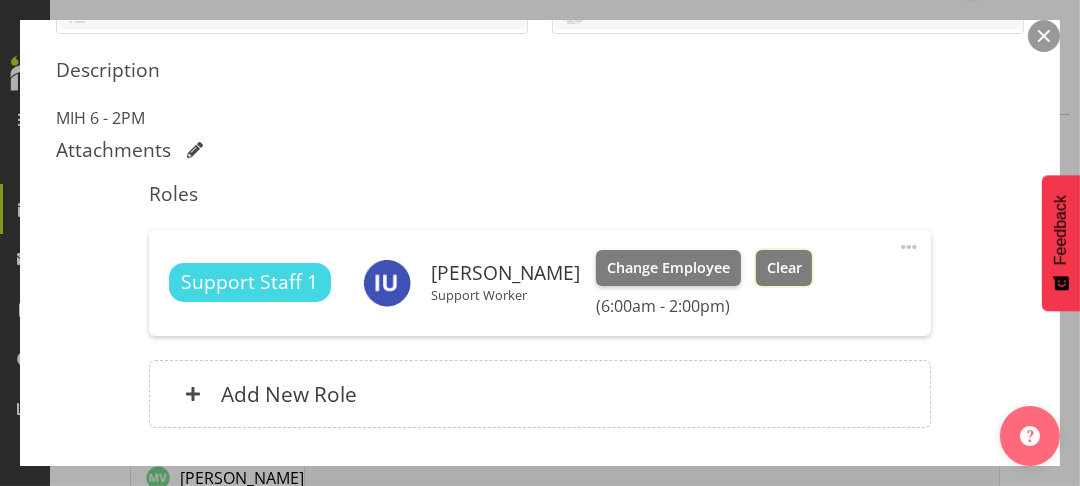 click on "Clear" at bounding box center [784, 268] 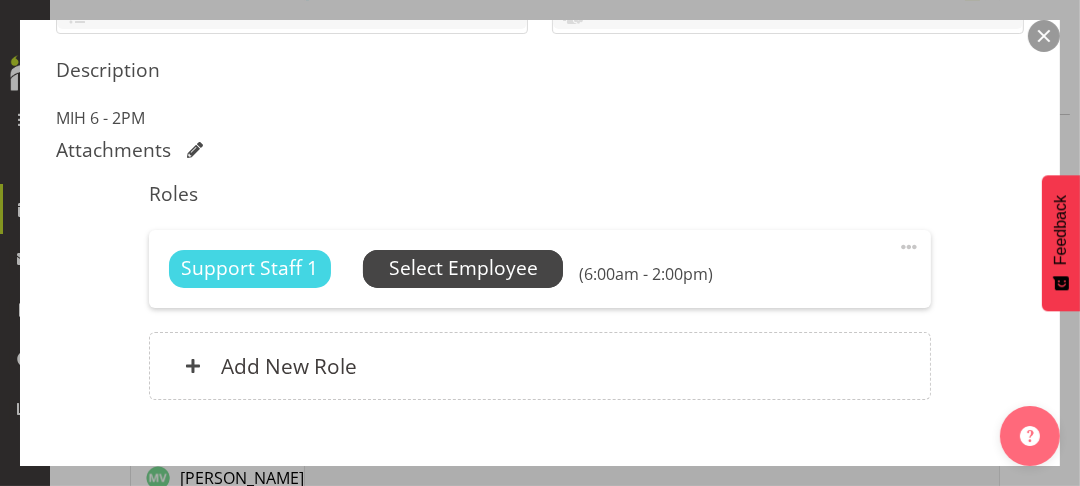click on "Select Employee" at bounding box center [463, 268] 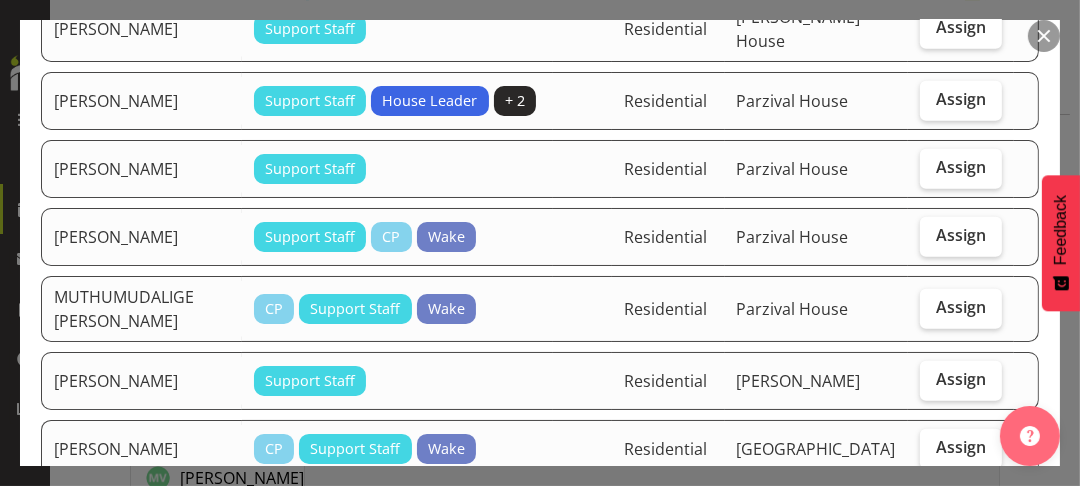 scroll, scrollTop: 1600, scrollLeft: 0, axis: vertical 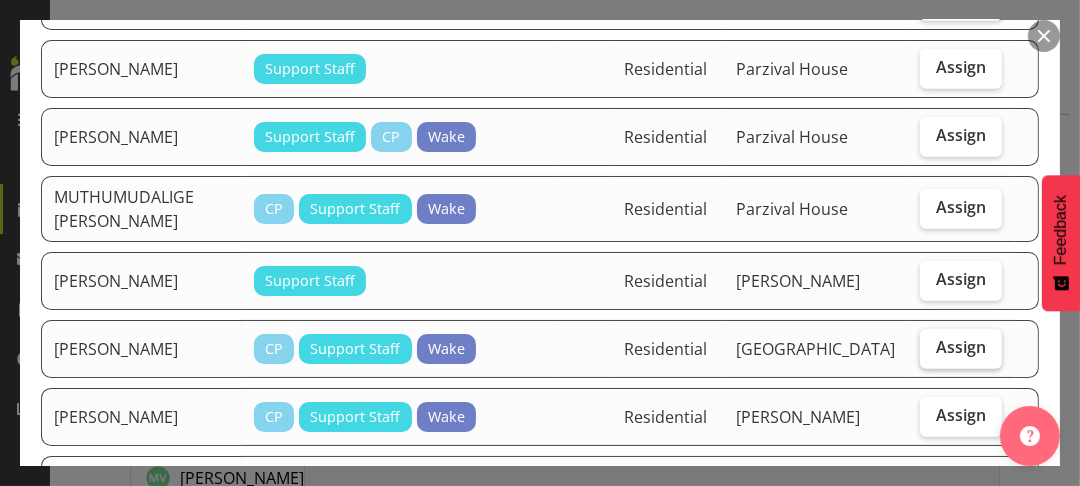 click on "Assign" at bounding box center [961, 347] 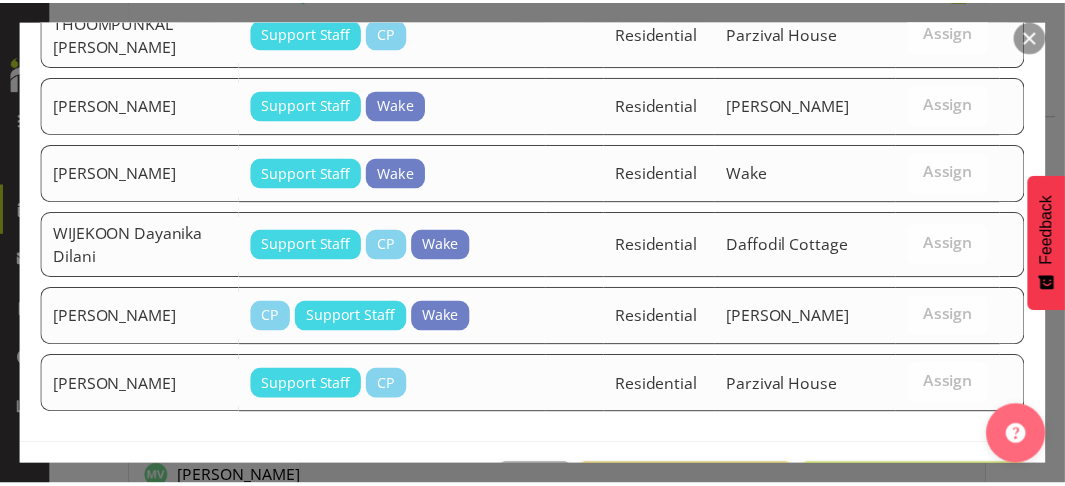scroll, scrollTop: 2809, scrollLeft: 0, axis: vertical 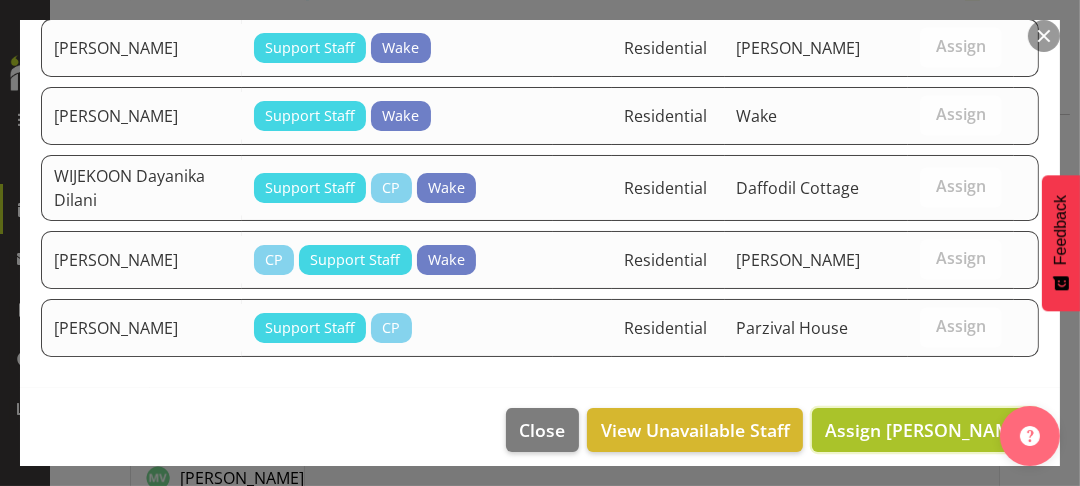 click on "Assign [PERSON_NAME]" at bounding box center [926, 430] 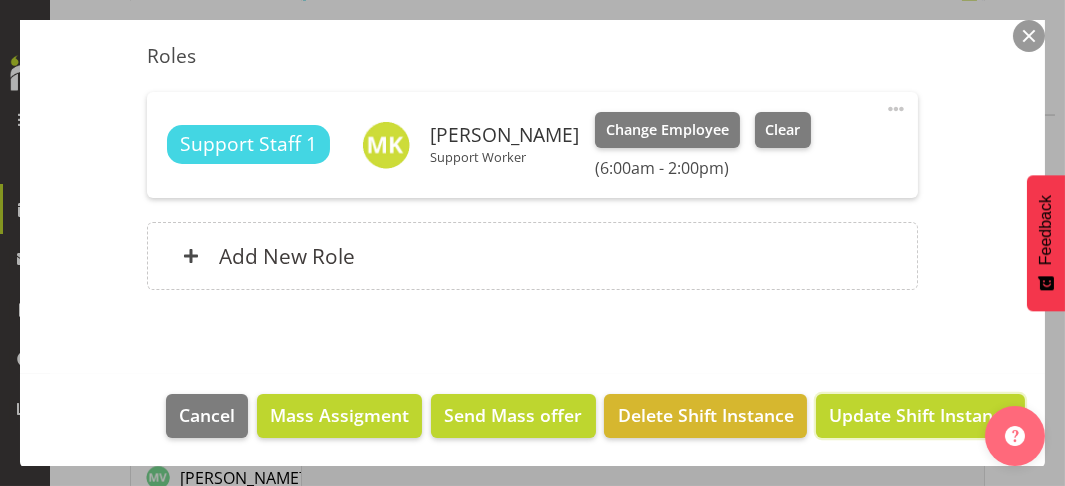 click on "Update Shift Instance" at bounding box center [920, 415] 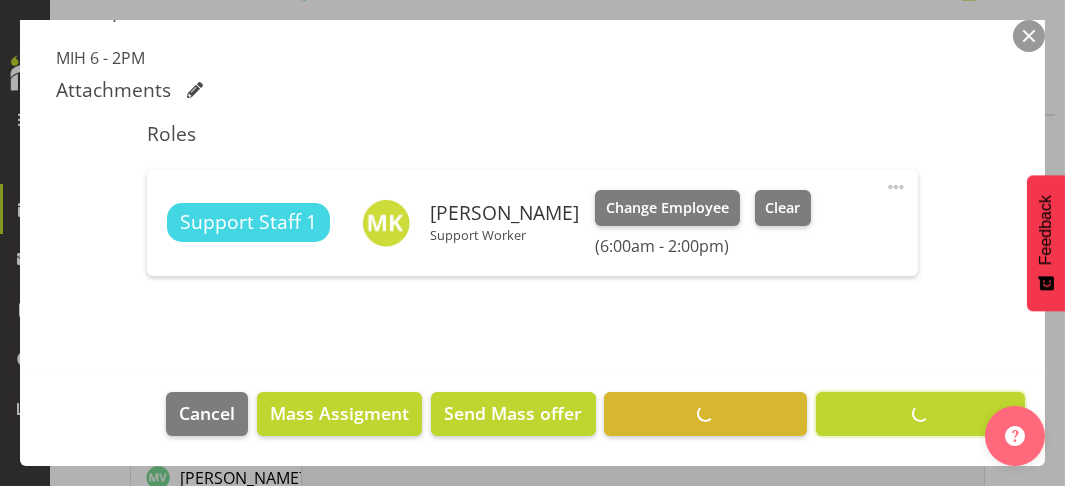 scroll, scrollTop: 558, scrollLeft: 0, axis: vertical 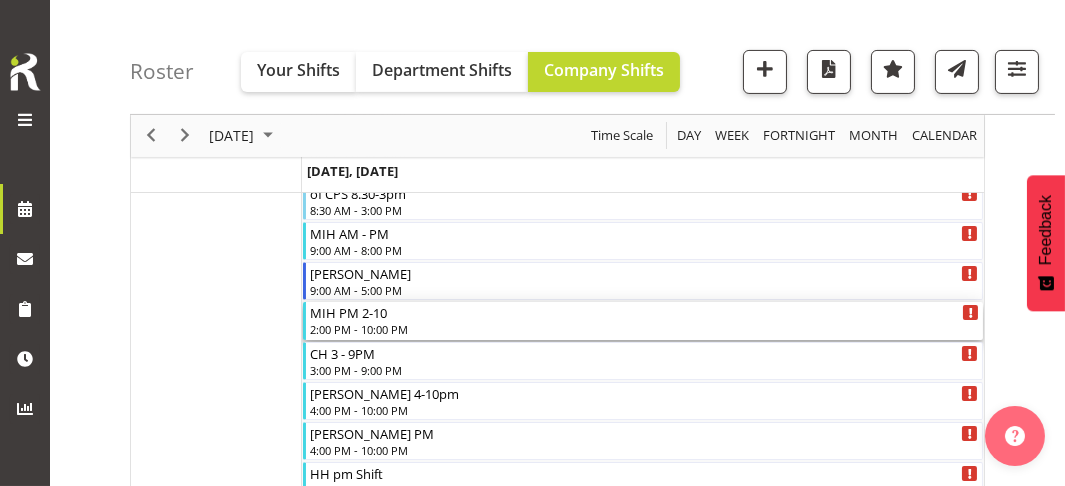 click on "MIH PM 2-10" at bounding box center (645, 312) 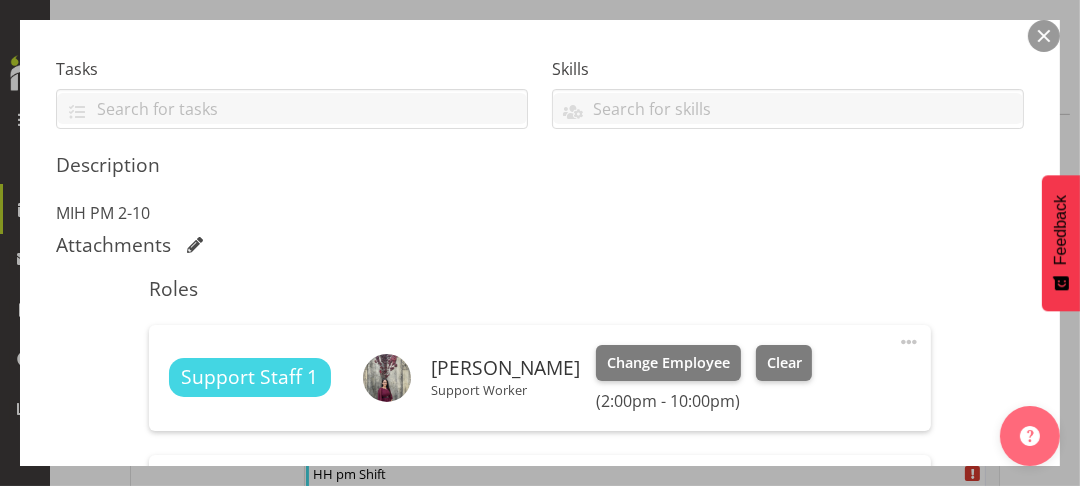 scroll, scrollTop: 500, scrollLeft: 0, axis: vertical 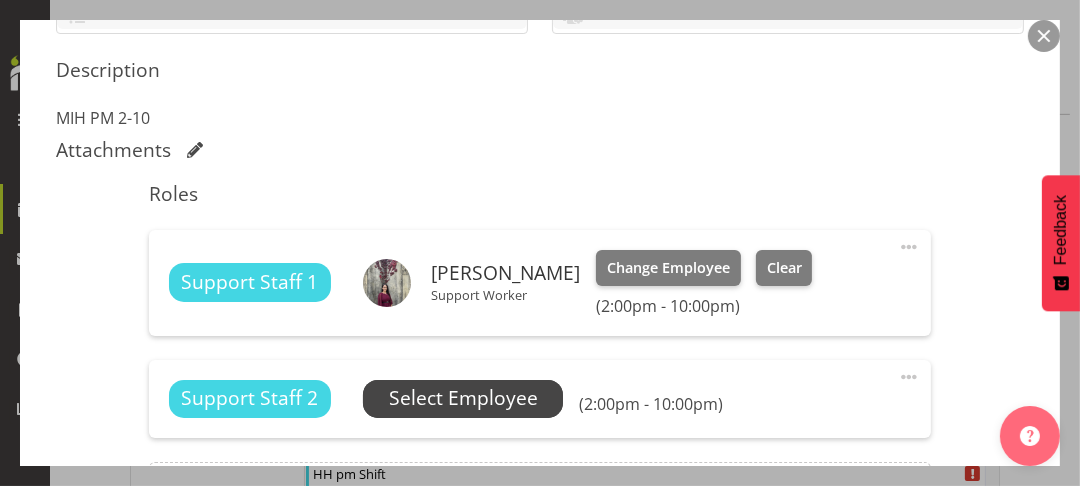 click on "Select Employee" at bounding box center (463, 398) 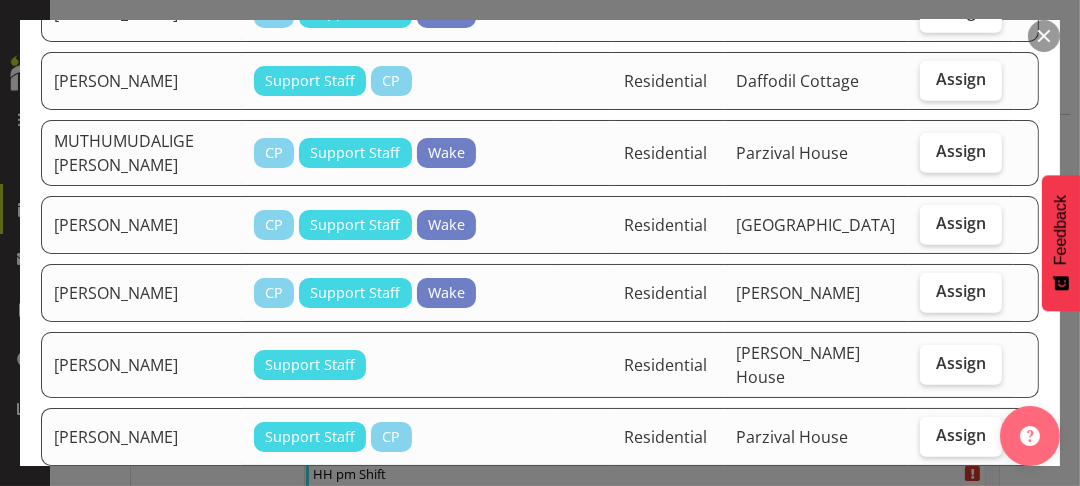 scroll, scrollTop: 1500, scrollLeft: 0, axis: vertical 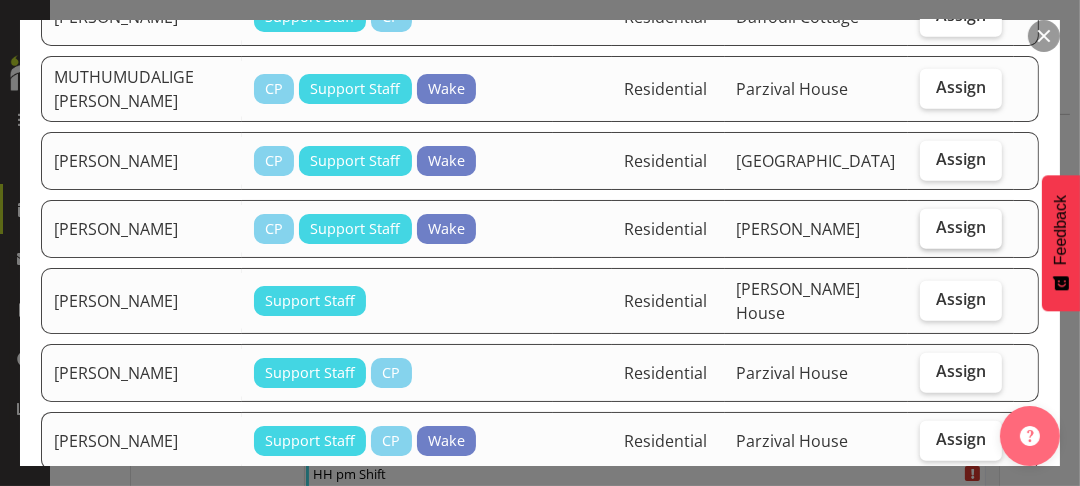 click on "Assign" at bounding box center [961, 227] 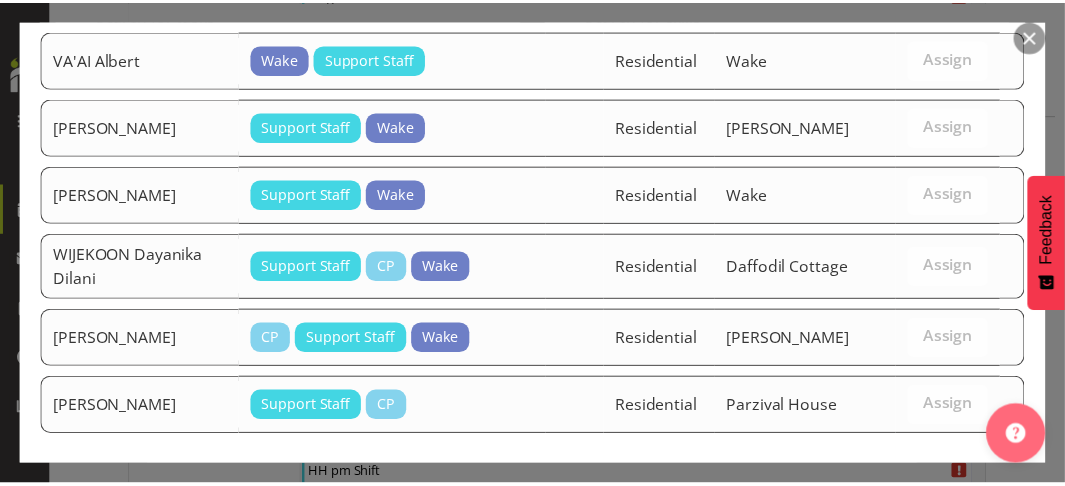 scroll, scrollTop: 2517, scrollLeft: 0, axis: vertical 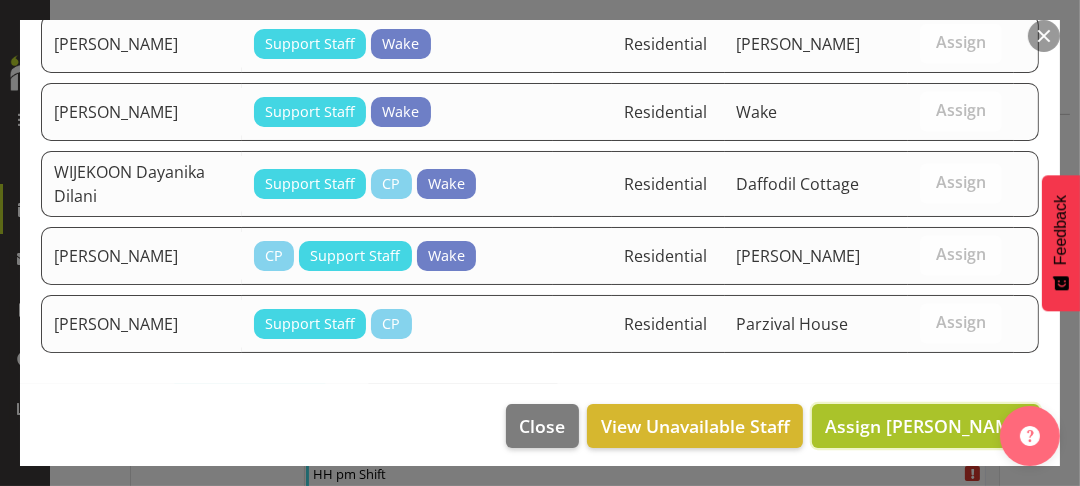 click on "Assign [PERSON_NAME]" at bounding box center [926, 426] 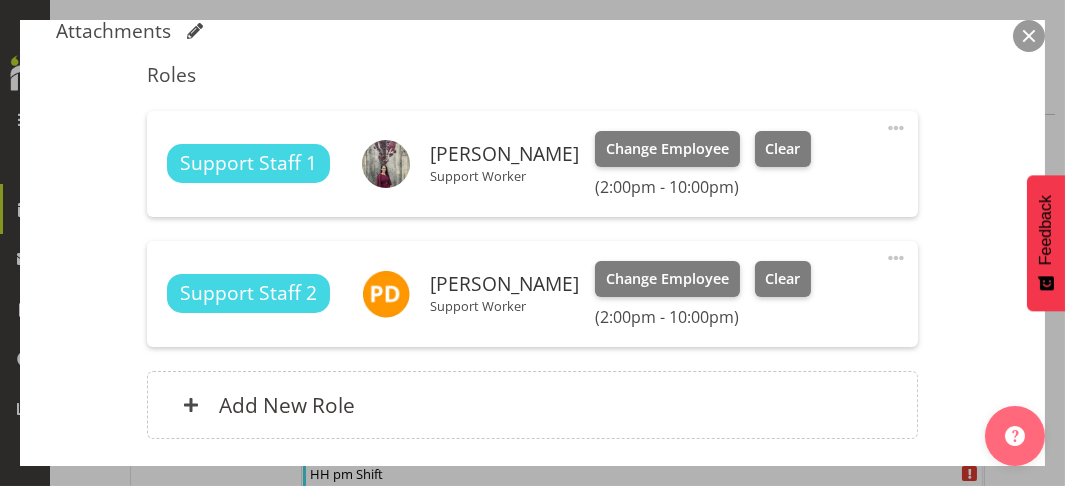 scroll, scrollTop: 768, scrollLeft: 0, axis: vertical 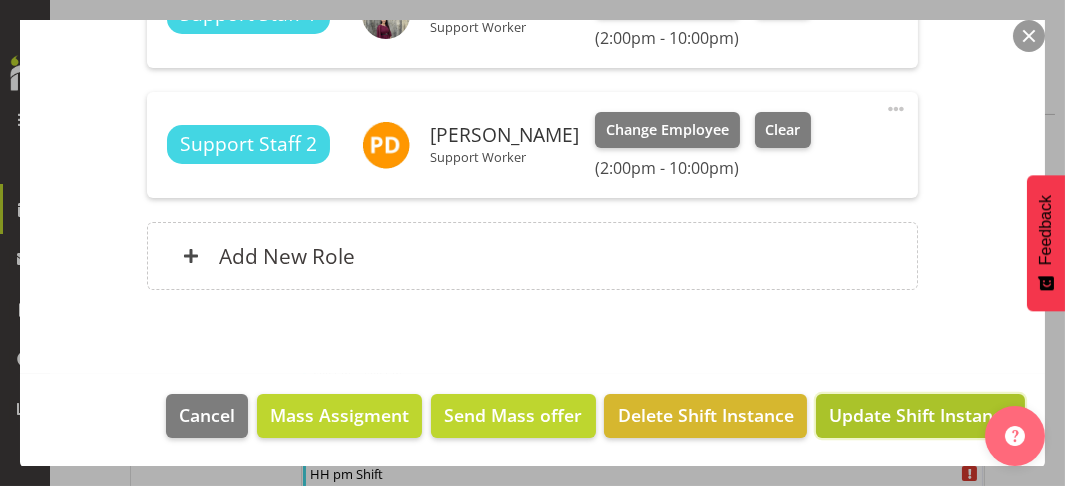 click on "Update Shift Instance" at bounding box center (920, 415) 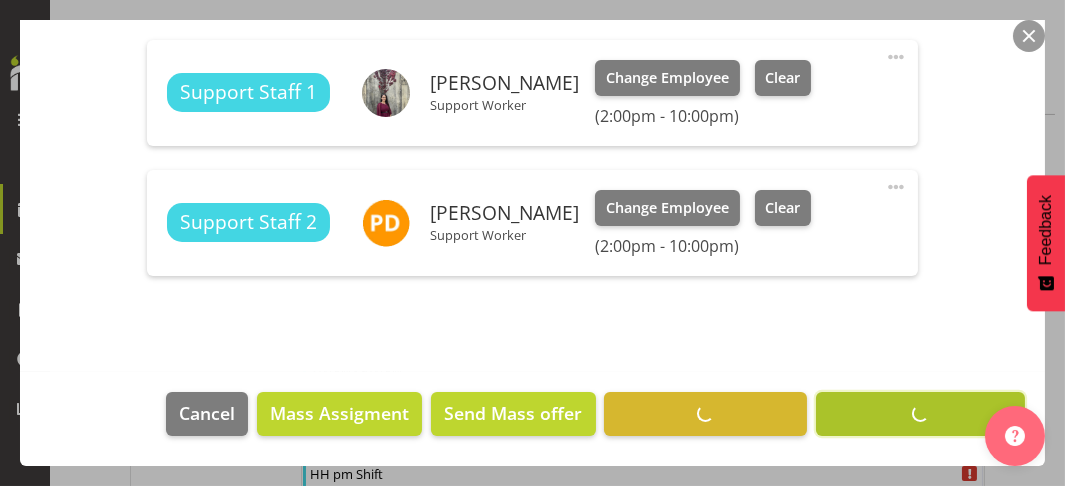 scroll, scrollTop: 688, scrollLeft: 0, axis: vertical 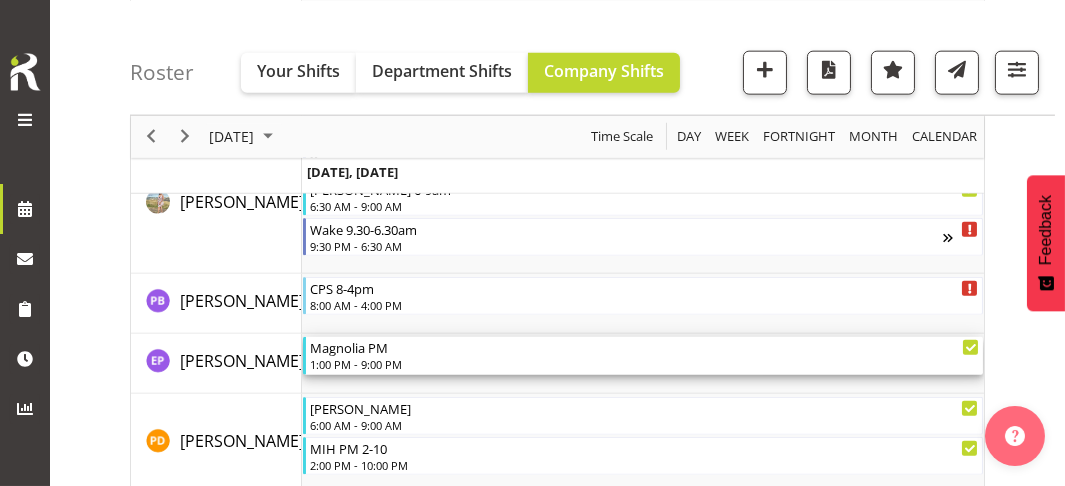click on "1:00 PM - 9:00 PM" at bounding box center (645, 364) 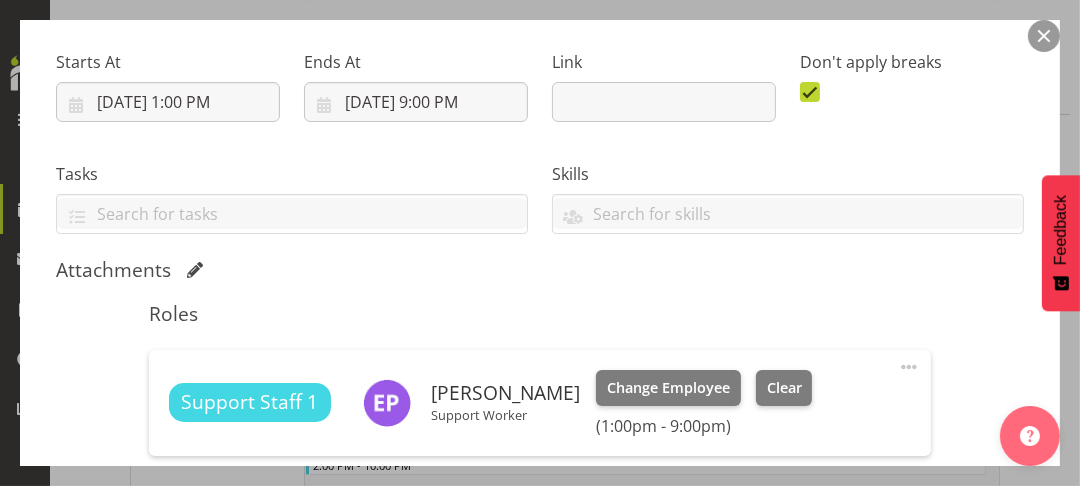 scroll, scrollTop: 400, scrollLeft: 0, axis: vertical 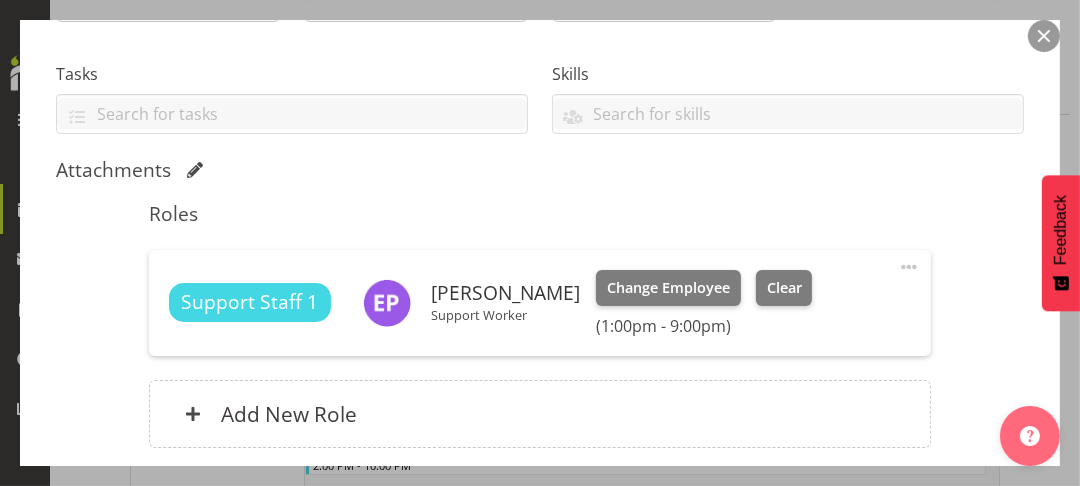 click at bounding box center [909, 267] 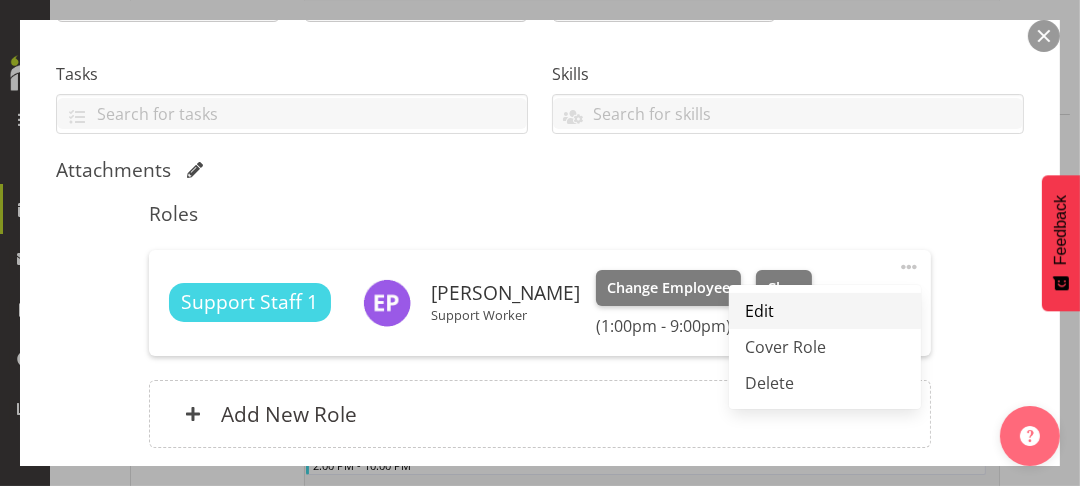 click on "Edit" at bounding box center [825, 311] 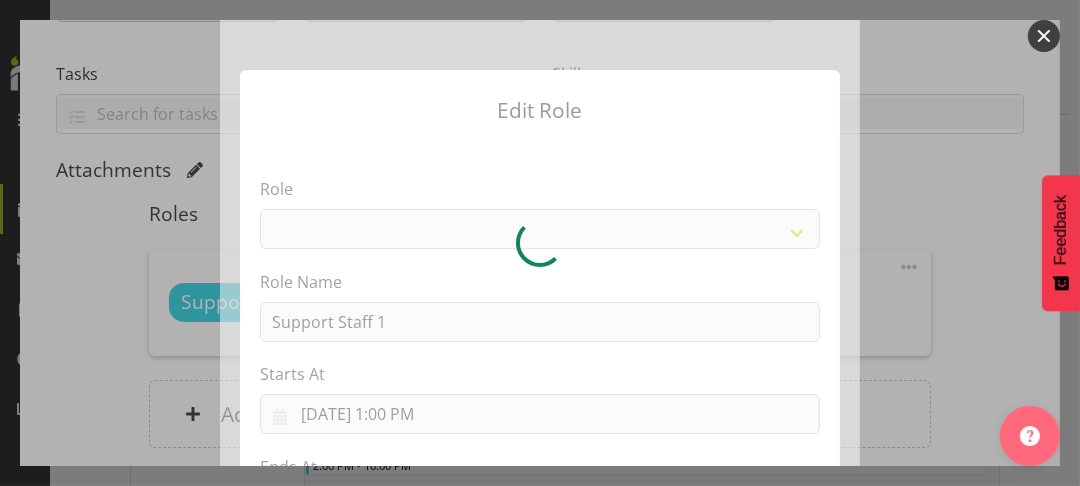 select on "1091" 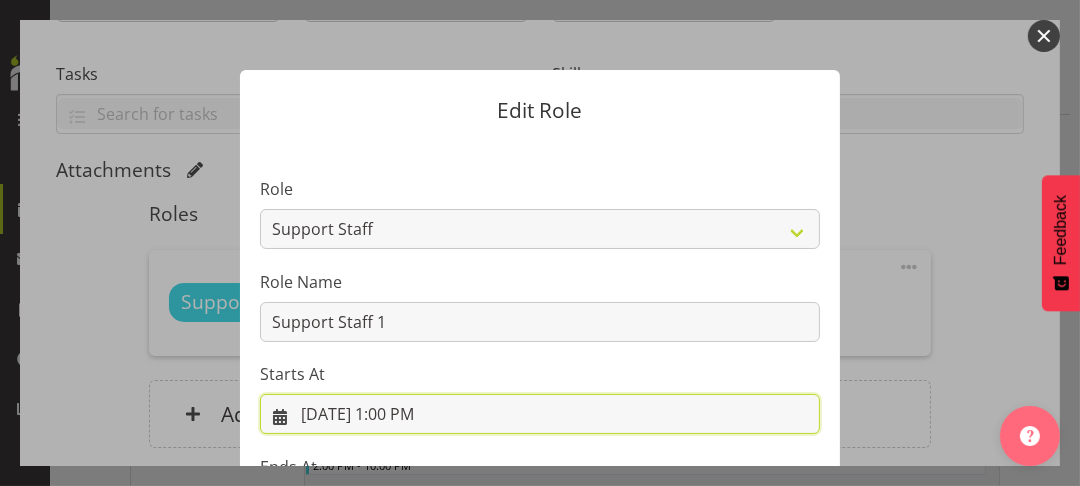 click on "[DATE] 1:00 PM" at bounding box center (540, 414) 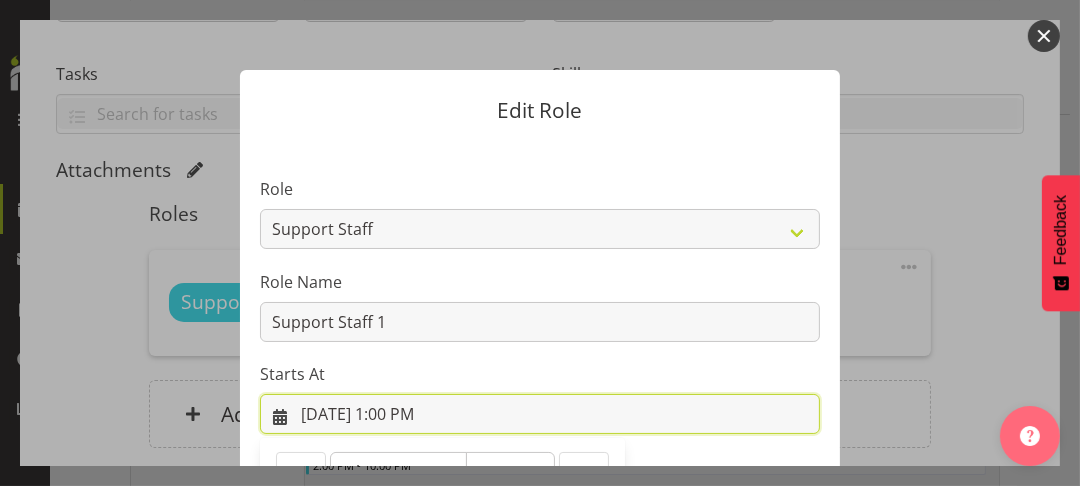 scroll, scrollTop: 424, scrollLeft: 0, axis: vertical 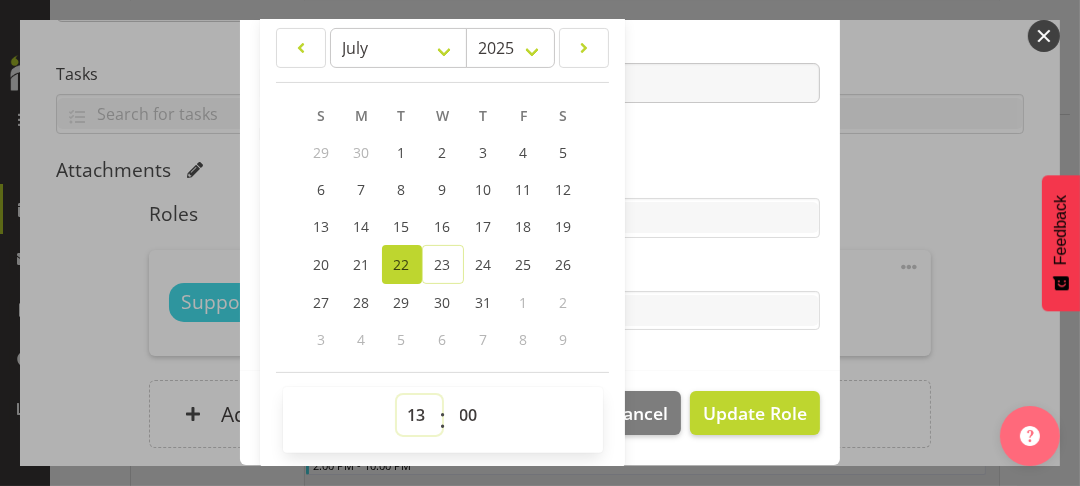 drag, startPoint x: 413, startPoint y: 409, endPoint x: 412, endPoint y: 397, distance: 12.0415945 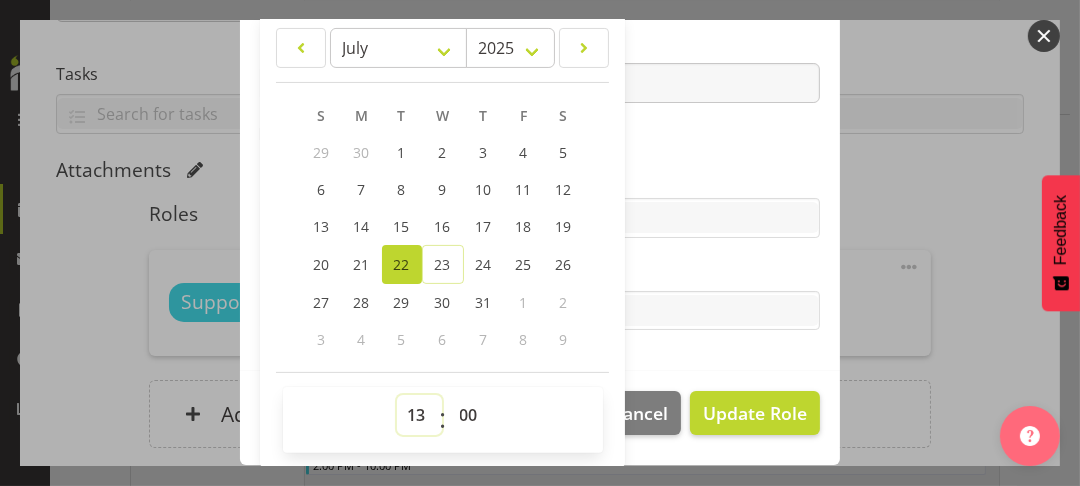 select on "12" 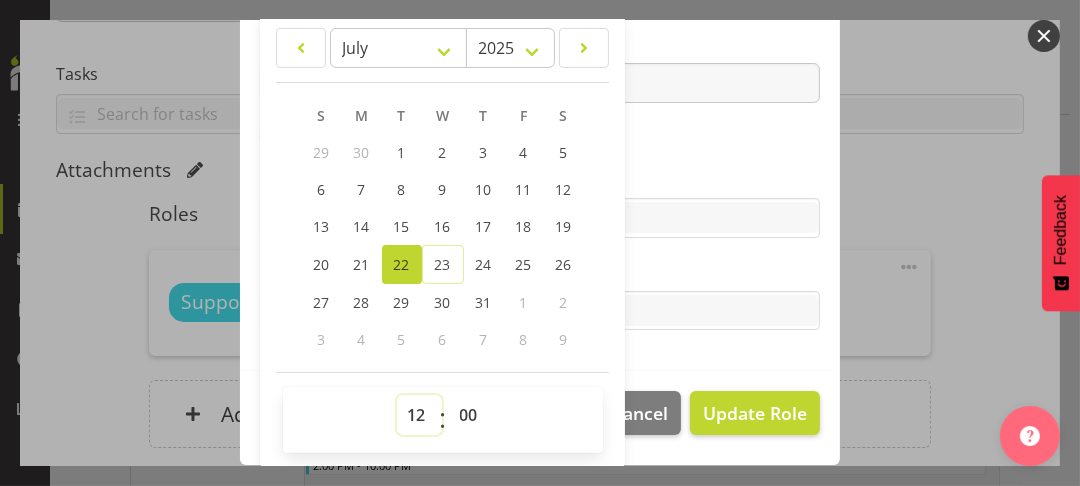 click on "00   01   02   03   04   05   06   07   08   09   10   11   12   13   14   15   16   17   18   19   20   21   22   23" at bounding box center [419, 415] 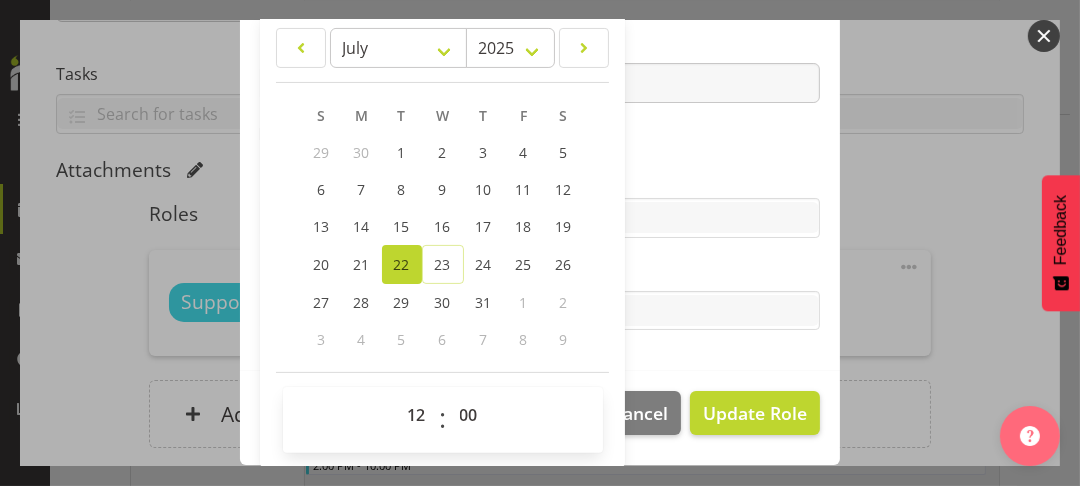 click on "Skills" at bounding box center [540, 178] 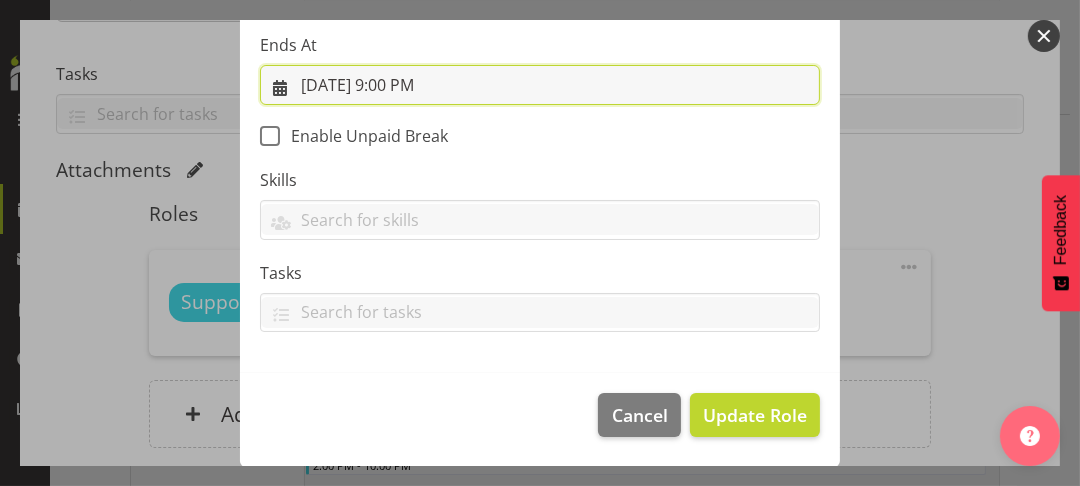 click on "[DATE] 9:00 PM" at bounding box center (540, 85) 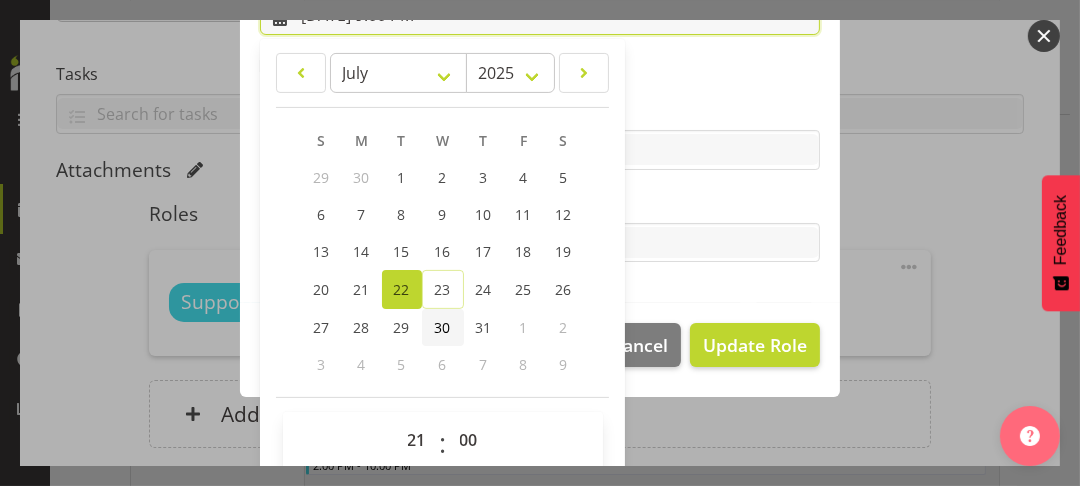 scroll, scrollTop: 517, scrollLeft: 0, axis: vertical 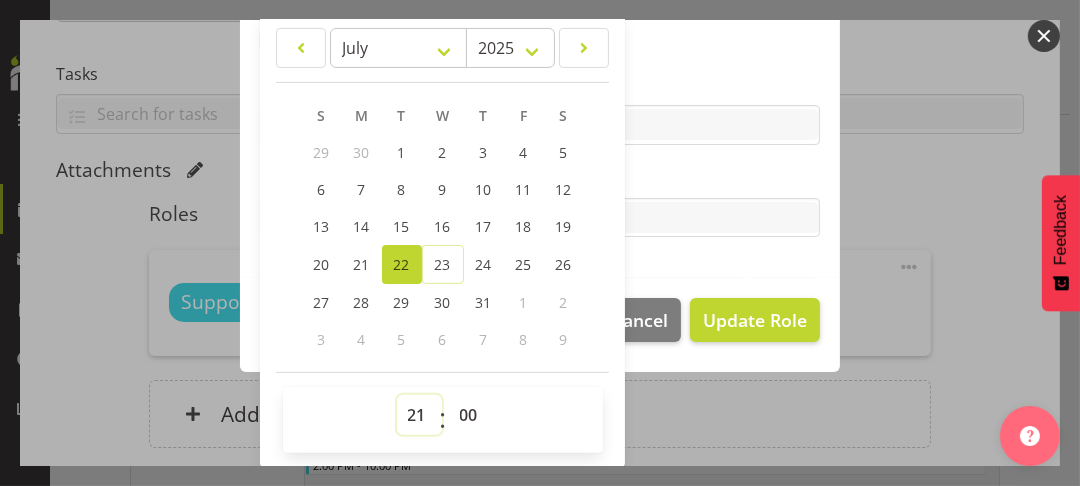 click on "00   01   02   03   04   05   06   07   08   09   10   11   12   13   14   15   16   17   18   19   20   21   22   23" at bounding box center [419, 415] 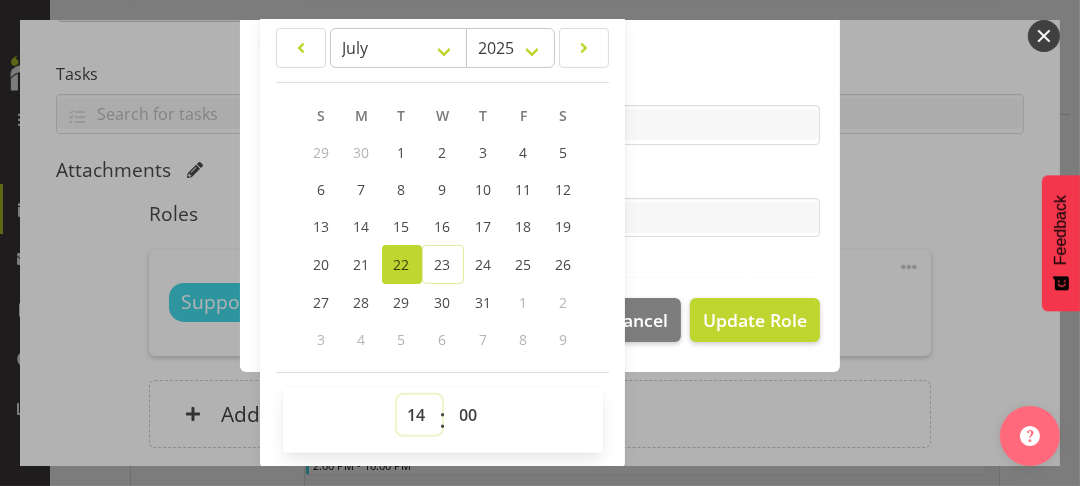 click on "00   01   02   03   04   05   06   07   08   09   10   11   12   13   14   15   16   17   18   19   20   21   22   23" at bounding box center (419, 415) 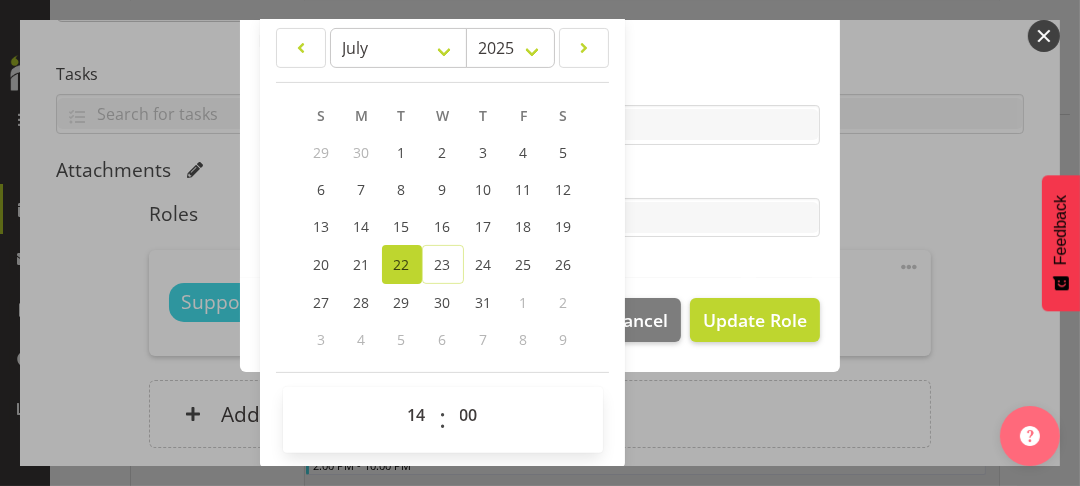 click on "Tasks" at bounding box center (540, 178) 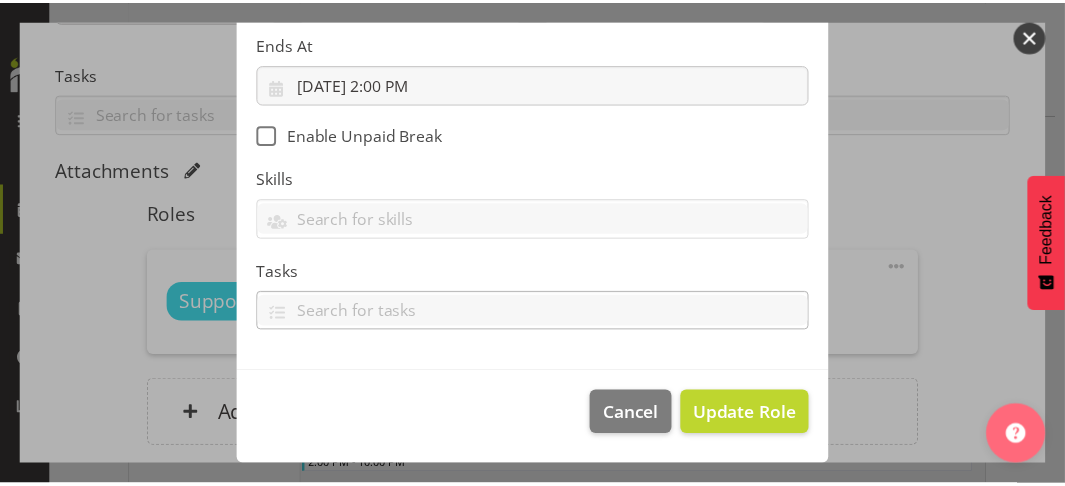 scroll, scrollTop: 422, scrollLeft: 0, axis: vertical 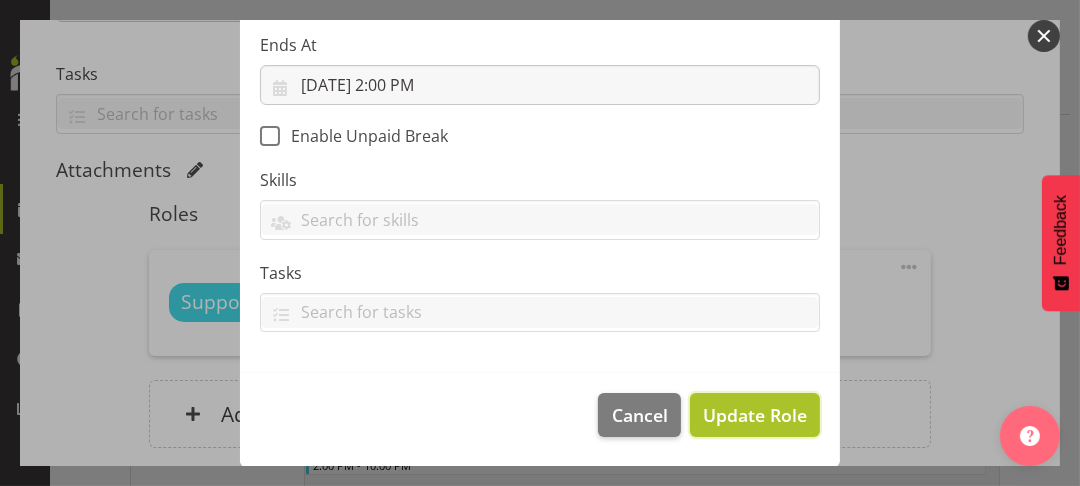 click on "Update Role" at bounding box center (755, 415) 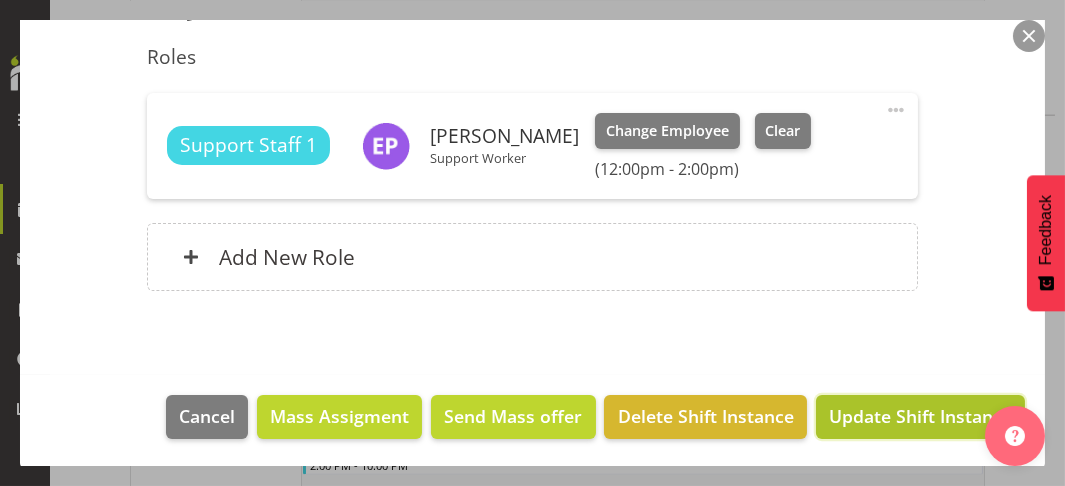 click on "Update Shift Instance" at bounding box center (920, 416) 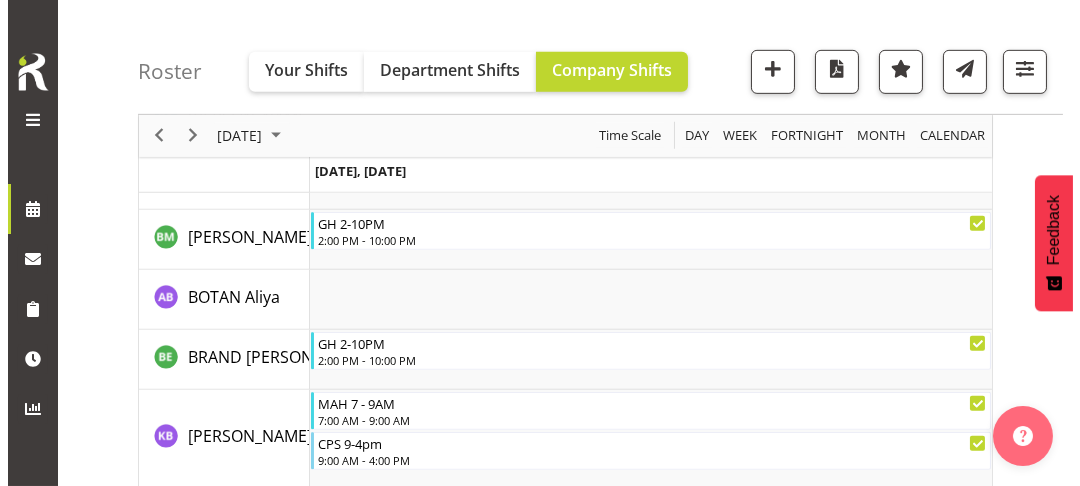 scroll, scrollTop: 1820, scrollLeft: 0, axis: vertical 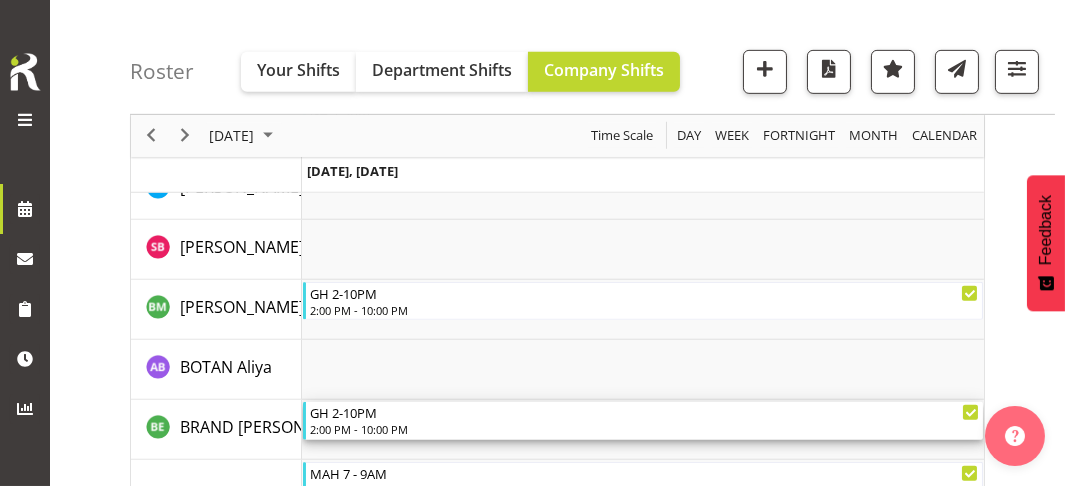 click on "GH 2-10PM" at bounding box center (645, 412) 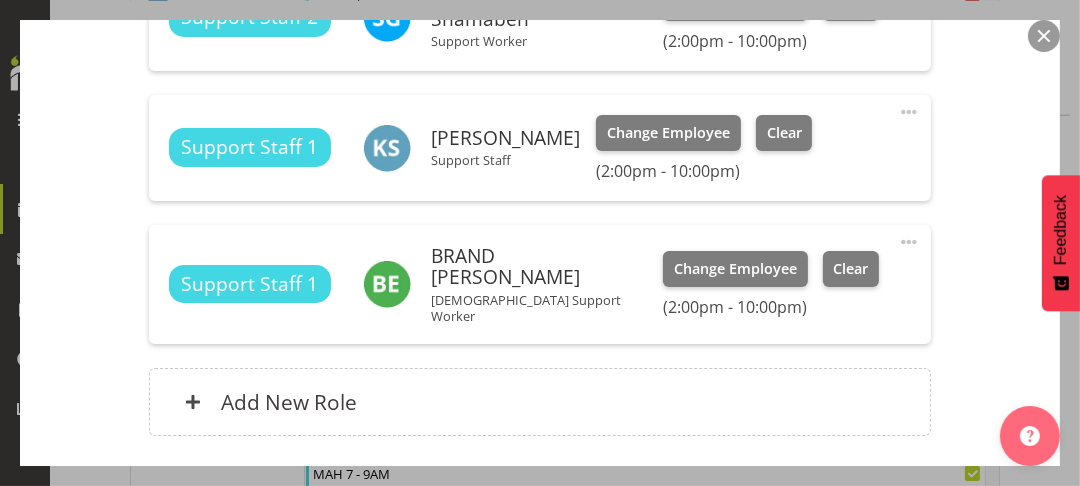 scroll, scrollTop: 1000, scrollLeft: 0, axis: vertical 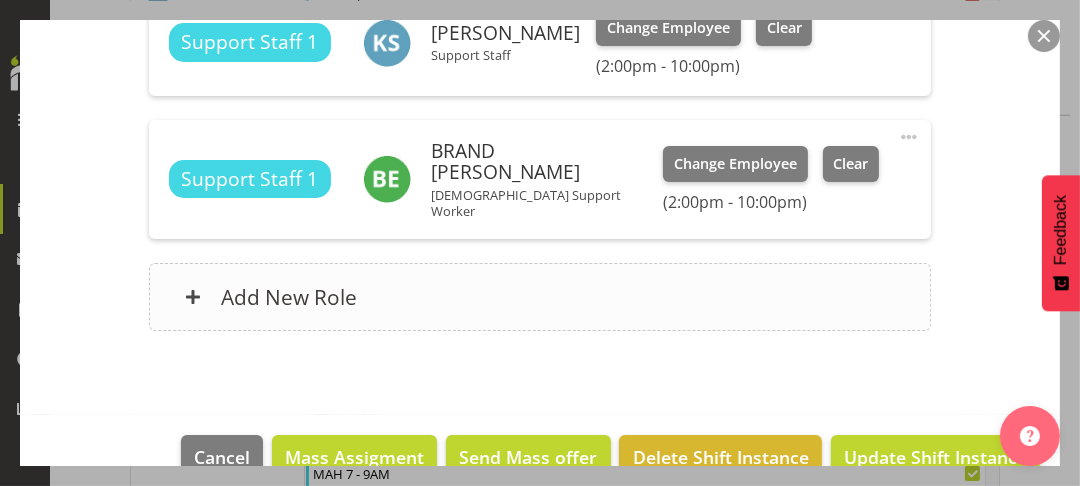 click on "Add New Role" at bounding box center (540, 297) 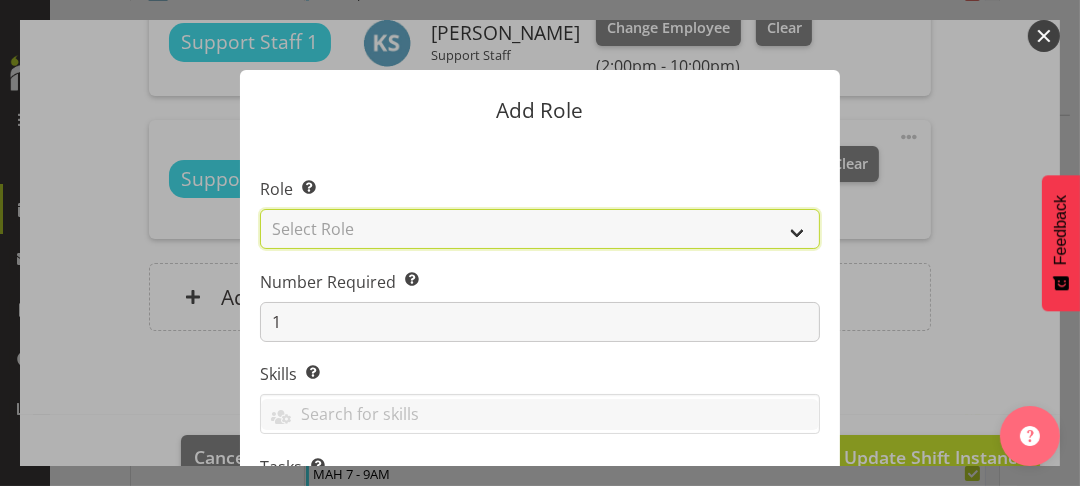 click on "Select Role  CP House Leader Support Staff Wake" at bounding box center [540, 229] 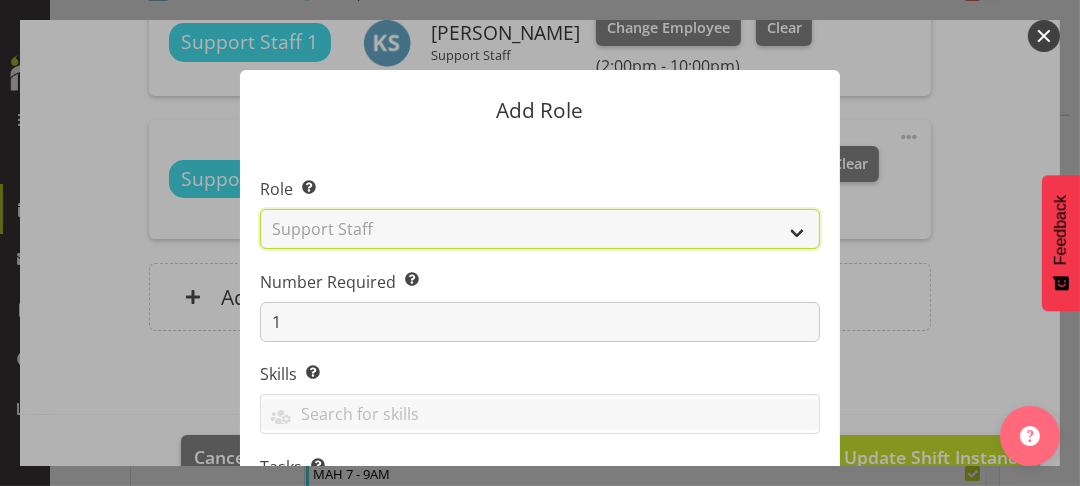 click on "Select Role  CP House Leader Support Staff Wake" at bounding box center (540, 229) 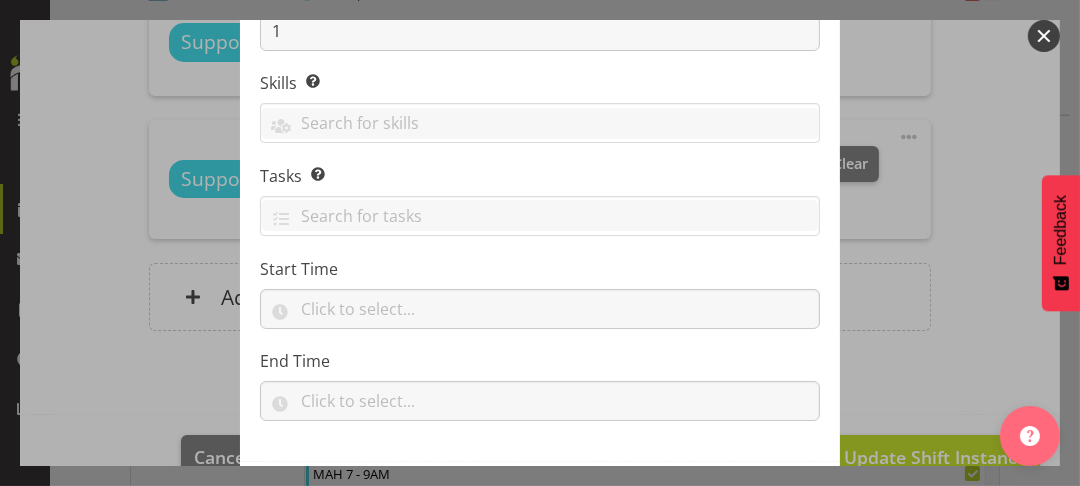 scroll, scrollTop: 380, scrollLeft: 0, axis: vertical 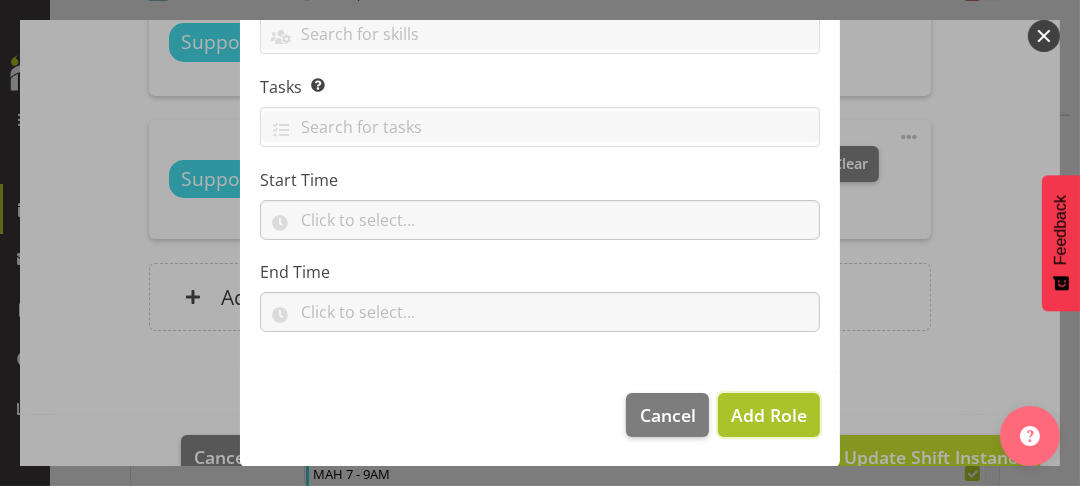 click on "Add Role" at bounding box center (769, 415) 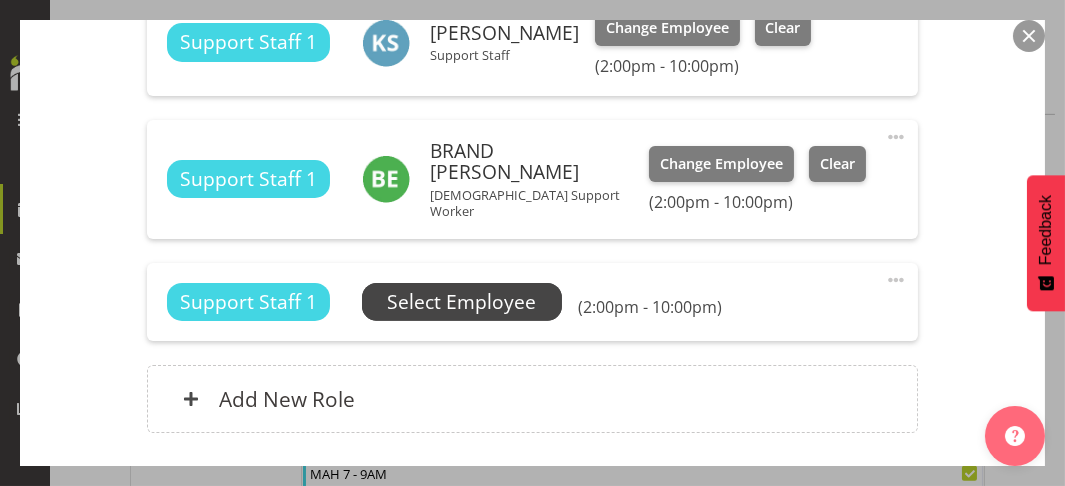 click on "Select Employee" at bounding box center [462, 302] 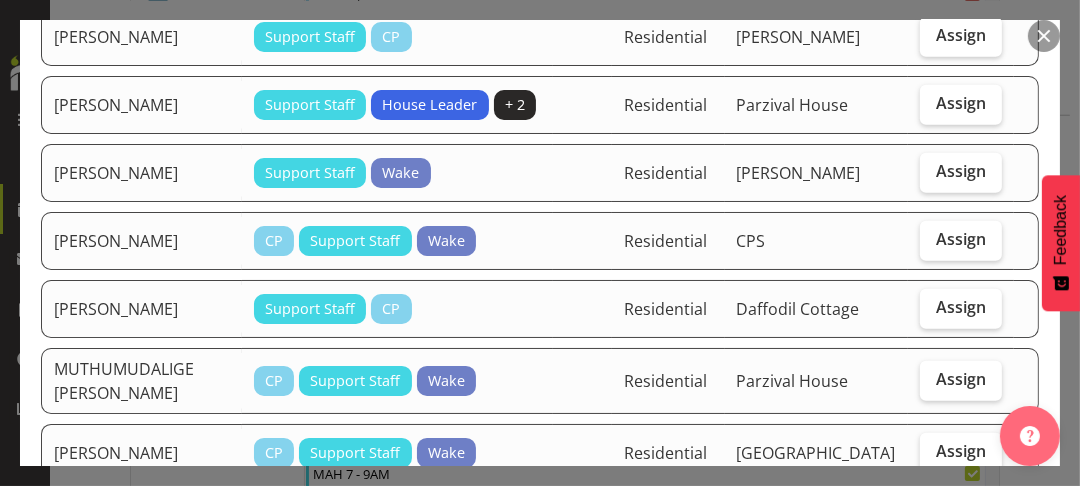 scroll, scrollTop: 1400, scrollLeft: 0, axis: vertical 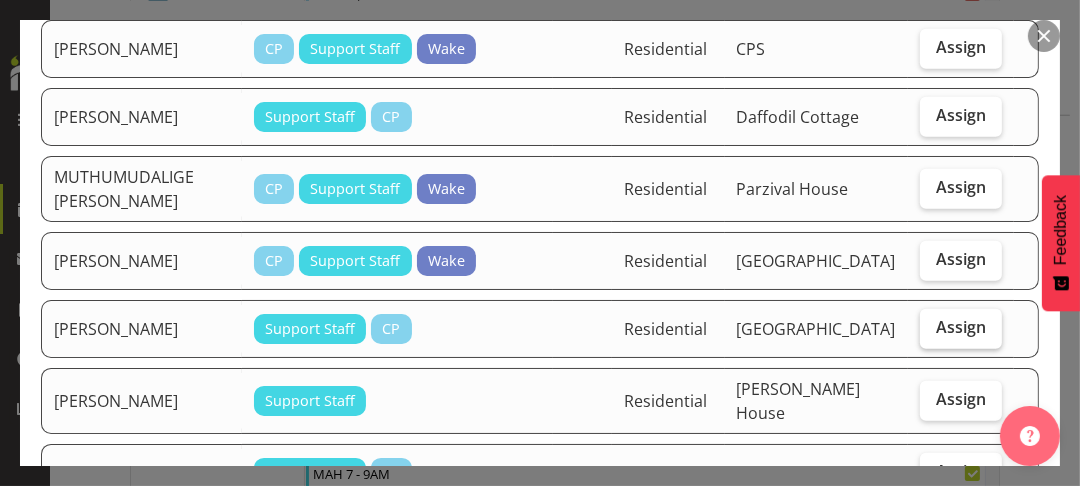 click on "Assign" at bounding box center [961, 327] 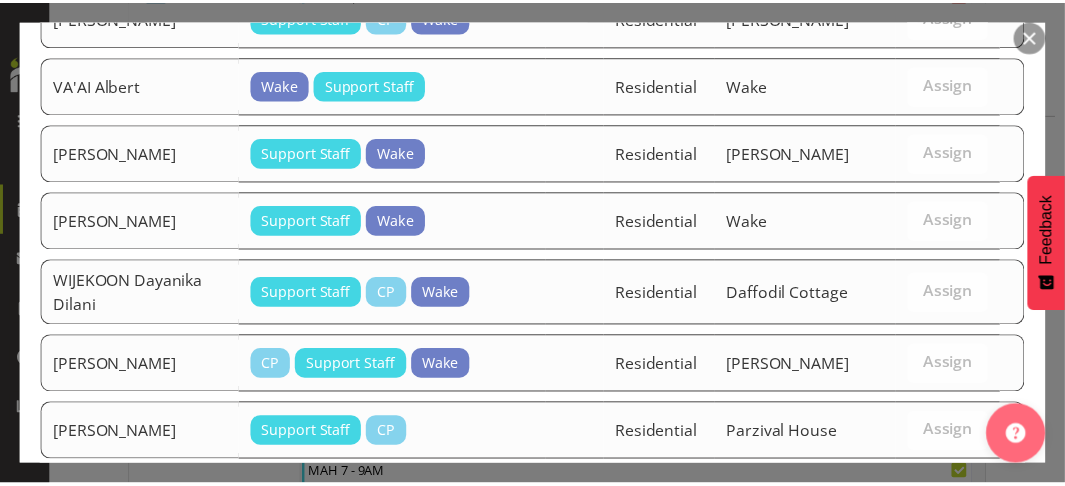 scroll, scrollTop: 2450, scrollLeft: 0, axis: vertical 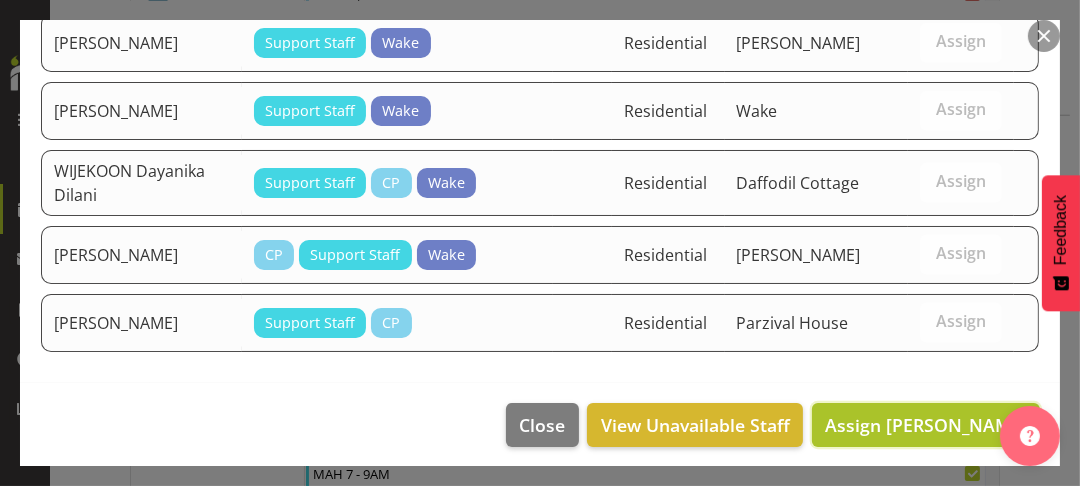 click on "Assign [PERSON_NAME]" at bounding box center [926, 425] 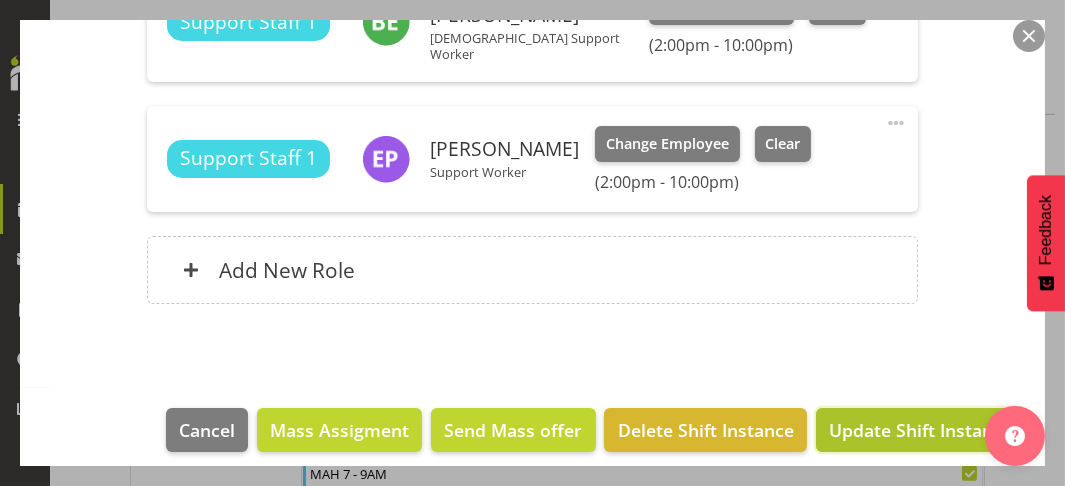 click on "Update Shift Instance" at bounding box center (920, 430) 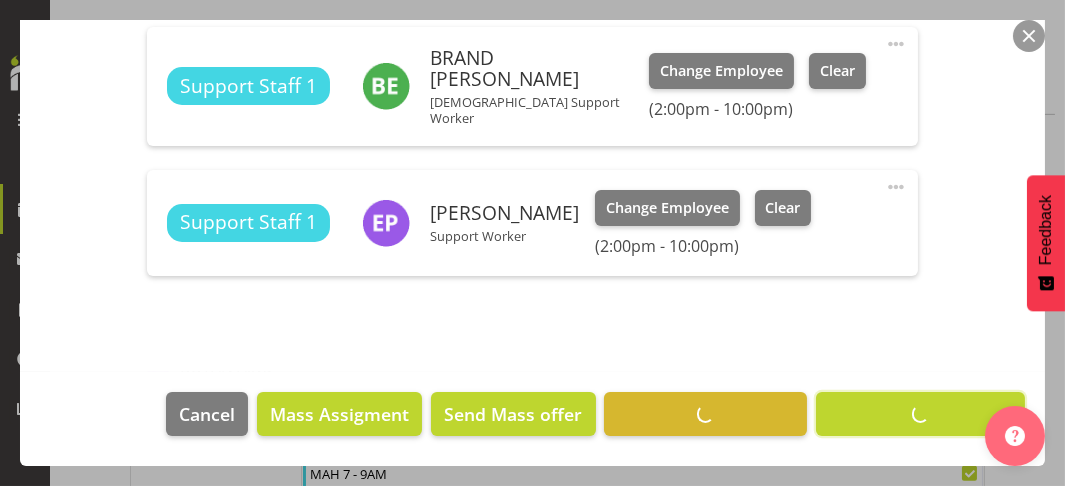scroll, scrollTop: 1078, scrollLeft: 0, axis: vertical 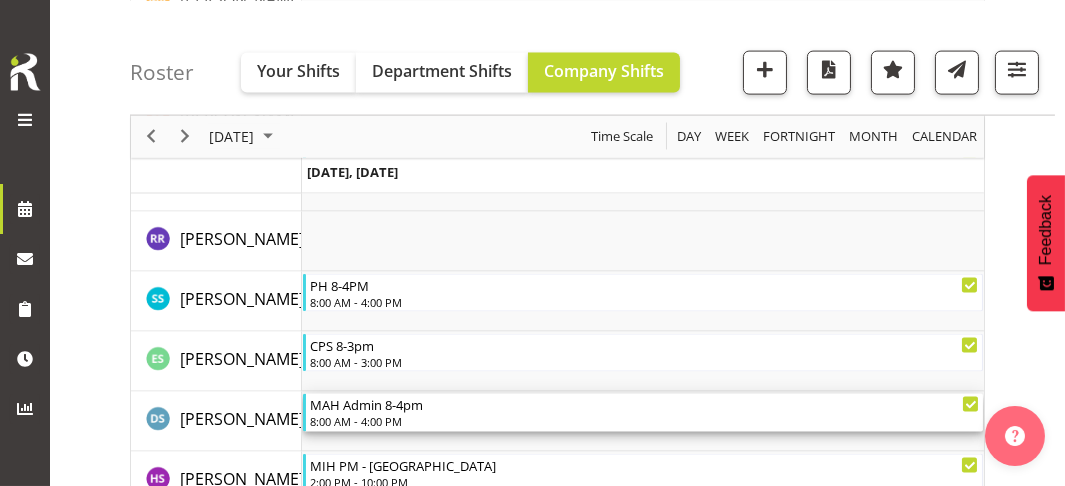 click on "8:00 AM - 4:00 PM" at bounding box center [645, 421] 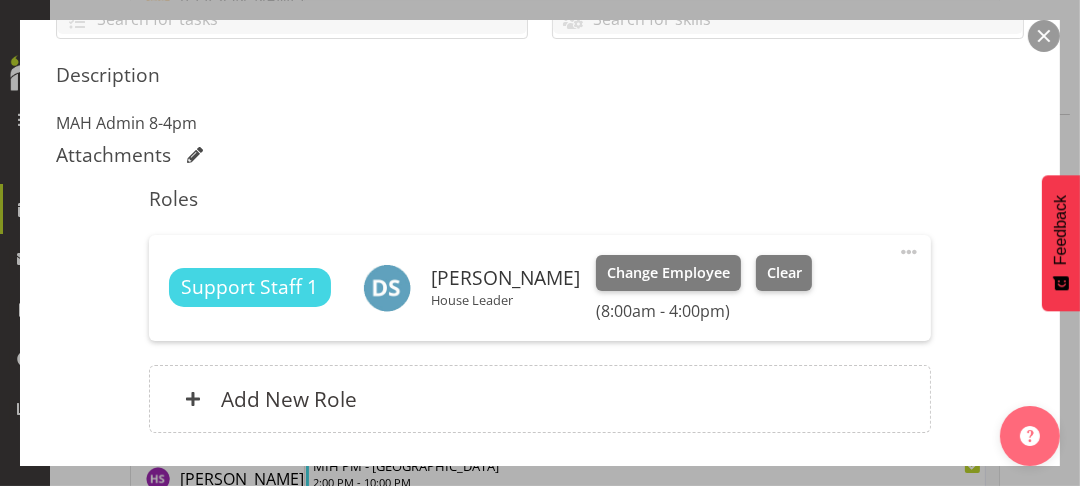 scroll, scrollTop: 500, scrollLeft: 0, axis: vertical 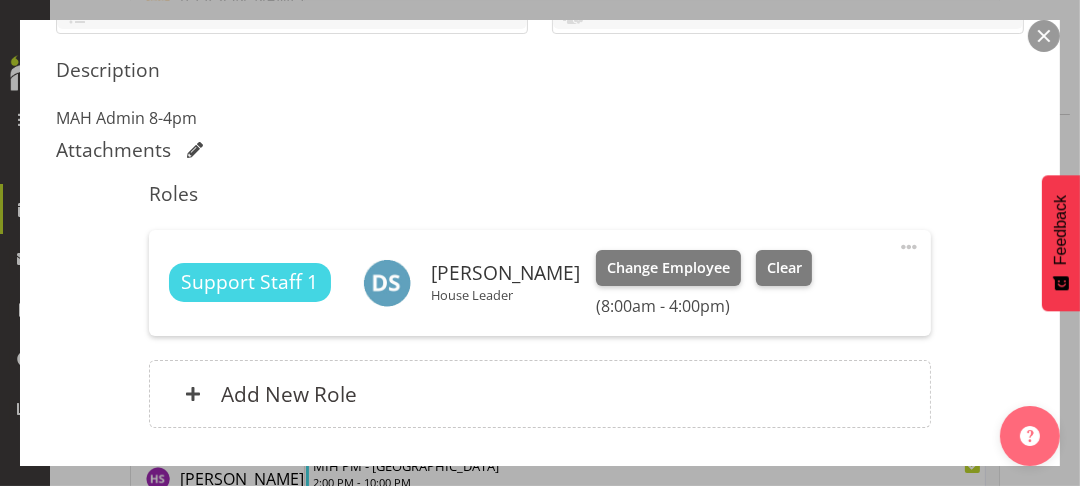 click at bounding box center (909, 247) 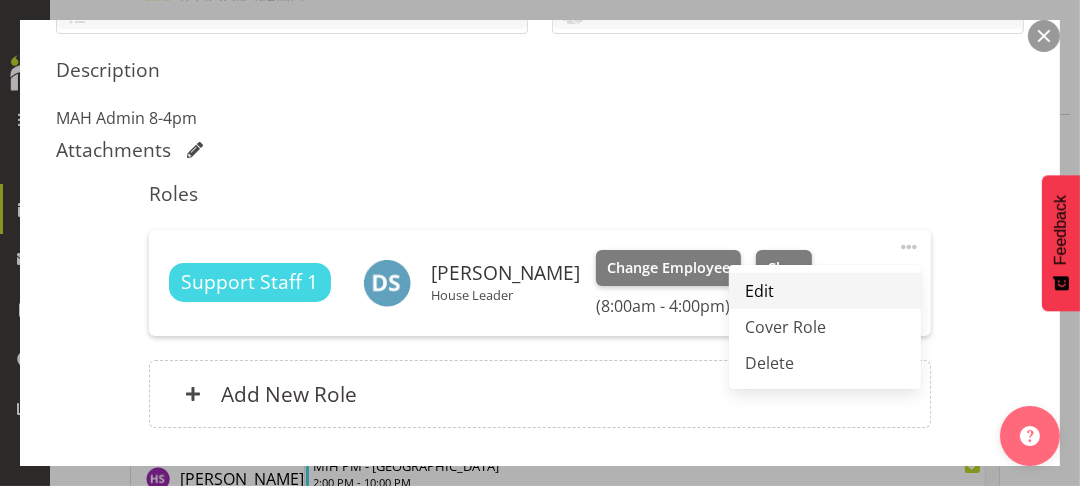 click on "Edit" at bounding box center [825, 291] 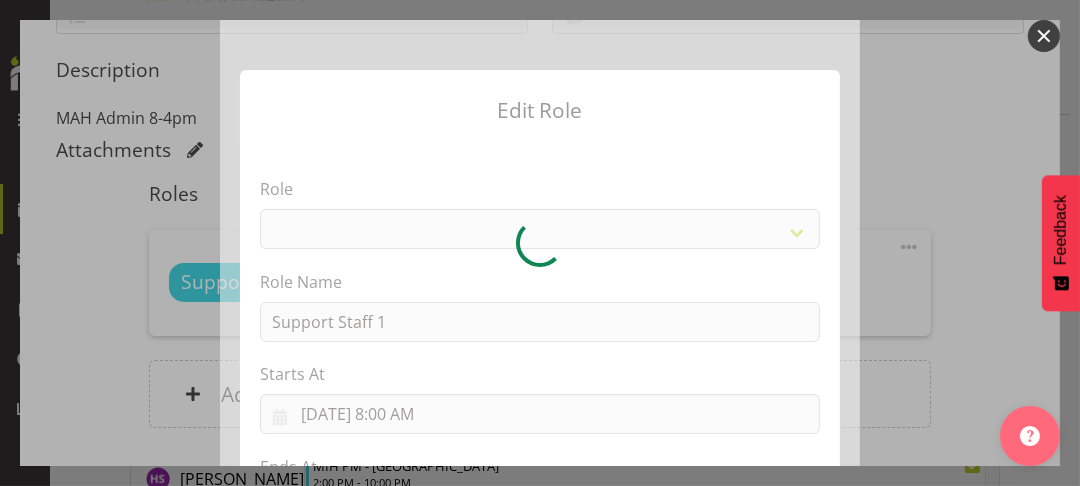 select on "1091" 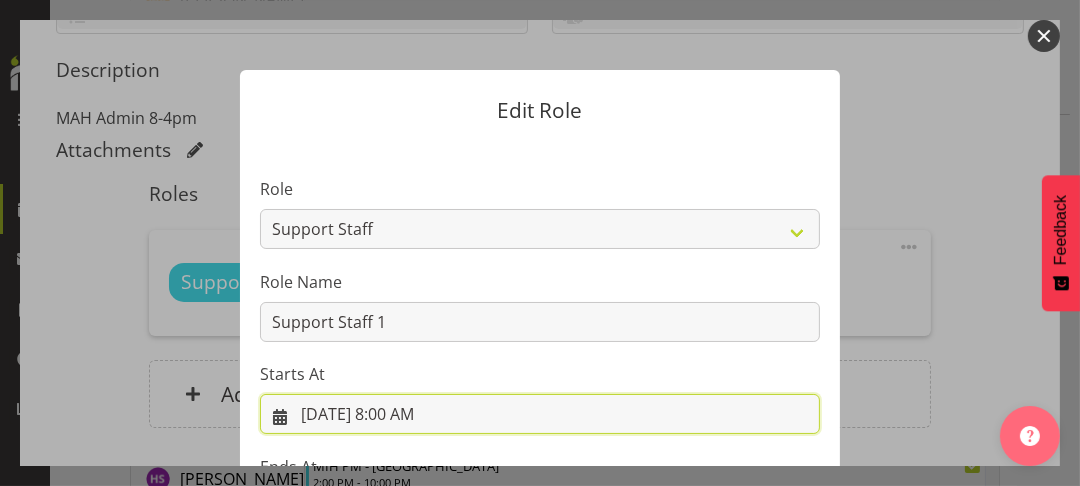 click on "[DATE] 8:00 AM" at bounding box center [540, 414] 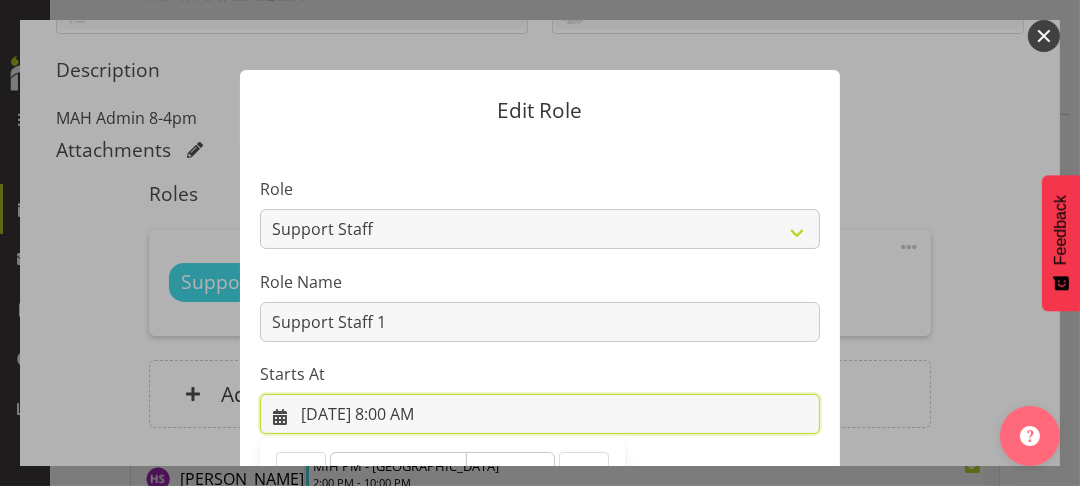 scroll, scrollTop: 424, scrollLeft: 0, axis: vertical 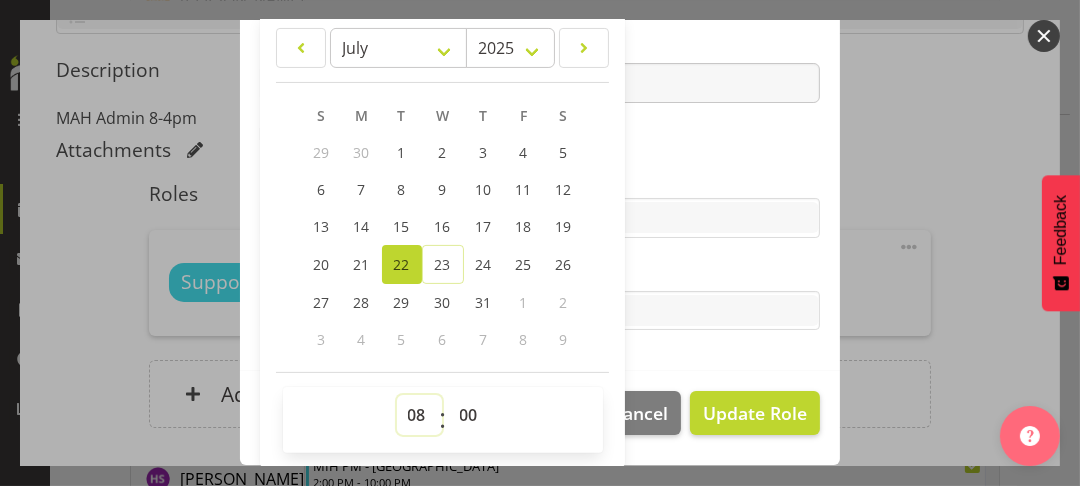 drag, startPoint x: 411, startPoint y: 411, endPoint x: 413, endPoint y: 394, distance: 17.117243 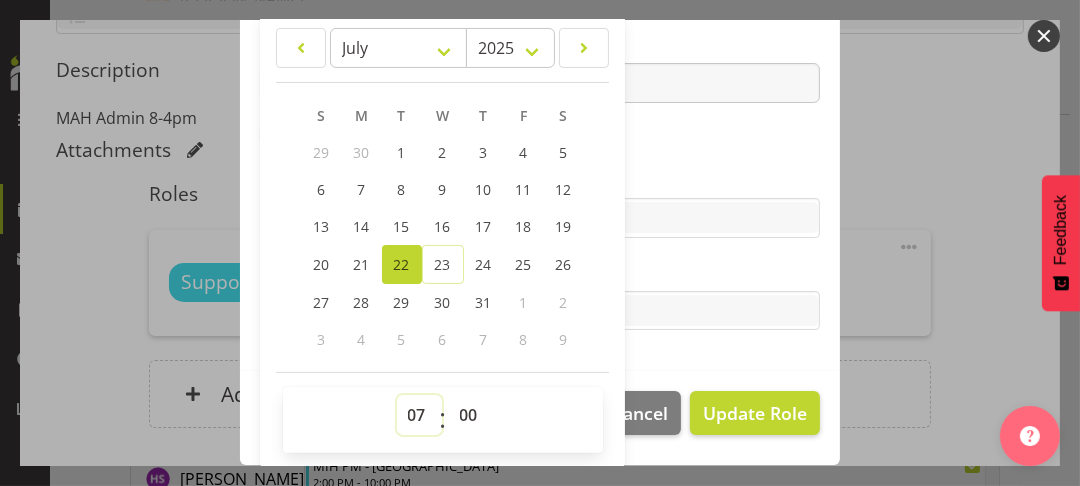 click on "00   01   02   03   04   05   06   07   08   09   10   11   12   13   14   15   16   17   18   19   20   21   22   23" at bounding box center (419, 415) 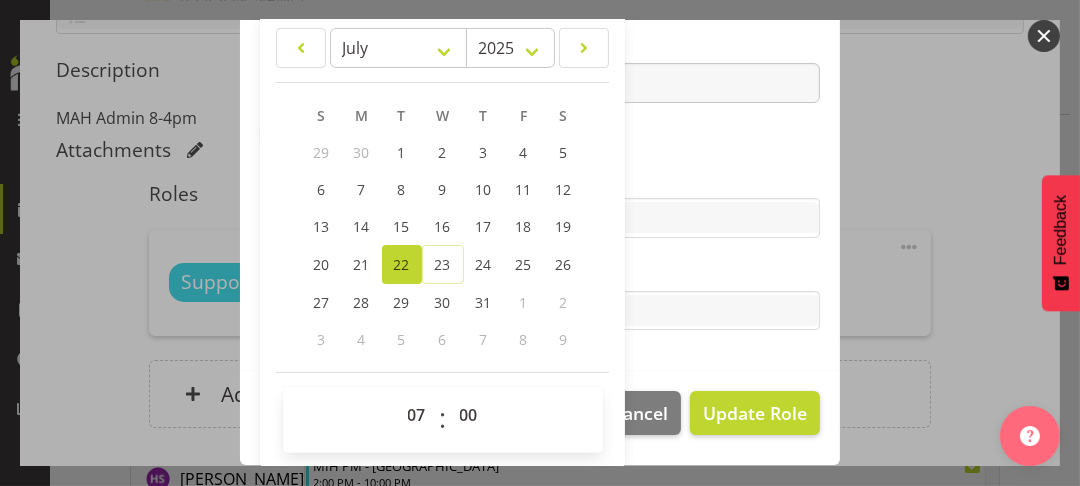 click on "Skills" at bounding box center (540, 178) 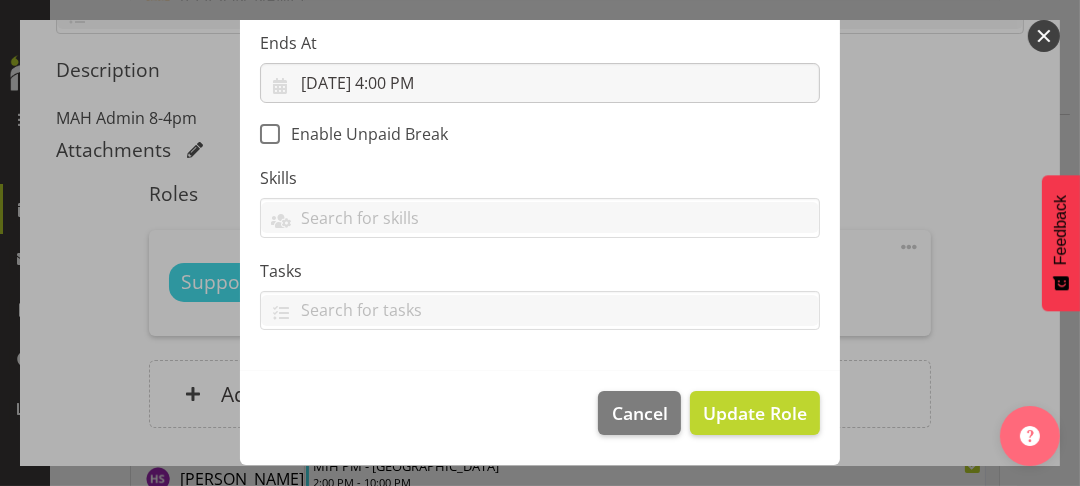 scroll, scrollTop: 422, scrollLeft: 0, axis: vertical 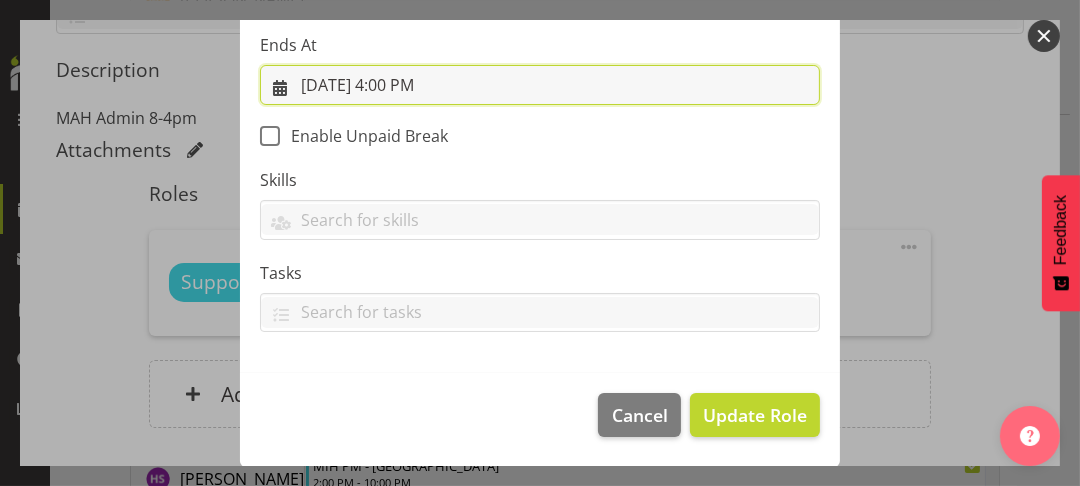 click on "[DATE] 4:00 PM" at bounding box center (540, 85) 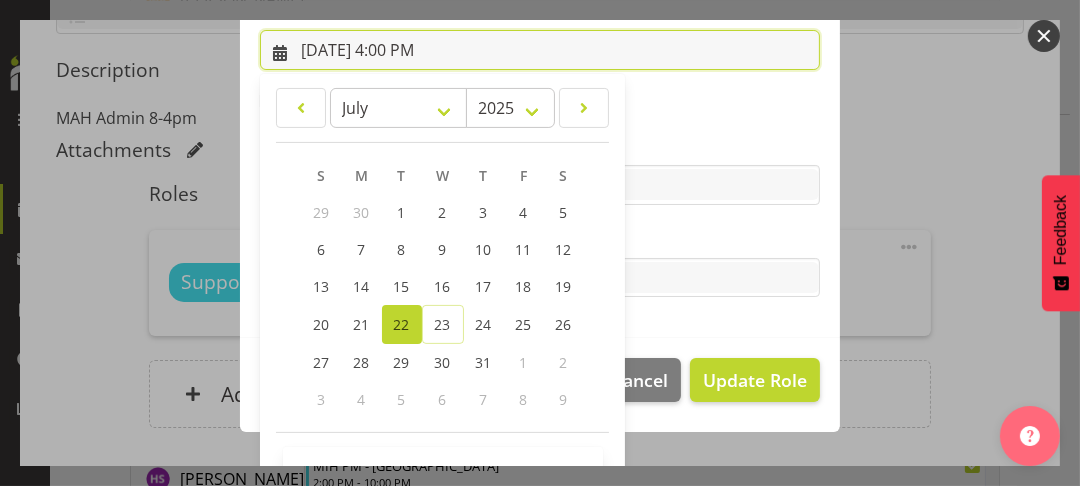 scroll, scrollTop: 517, scrollLeft: 0, axis: vertical 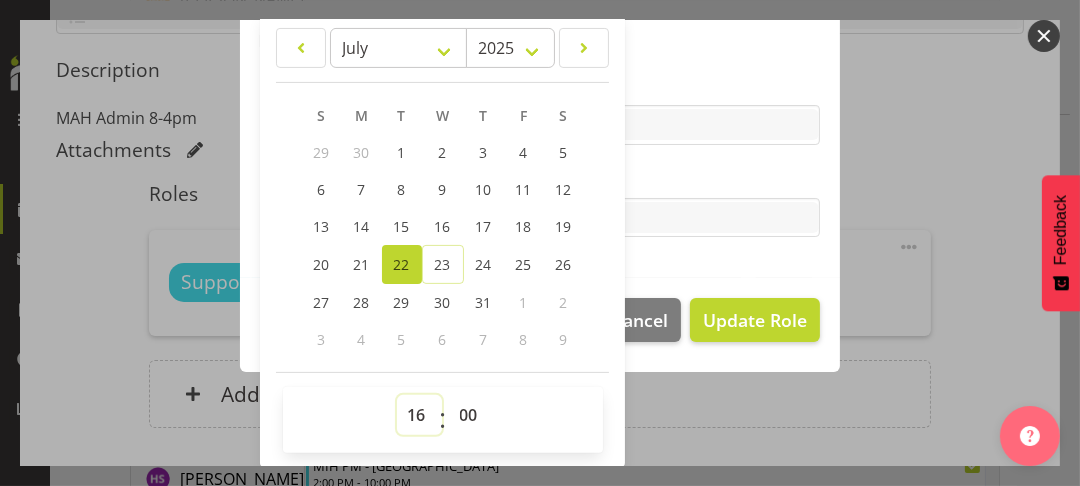 click on "00   01   02   03   04   05   06   07   08   09   10   11   12   13   14   15   16   17   18   19   20   21   22   23" at bounding box center [419, 415] 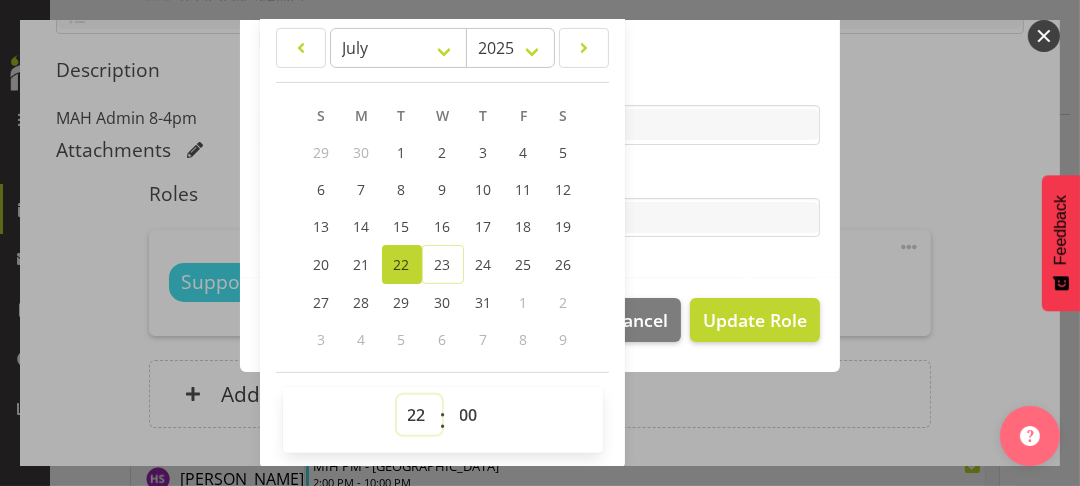 click on "00   01   02   03   04   05   06   07   08   09   10   11   12   13   14   15   16   17   18   19   20   21   22   23" at bounding box center (419, 415) 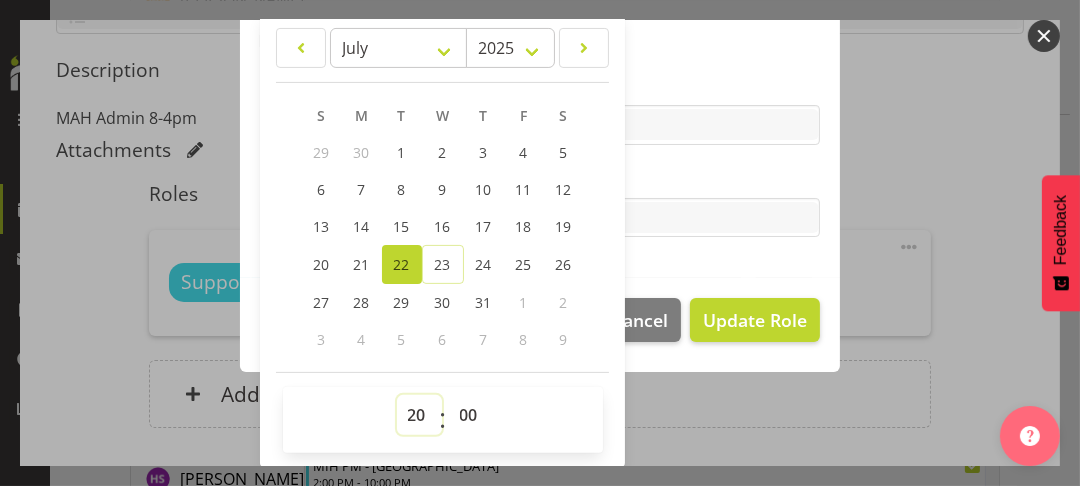 click on "00   01   02   03   04   05   06   07   08   09   10   11   12   13   14   15   16   17   18   19   20   21   22   23" at bounding box center [419, 415] 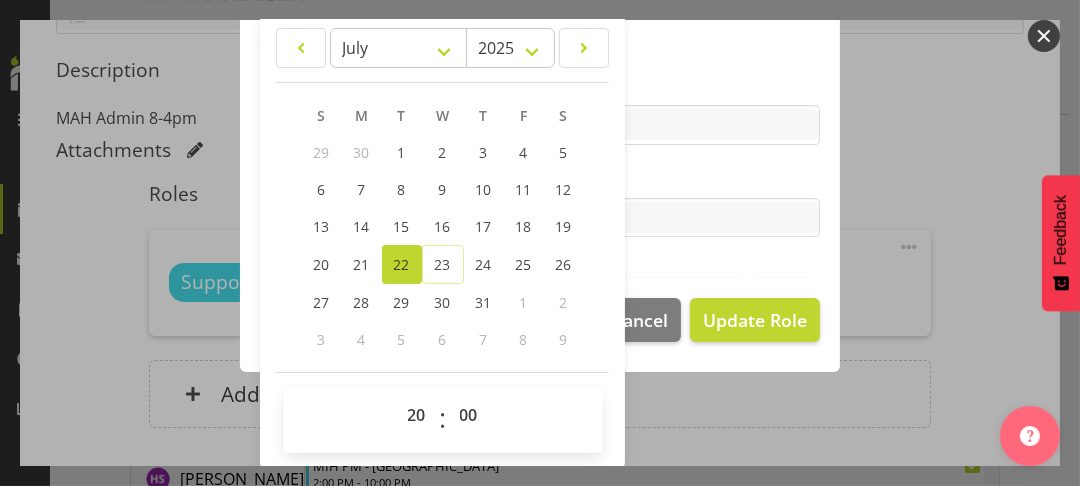 click on "Tasks" at bounding box center [540, 178] 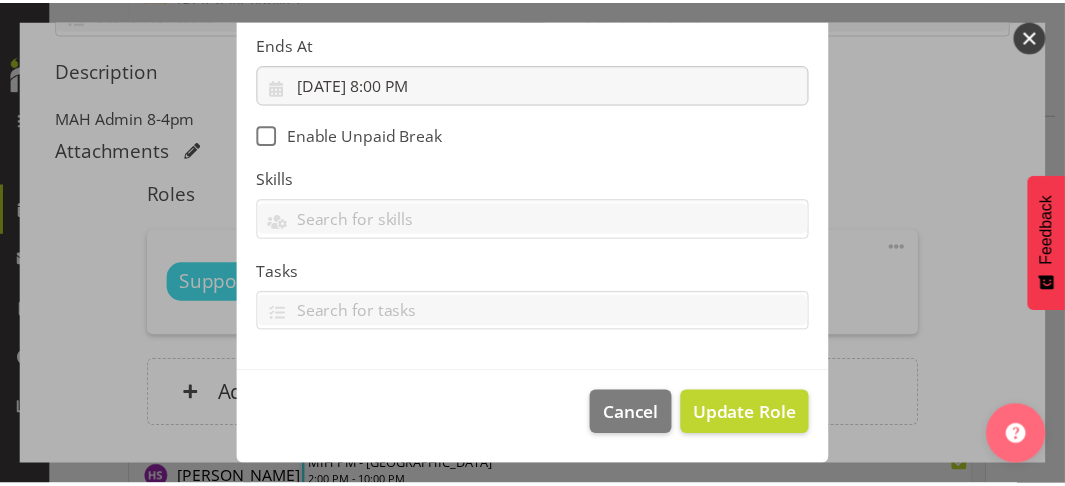 scroll, scrollTop: 422, scrollLeft: 0, axis: vertical 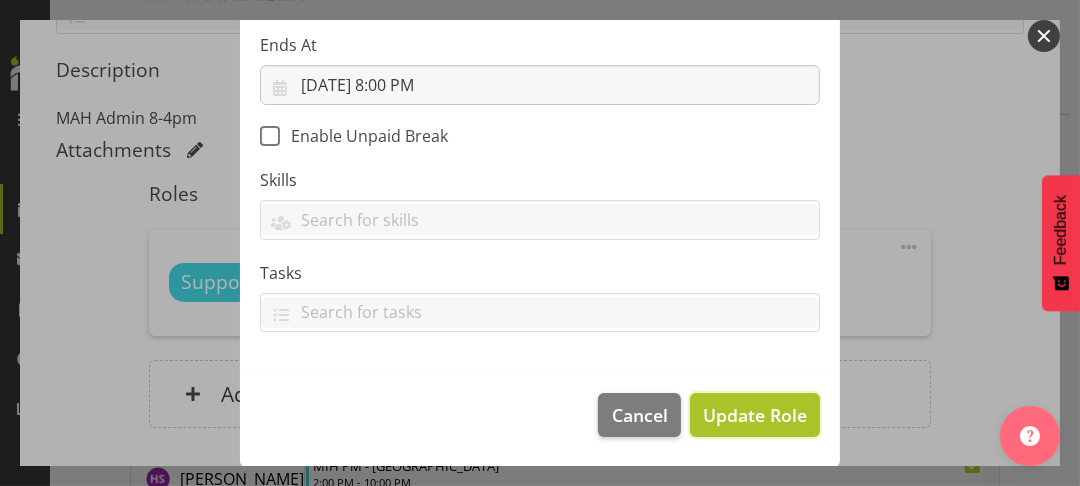 click on "Update Role" at bounding box center [755, 415] 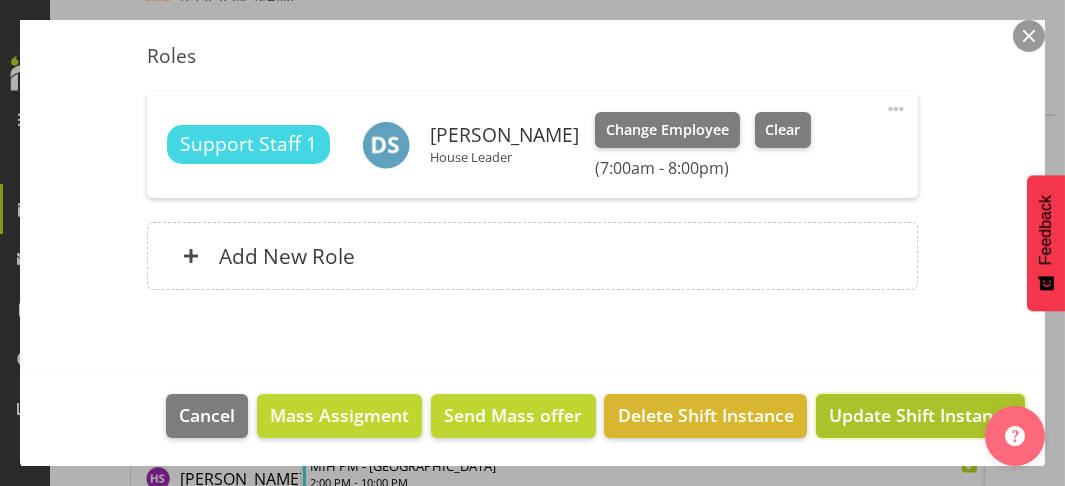 click on "Update Shift Instance" at bounding box center [920, 415] 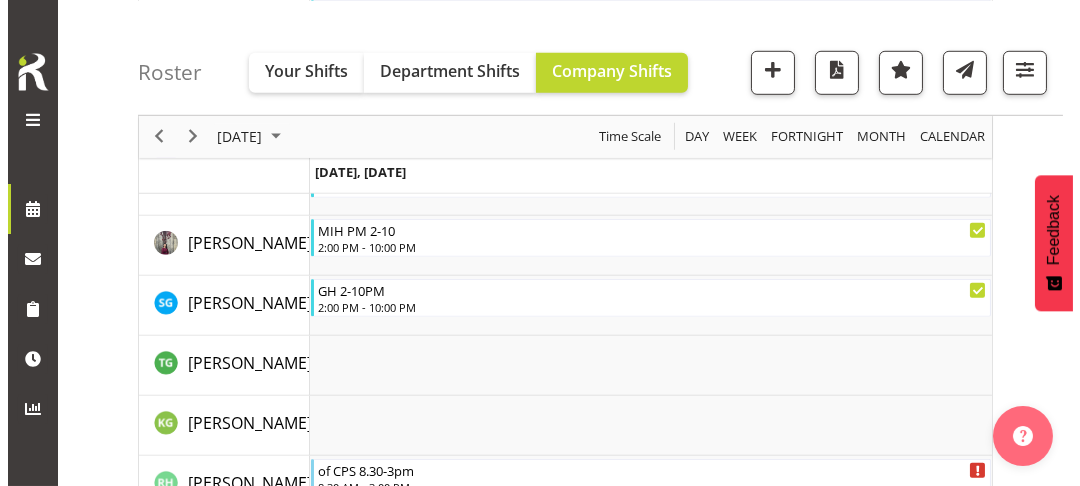 scroll, scrollTop: 2620, scrollLeft: 0, axis: vertical 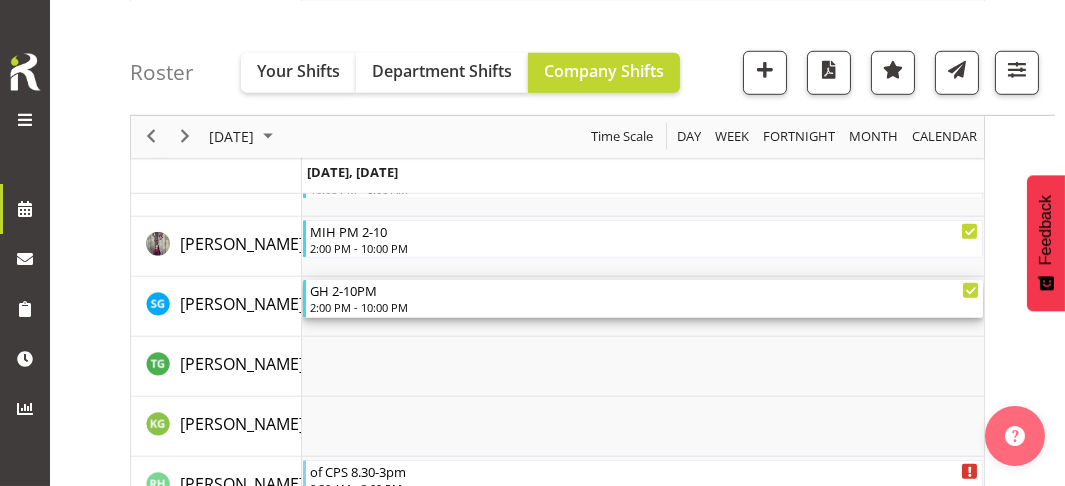 click on "GH 2-10PM 2:00 PM - 10:00 PM" at bounding box center (645, 299) 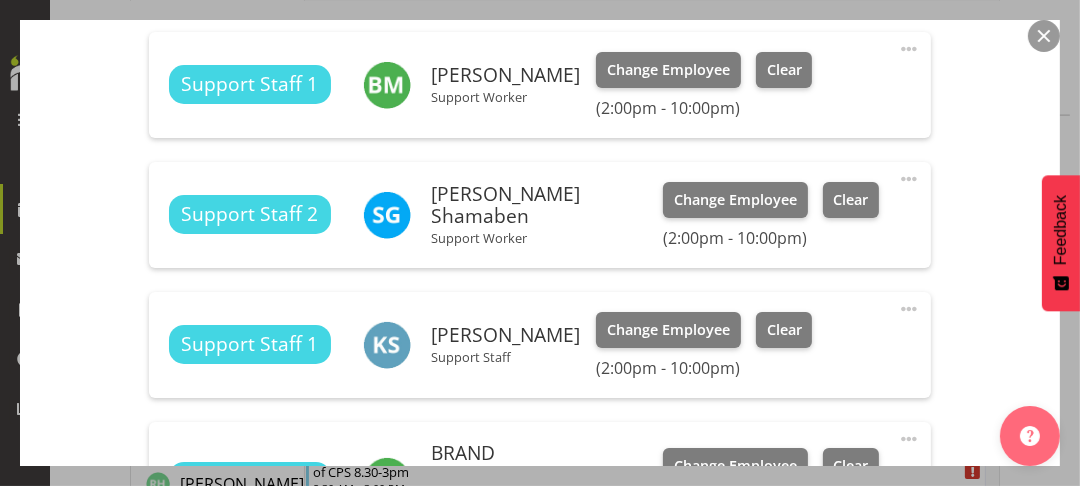 scroll, scrollTop: 700, scrollLeft: 0, axis: vertical 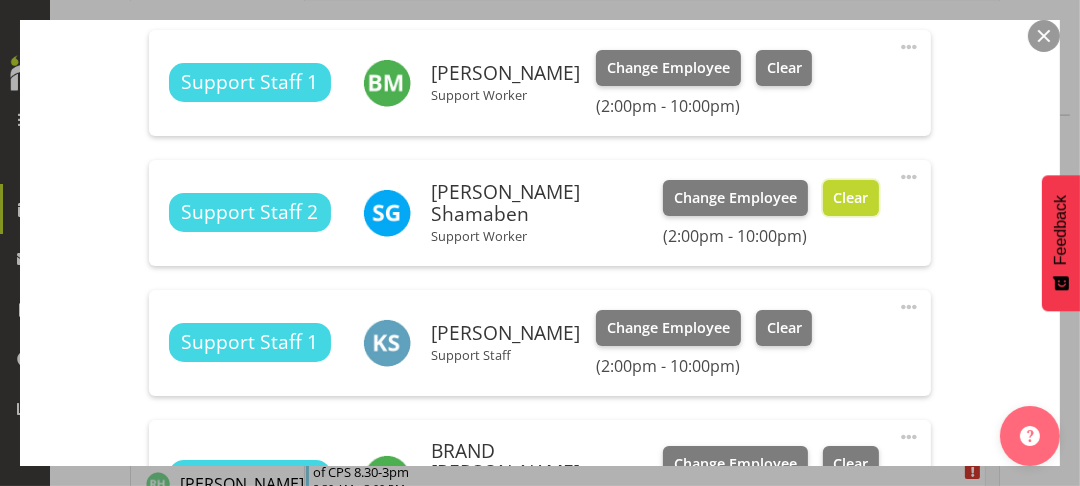 click on "Clear" at bounding box center [851, 198] 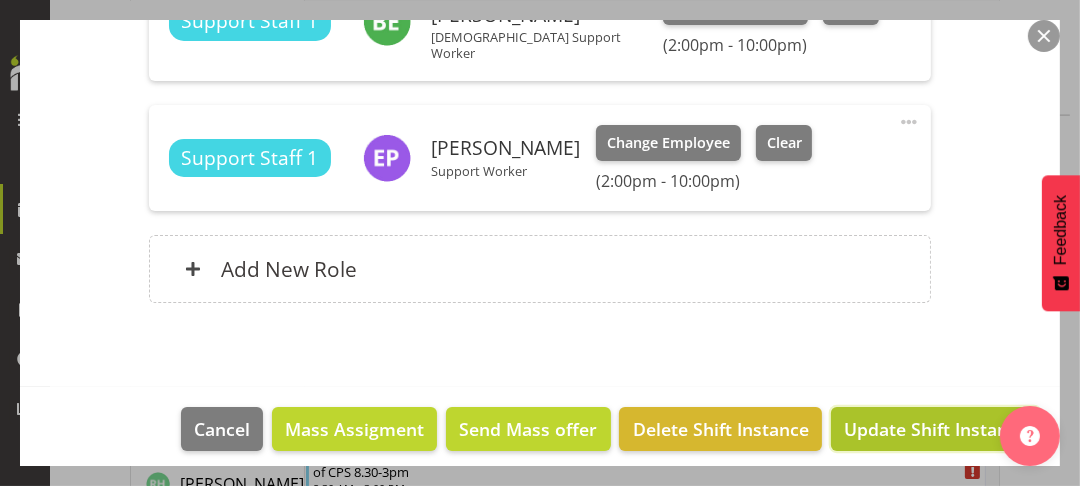 click on "Update Shift Instance" at bounding box center (935, 429) 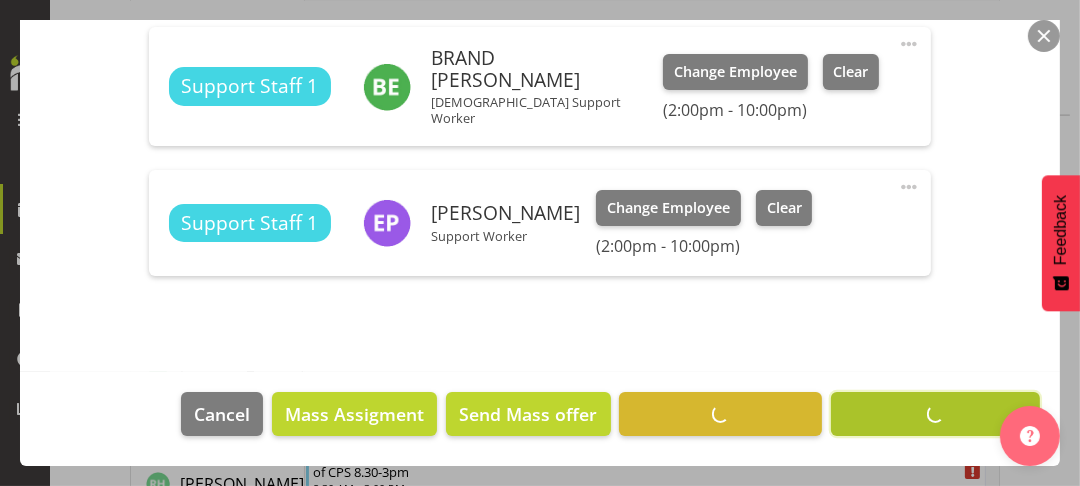 scroll, scrollTop: 1050, scrollLeft: 0, axis: vertical 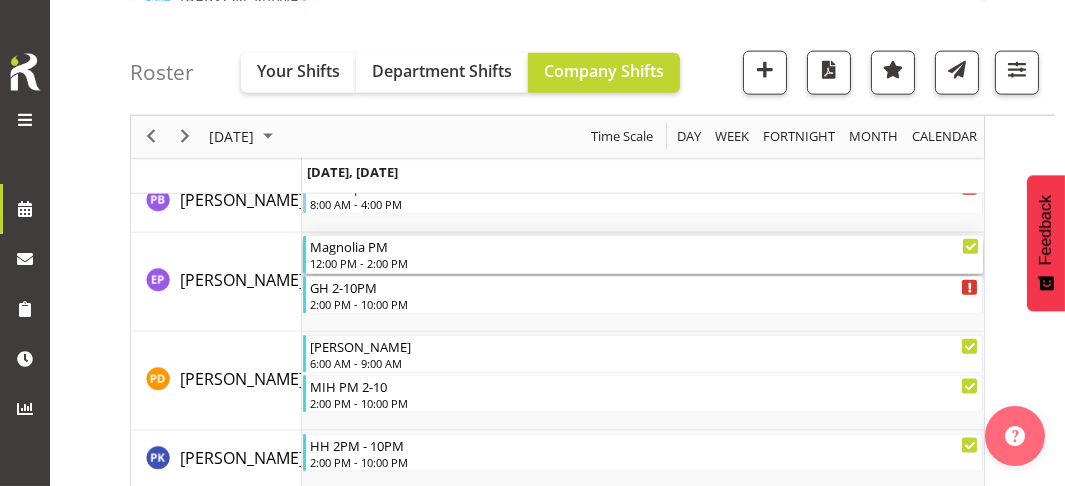 click on "12:00 PM - 2:00 PM" at bounding box center (645, 263) 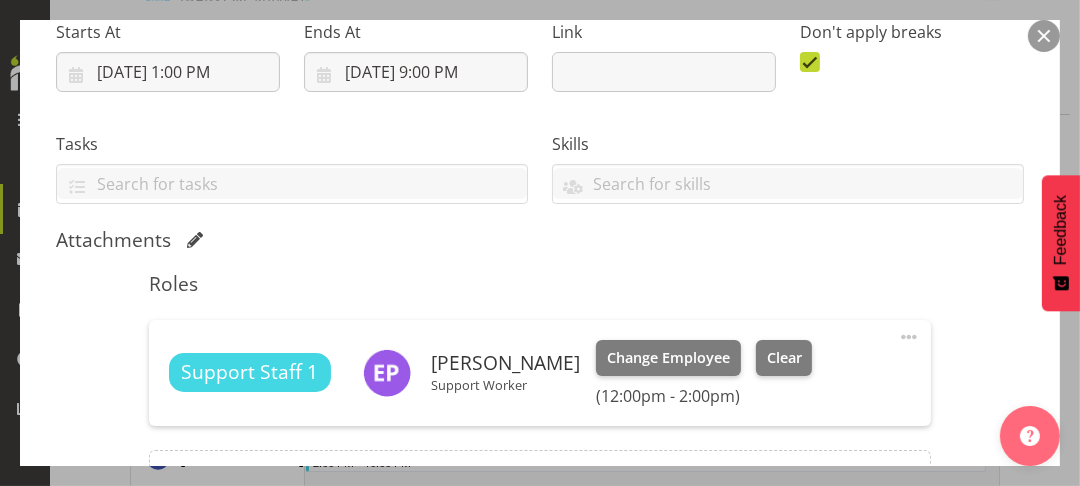 scroll, scrollTop: 500, scrollLeft: 0, axis: vertical 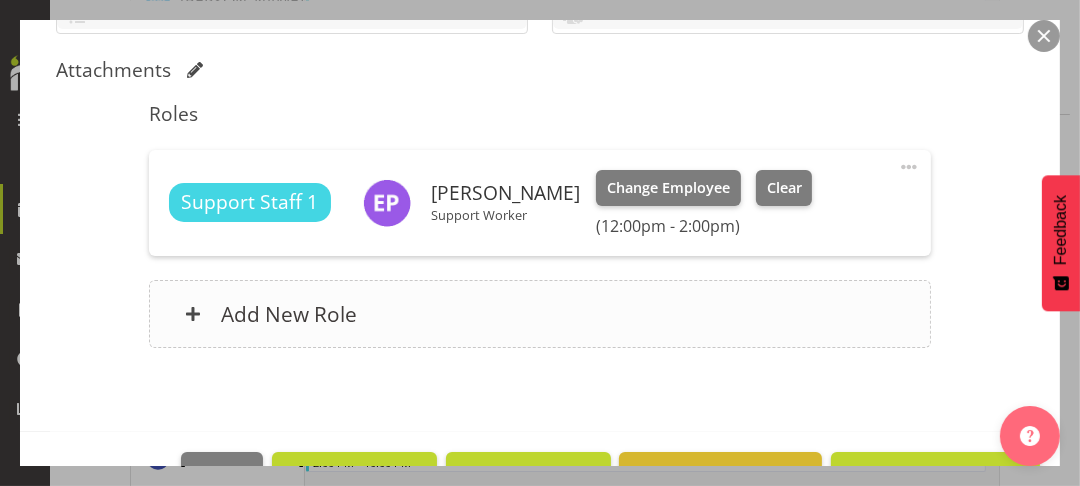 click on "Add New Role" at bounding box center [540, 314] 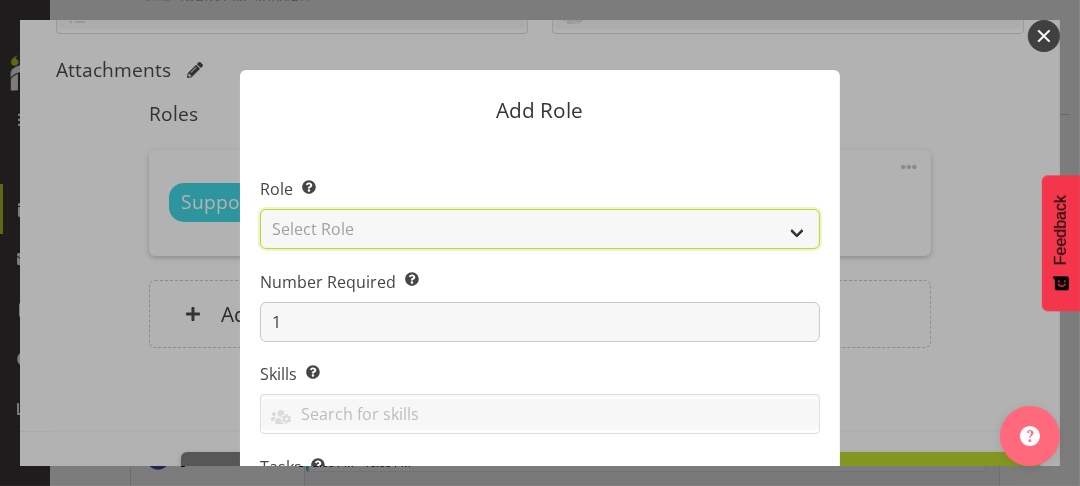 click on "Select Role  CP House Leader Support Staff Wake" at bounding box center [540, 229] 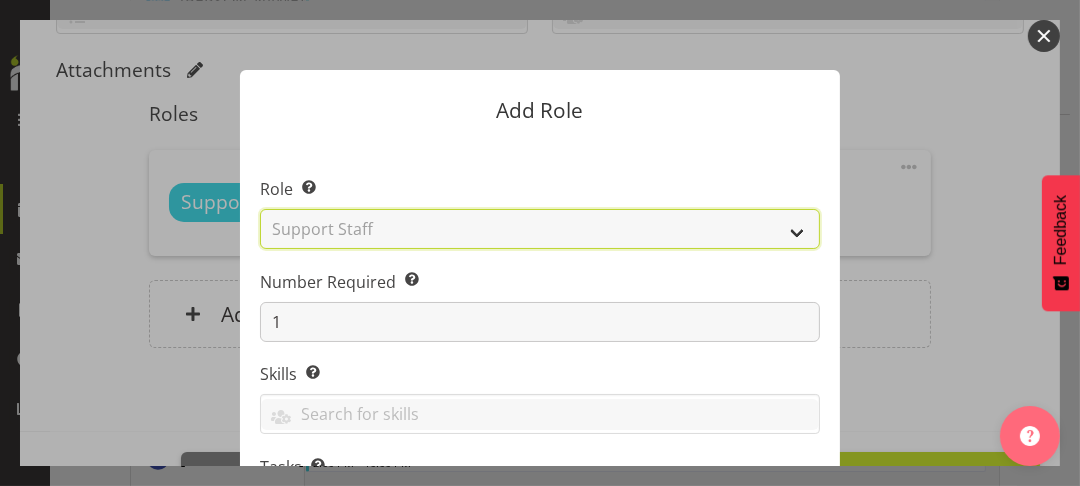click on "Select Role  CP House Leader Support Staff Wake" at bounding box center (540, 229) 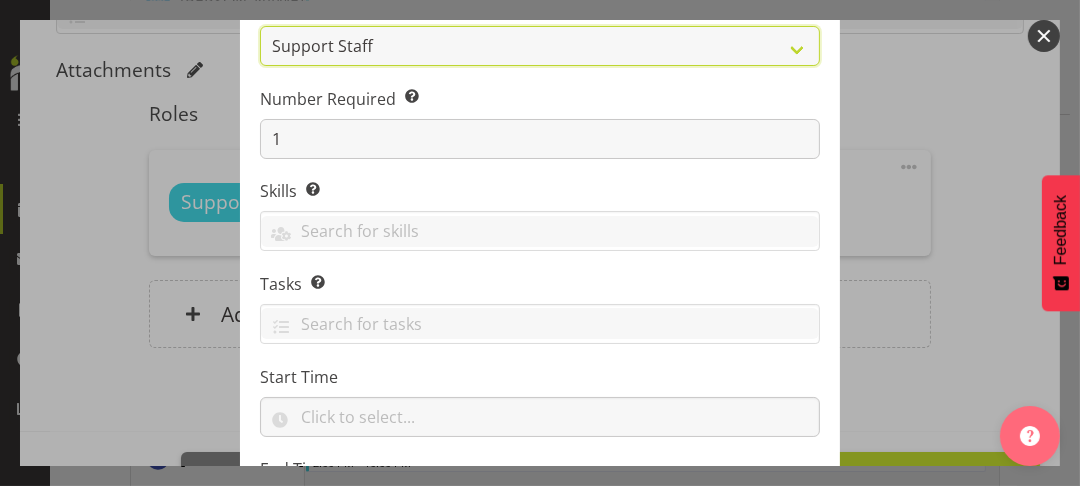 scroll, scrollTop: 380, scrollLeft: 0, axis: vertical 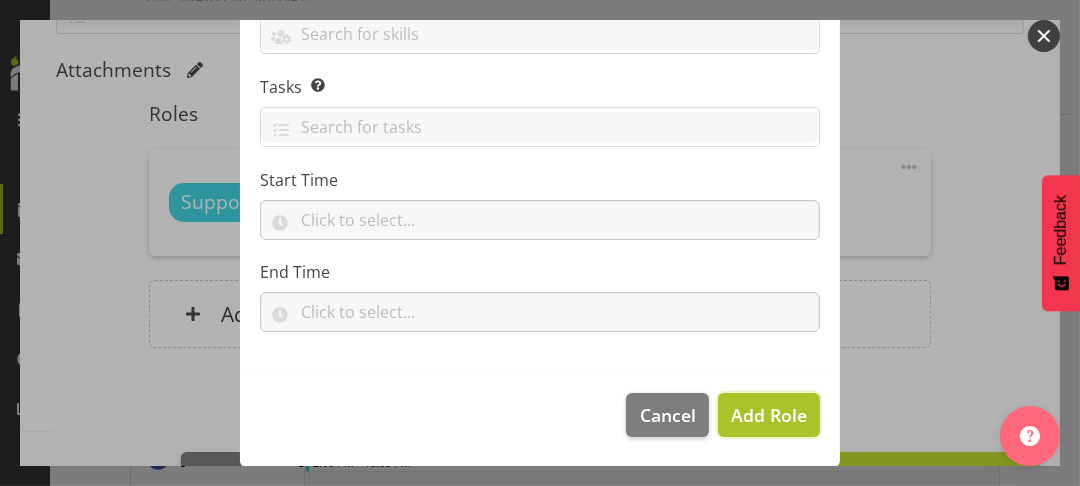 click on "Add Role" at bounding box center (769, 415) 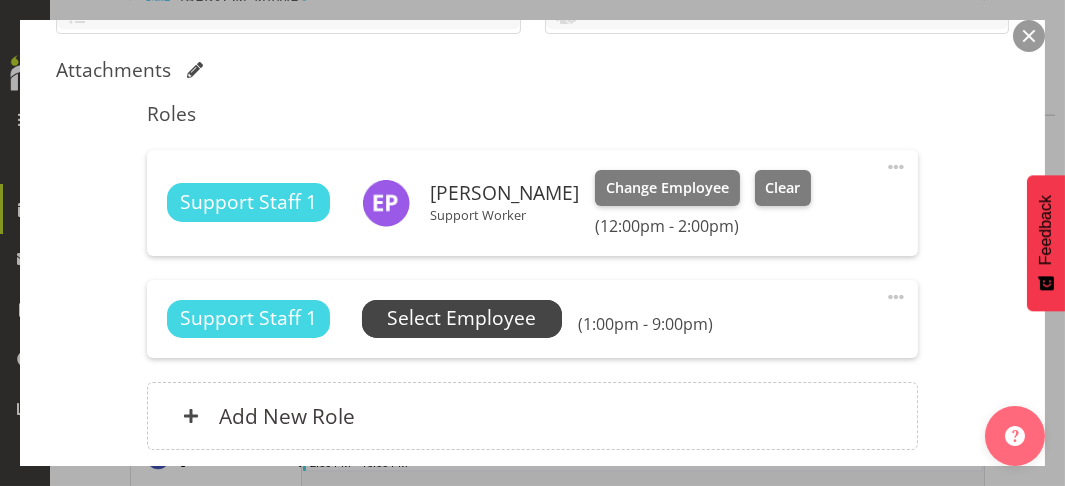 click on "Select Employee" at bounding box center [462, 318] 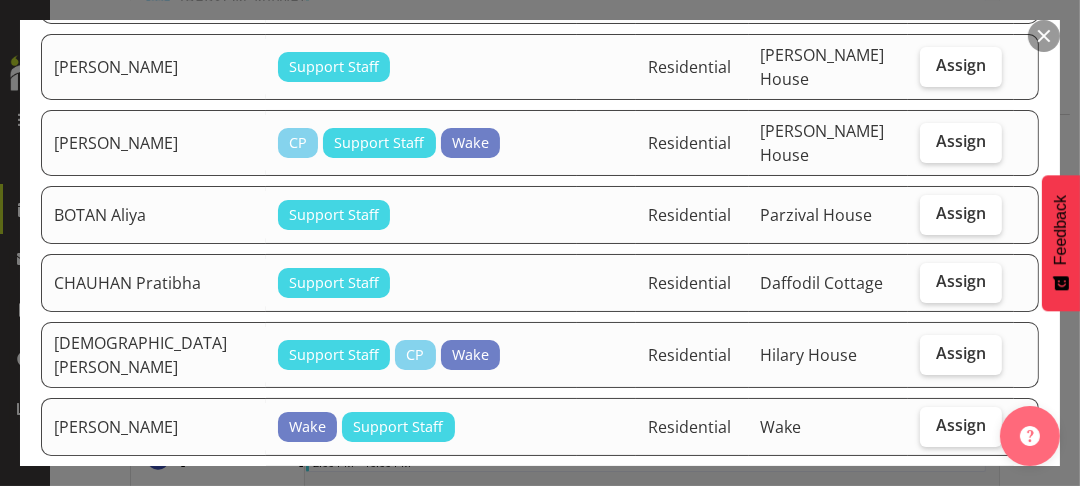 scroll, scrollTop: 600, scrollLeft: 0, axis: vertical 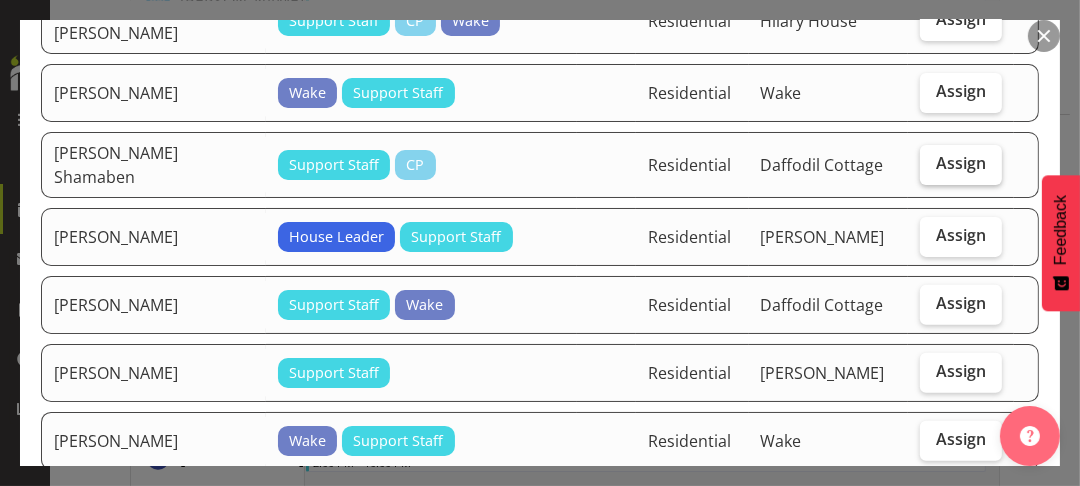 click on "Assign" at bounding box center (961, 163) 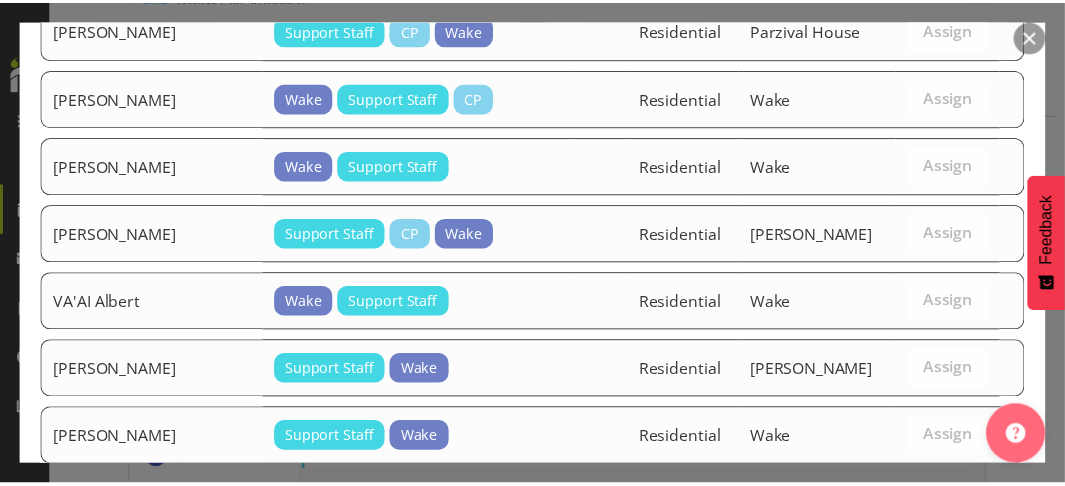 scroll, scrollTop: 2000, scrollLeft: 0, axis: vertical 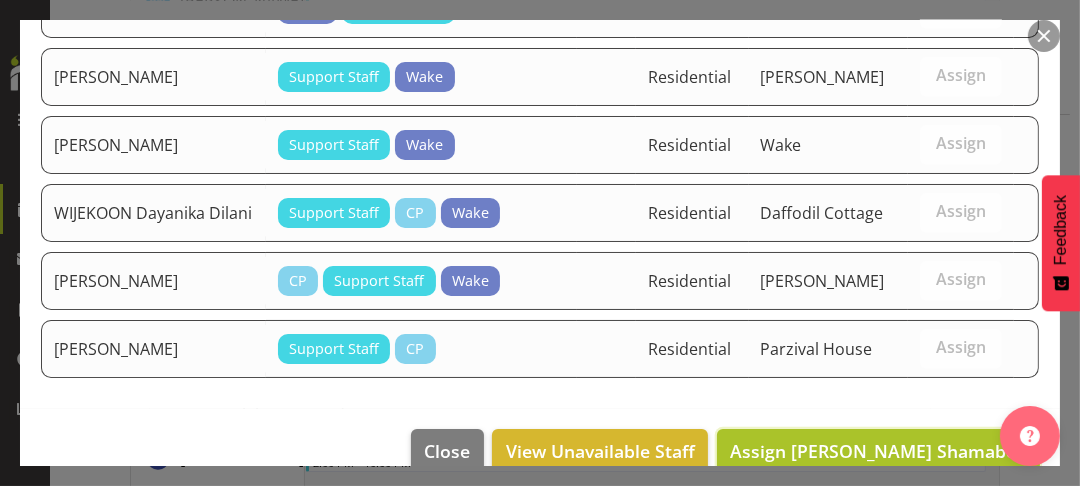 click on "Assign [PERSON_NAME] Shamaben" at bounding box center [878, 451] 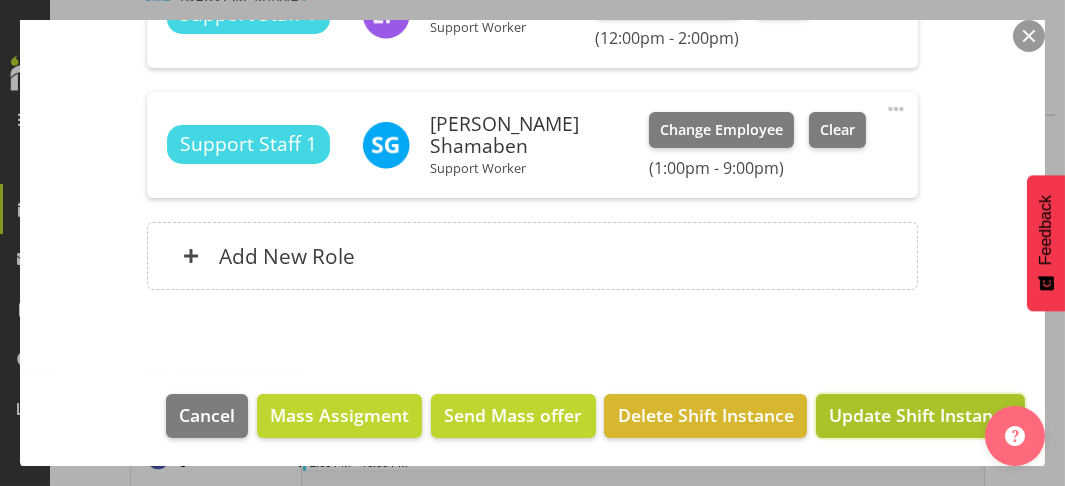 click on "Update Shift Instance" at bounding box center [920, 415] 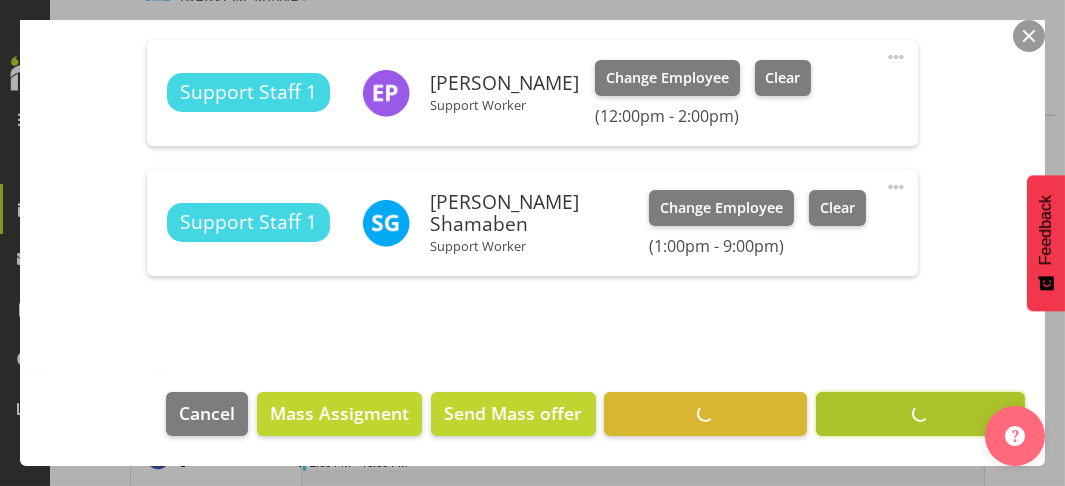 scroll, scrollTop: 608, scrollLeft: 0, axis: vertical 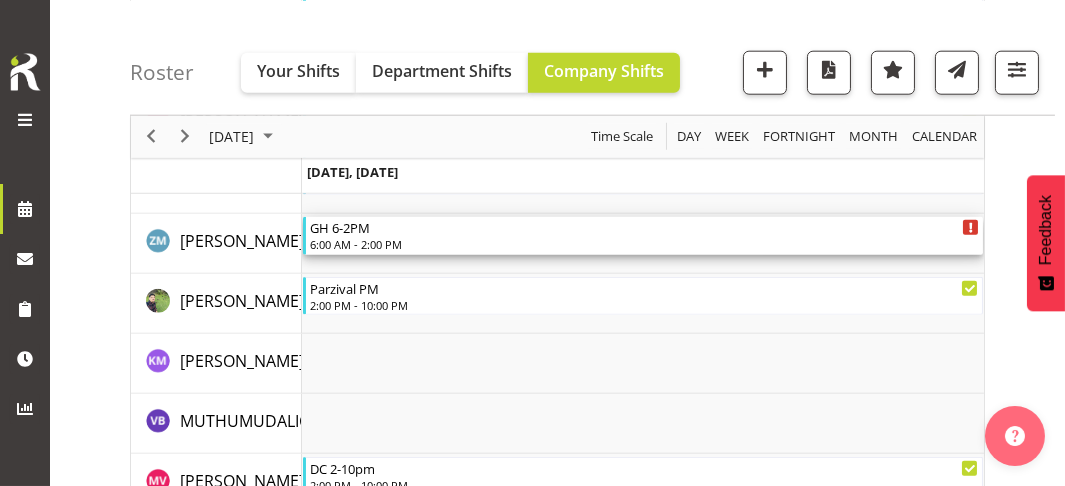 click on "6:00 AM - 2:00 PM" at bounding box center [645, 244] 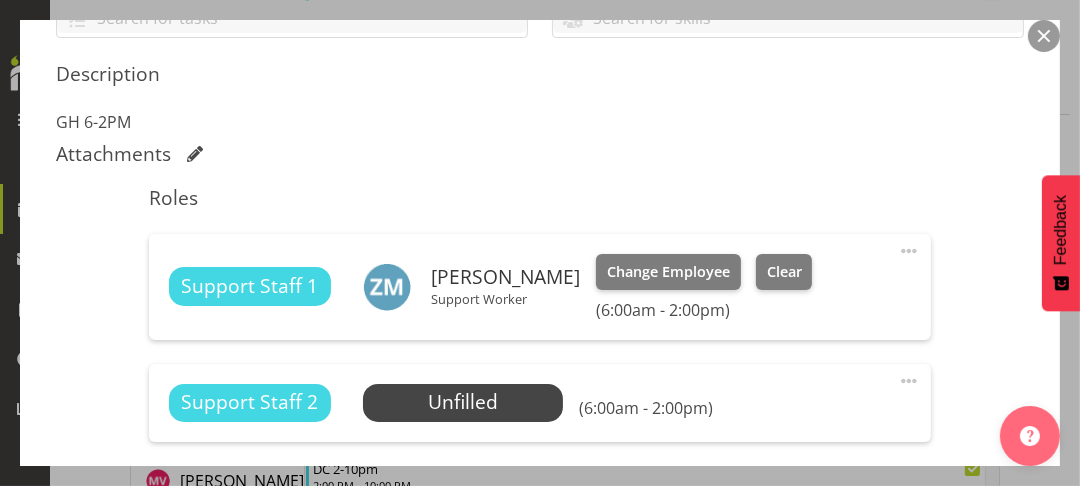 scroll, scrollTop: 600, scrollLeft: 0, axis: vertical 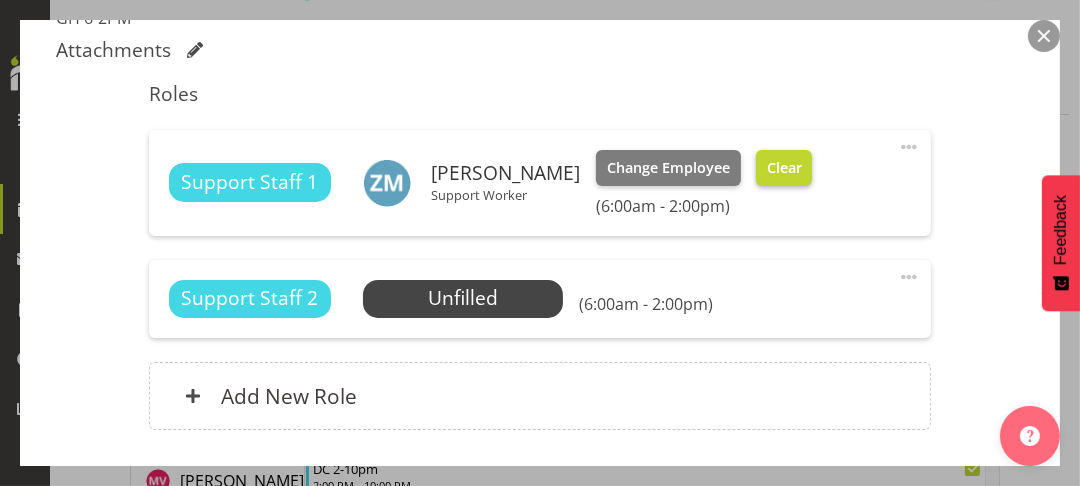 click on "Clear" at bounding box center [784, 168] 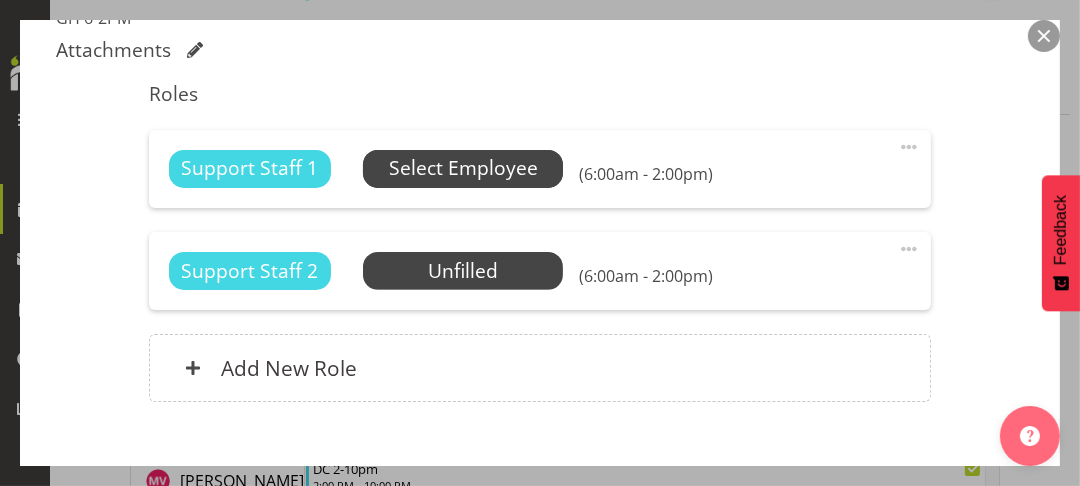 click on "Select Employee" at bounding box center (463, 168) 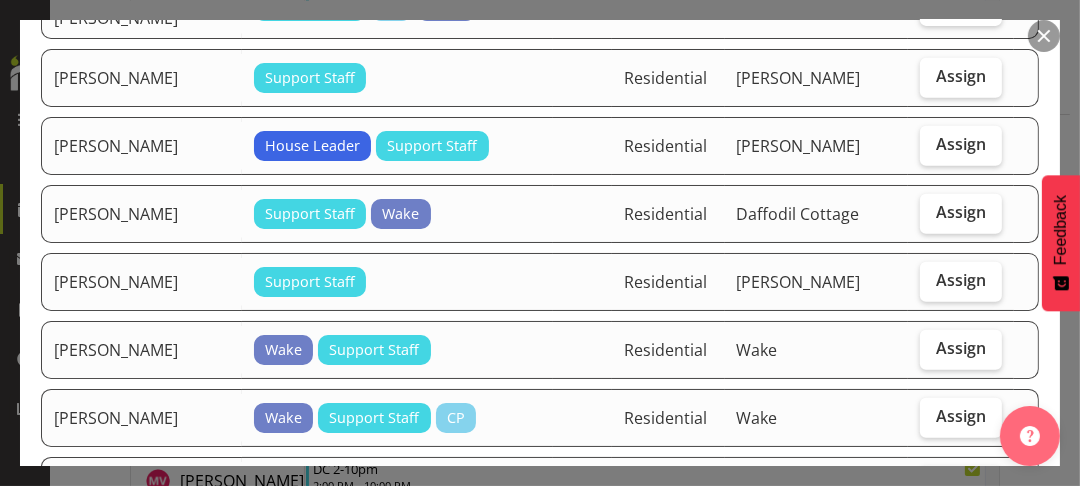 scroll, scrollTop: 900, scrollLeft: 0, axis: vertical 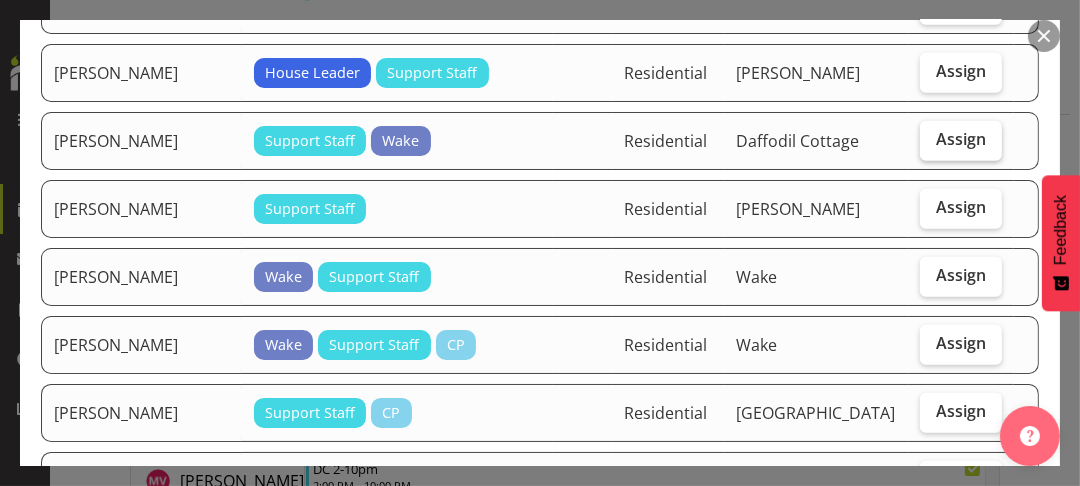 click on "Assign" at bounding box center (961, 141) 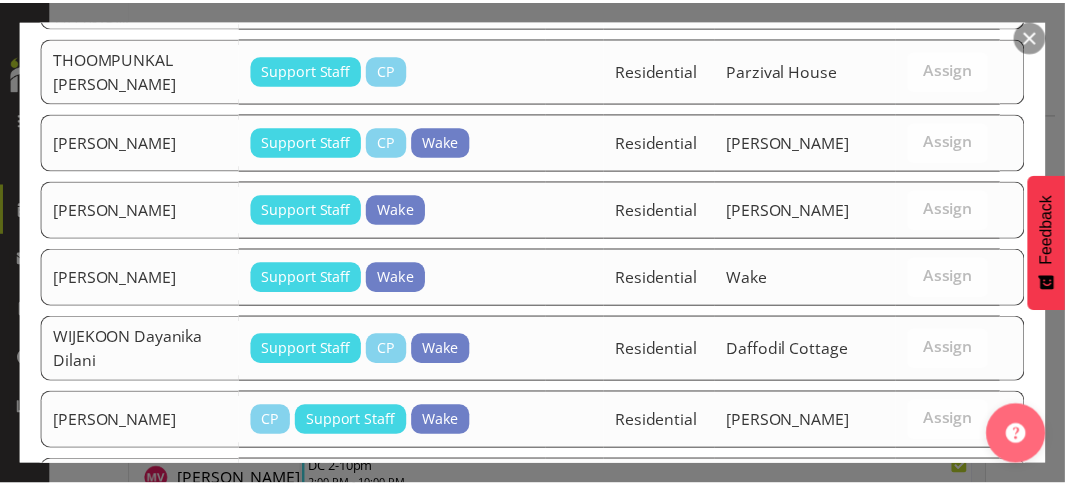 scroll, scrollTop: 2801, scrollLeft: 0, axis: vertical 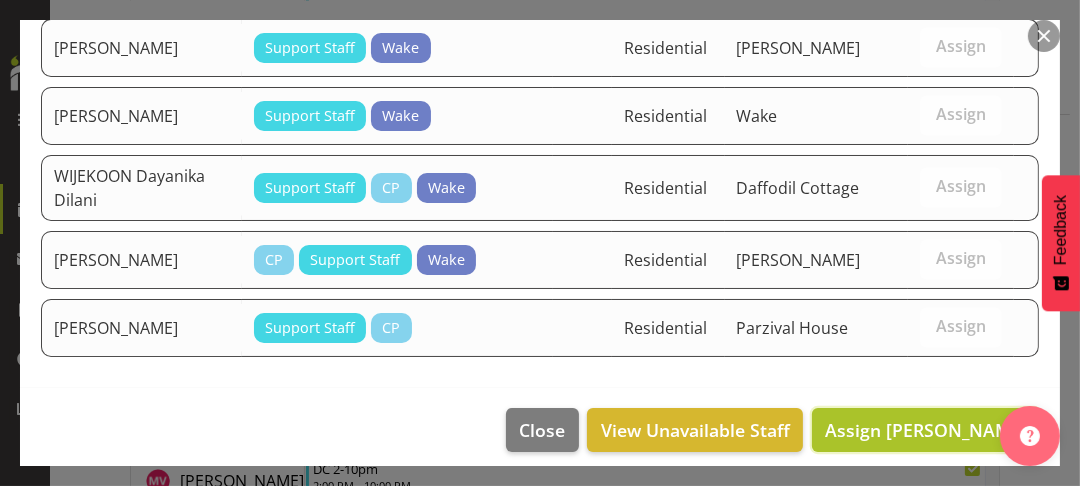 click on "Assign [PERSON_NAME]" at bounding box center [926, 430] 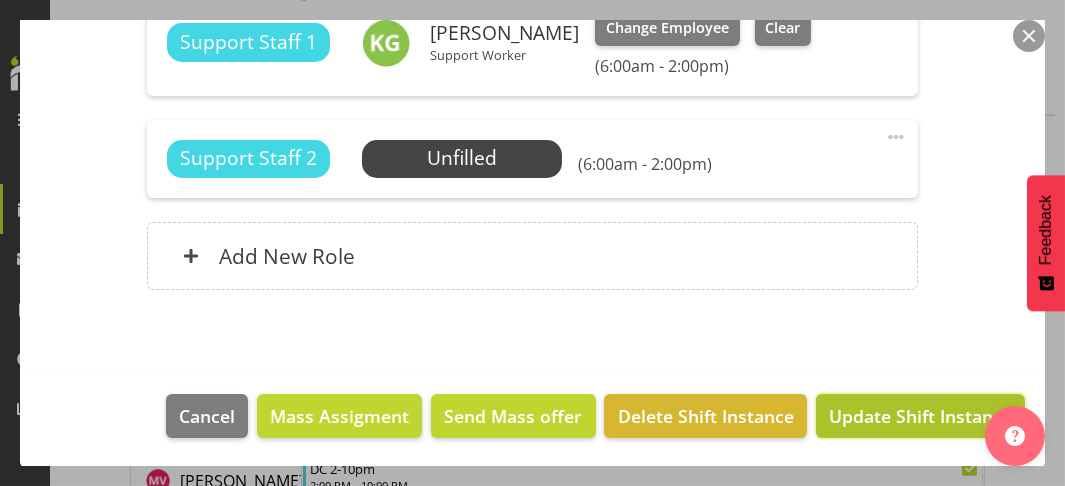 click on "Update Shift Instance" at bounding box center (920, 416) 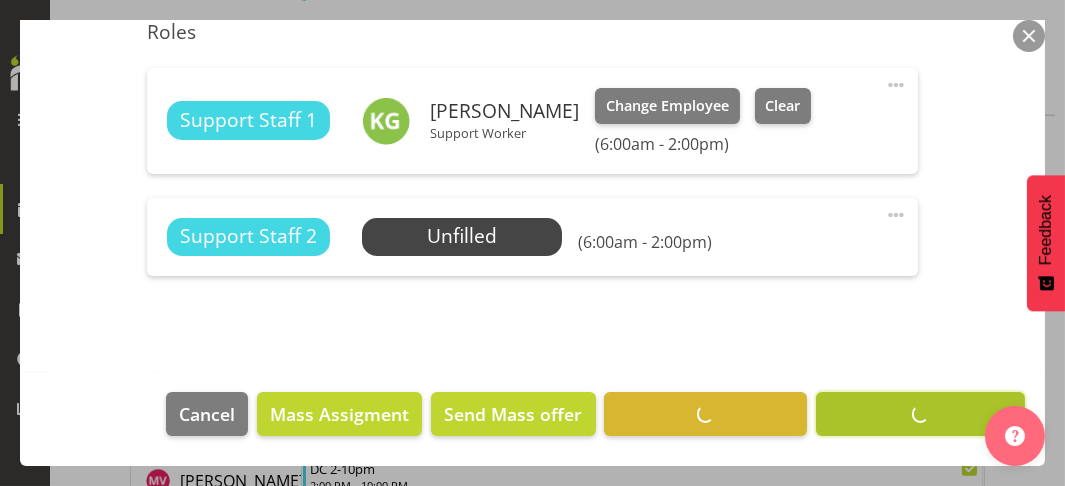 scroll, scrollTop: 661, scrollLeft: 0, axis: vertical 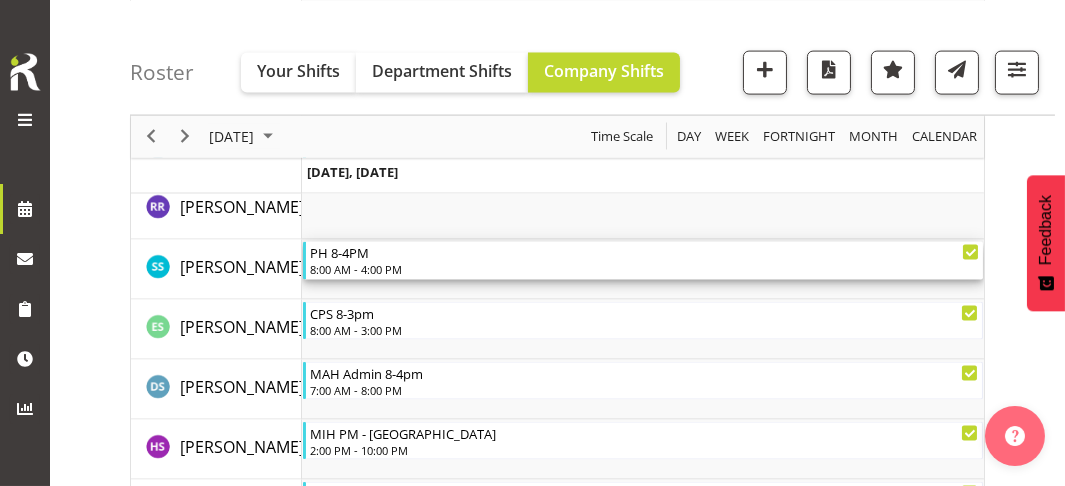 click on "8:00 AM - 4:00 PM" at bounding box center [645, 269] 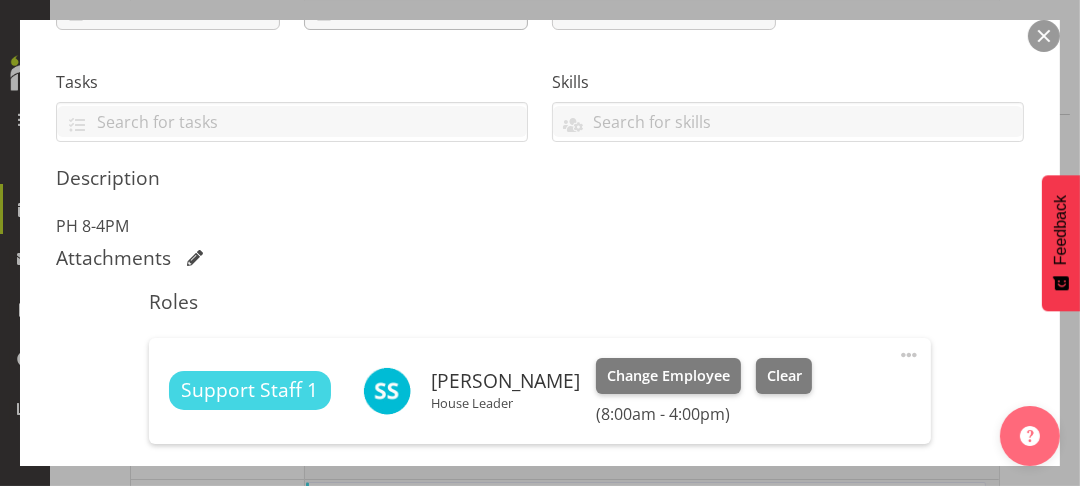 scroll, scrollTop: 400, scrollLeft: 0, axis: vertical 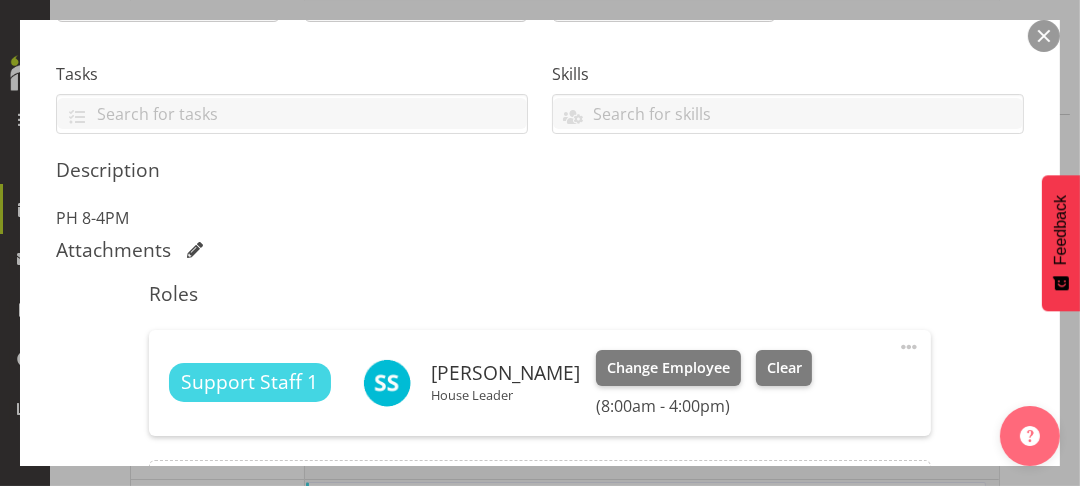 click at bounding box center (909, 347) 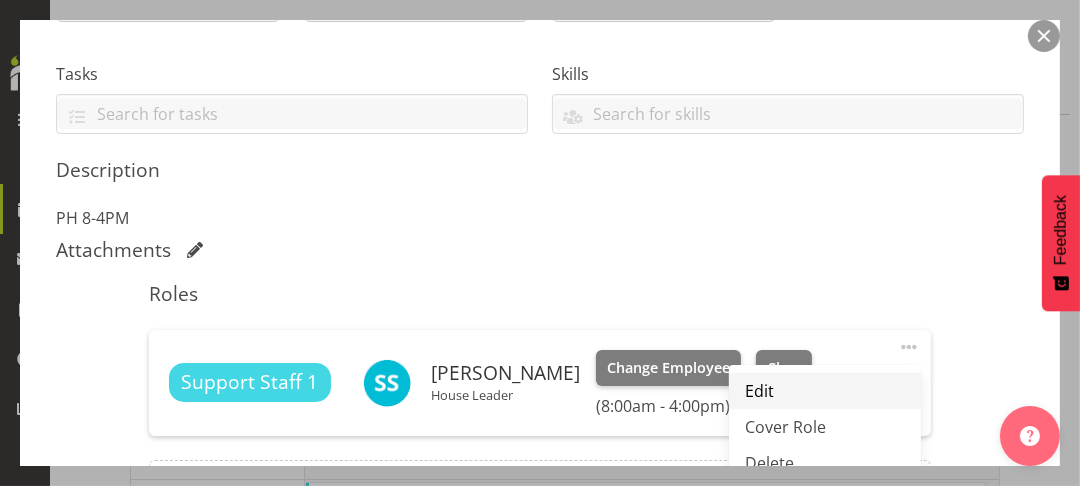 click on "Edit" at bounding box center [825, 391] 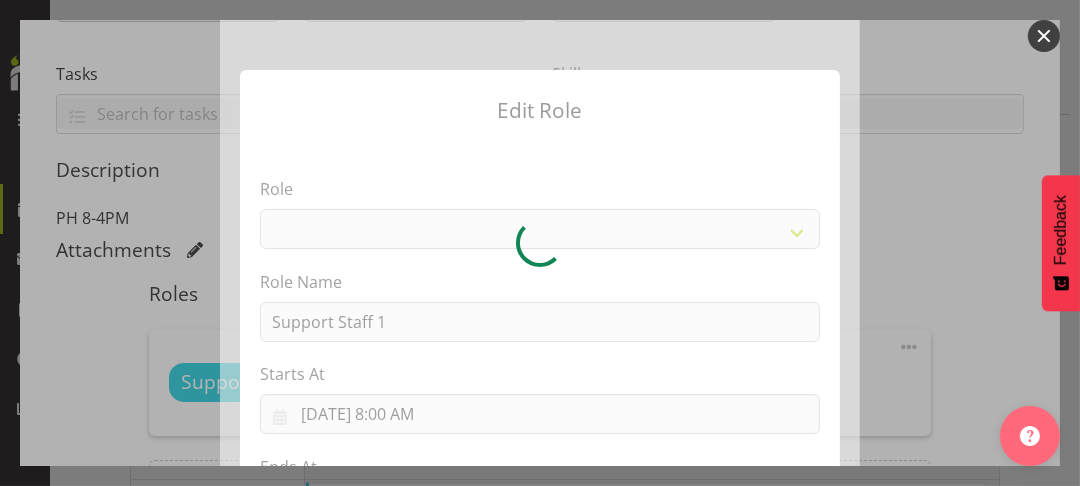 select on "1091" 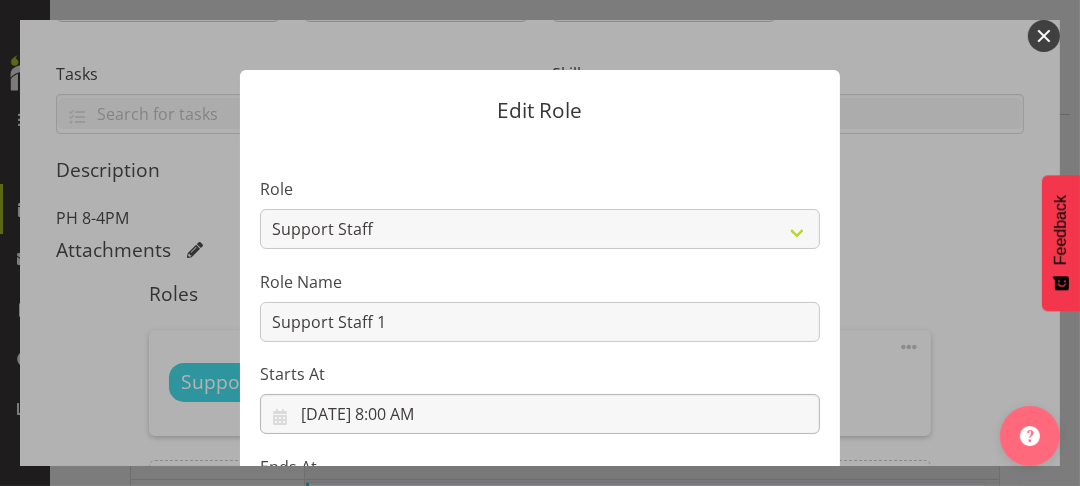 scroll, scrollTop: 100, scrollLeft: 0, axis: vertical 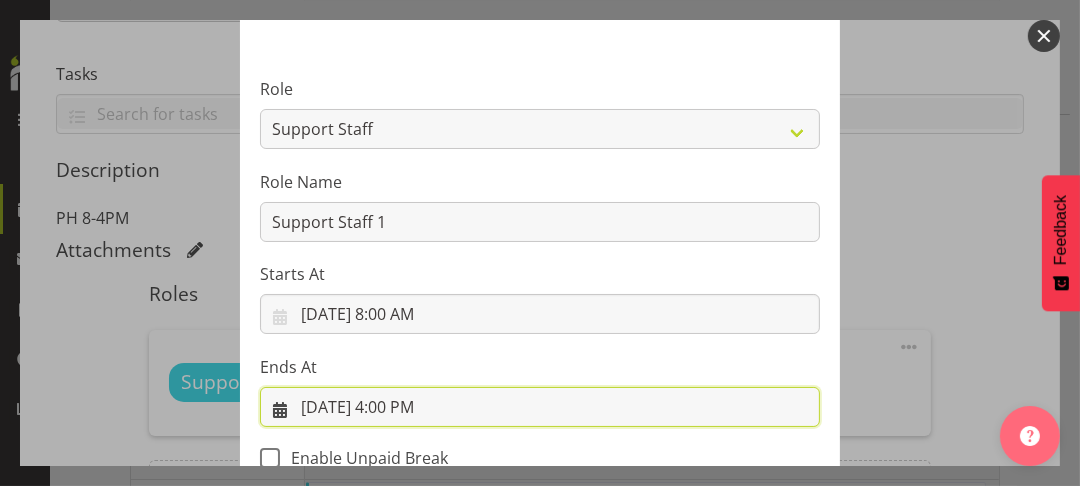 click on "[DATE] 4:00 PM" at bounding box center (540, 407) 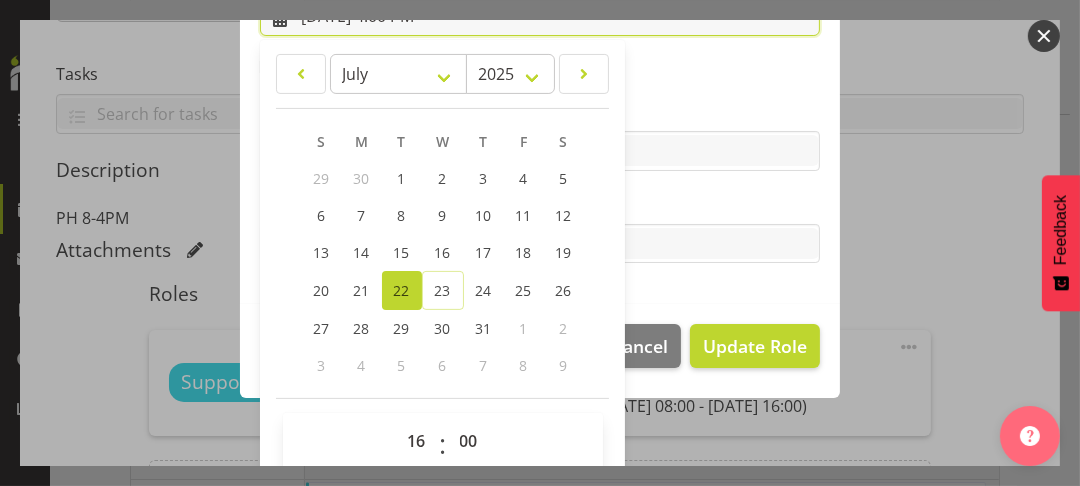 scroll, scrollTop: 517, scrollLeft: 0, axis: vertical 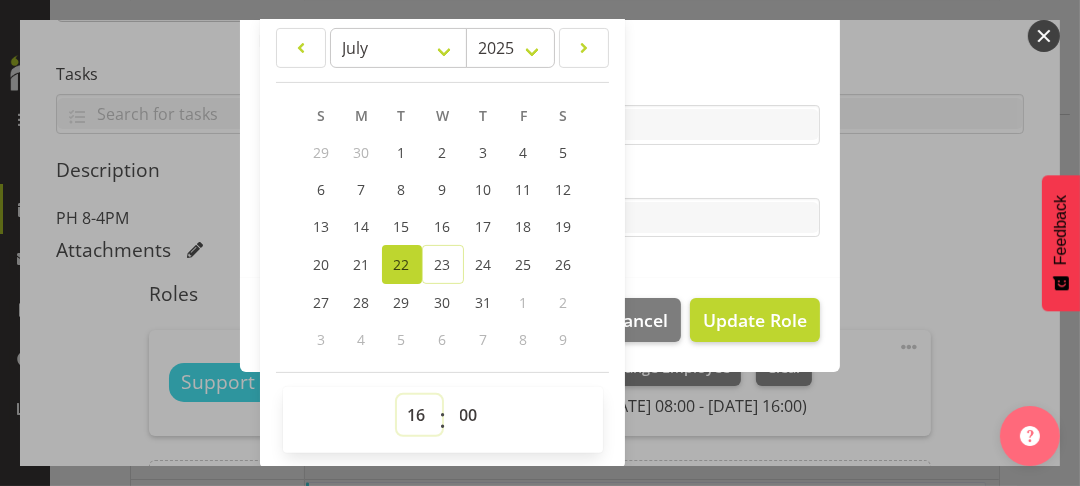 click on "00   01   02   03   04   05   06   07   08   09   10   11   12   13   14   15   16   17   18   19   20   21   22   23" at bounding box center [419, 415] 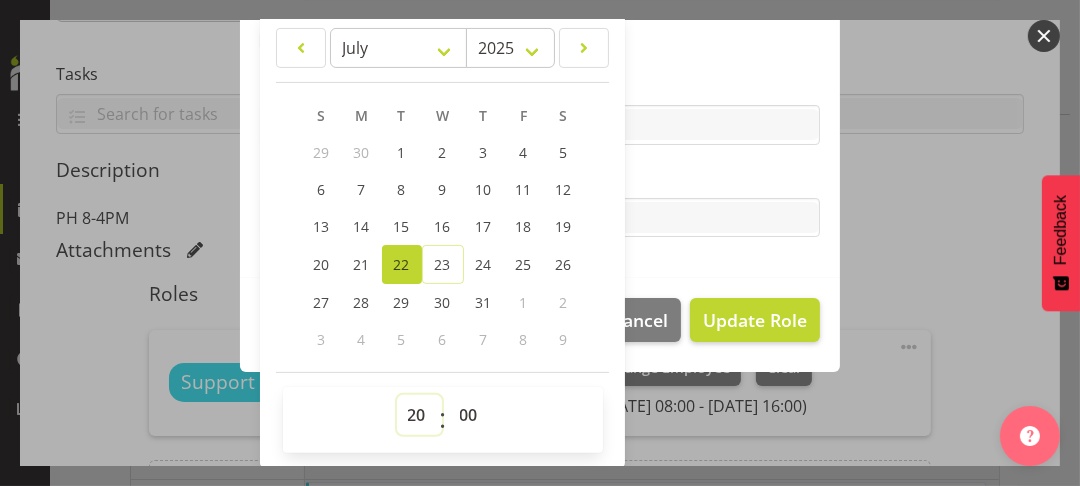 click on "00   01   02   03   04   05   06   07   08   09   10   11   12   13   14   15   16   17   18   19   20   21   22   23" at bounding box center [419, 415] 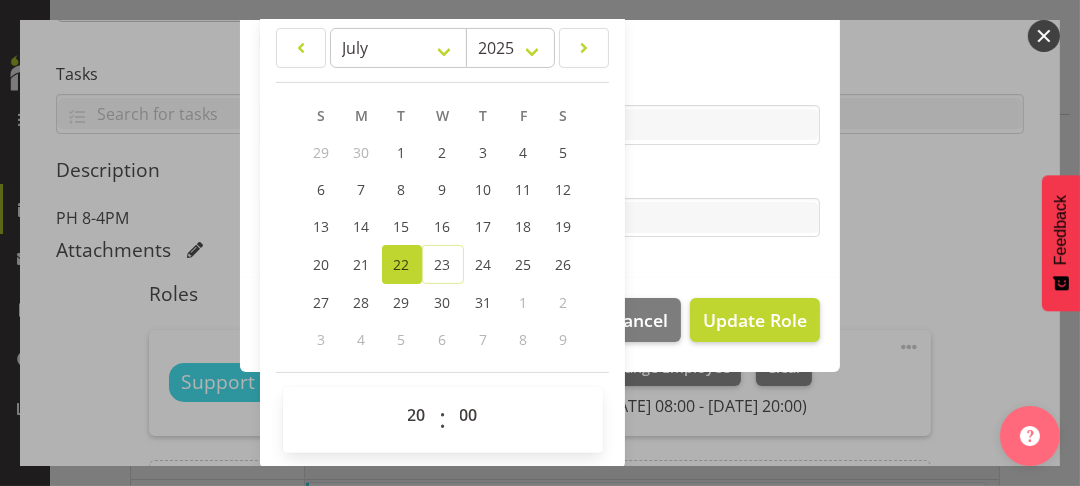 click on "Tasks" at bounding box center (540, 178) 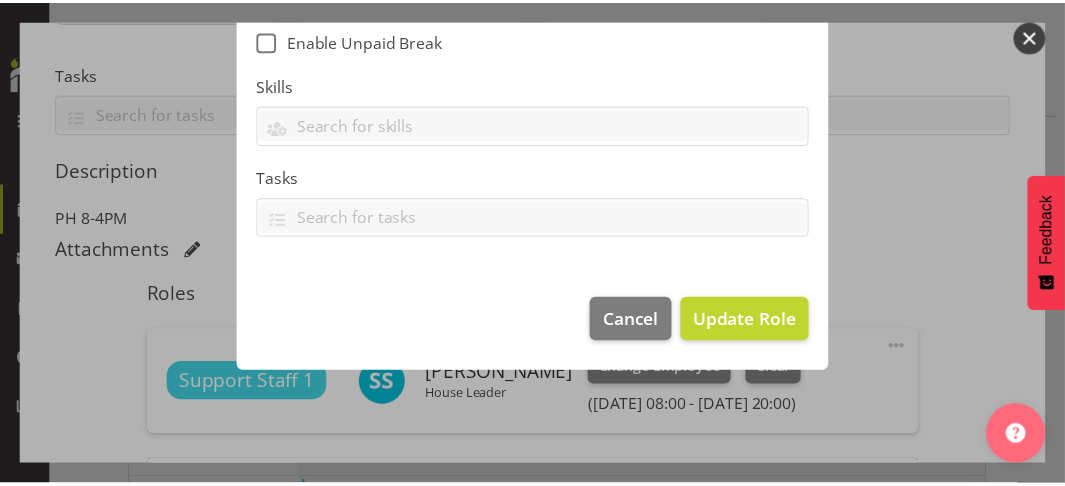 scroll, scrollTop: 422, scrollLeft: 0, axis: vertical 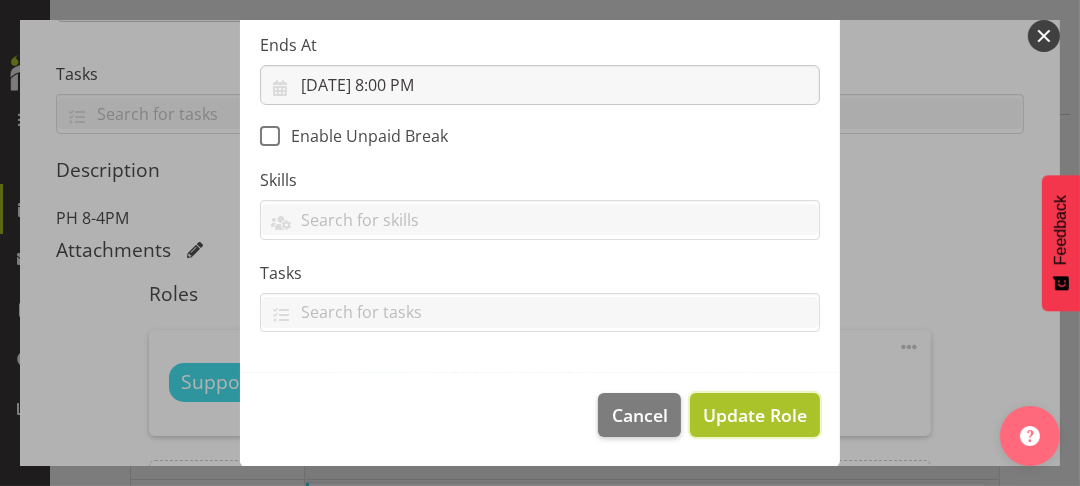click on "Update Role" at bounding box center (755, 415) 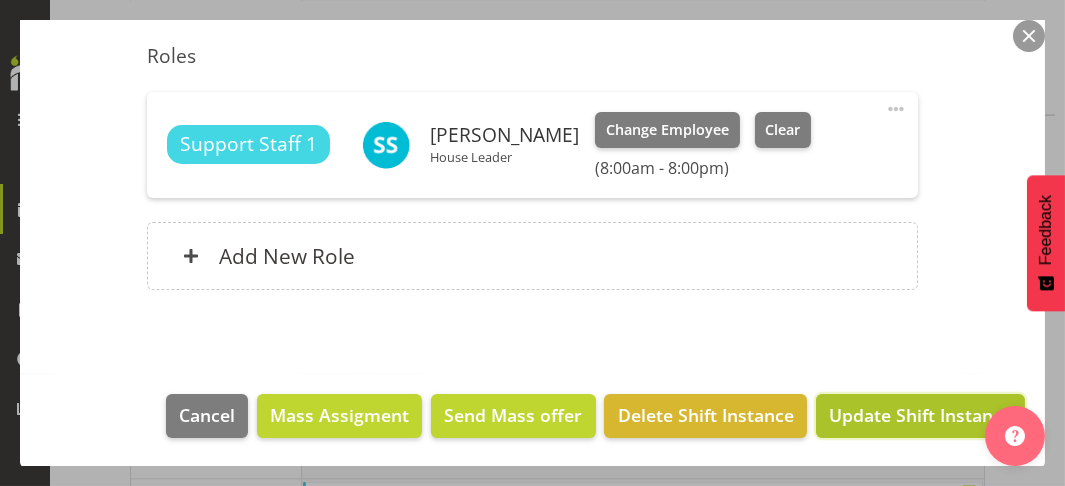 click on "Update Shift Instance" at bounding box center [920, 415] 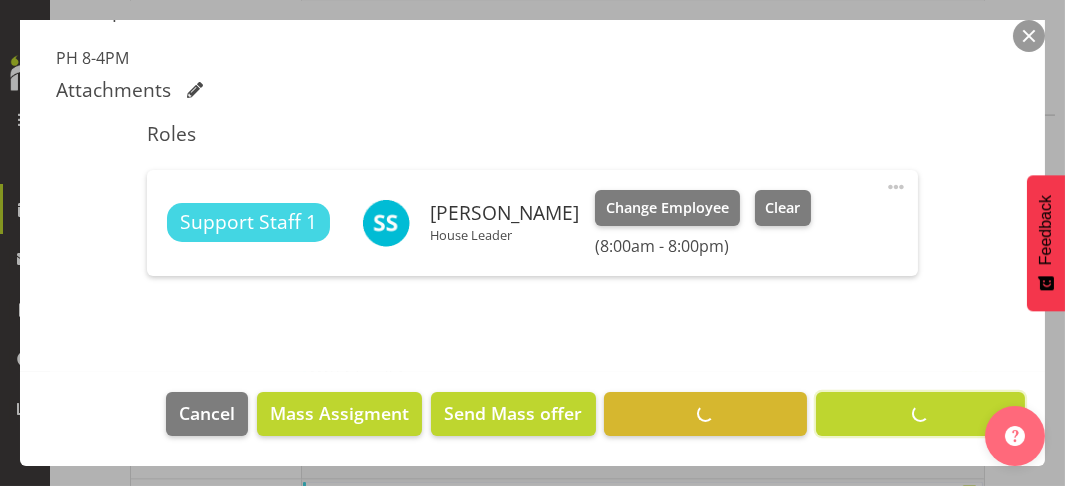 scroll, scrollTop: 558, scrollLeft: 0, axis: vertical 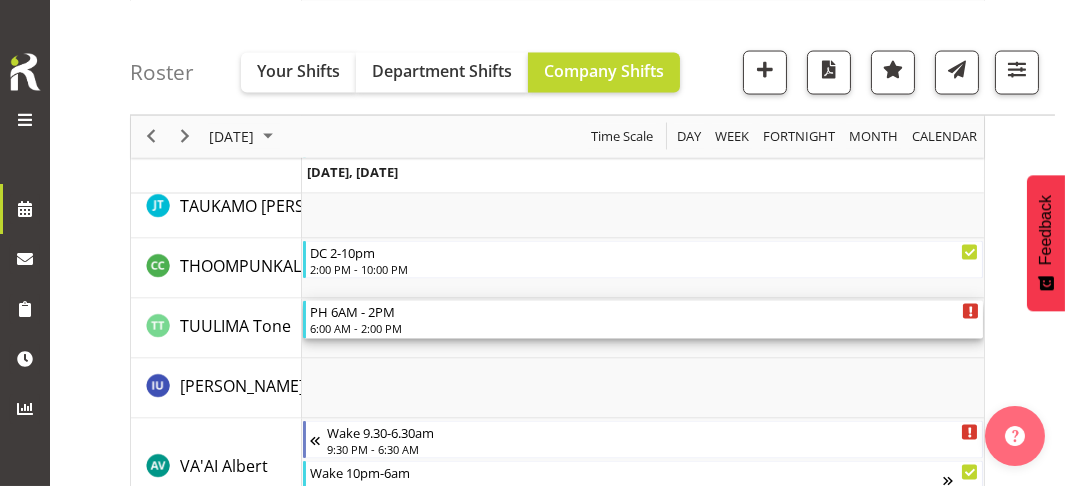 click on "6:00 AM - 2:00 PM" at bounding box center [645, 328] 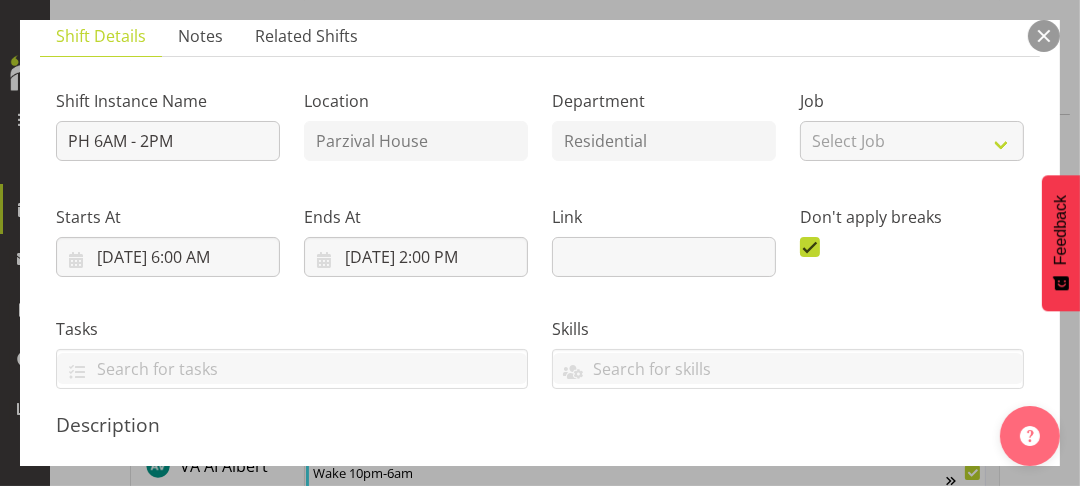scroll, scrollTop: 500, scrollLeft: 0, axis: vertical 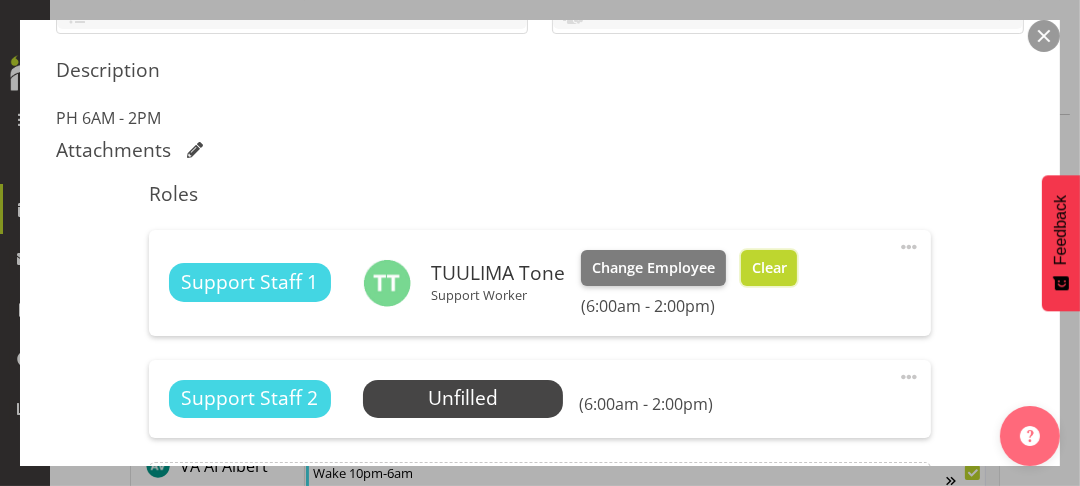click on "Clear" at bounding box center [769, 268] 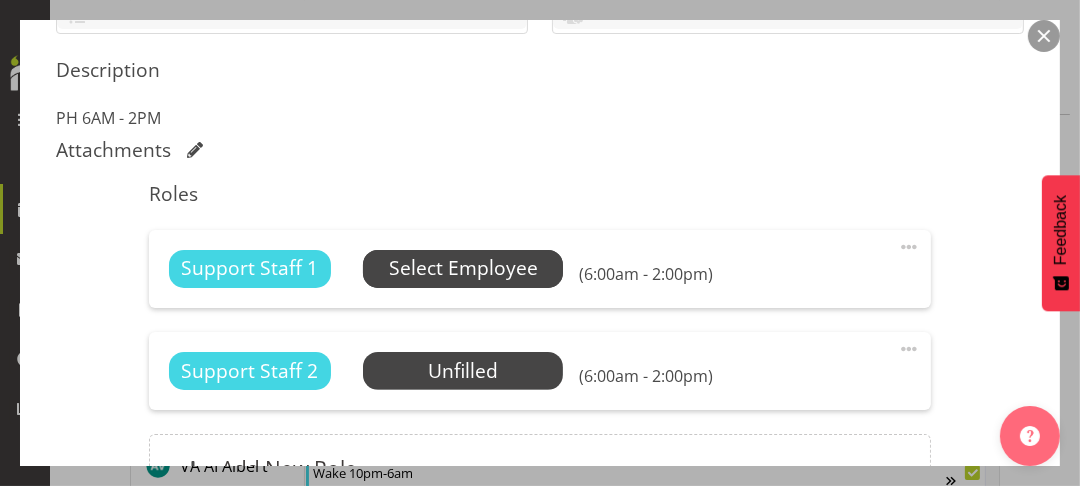 click on "Select Employee" at bounding box center [463, 268] 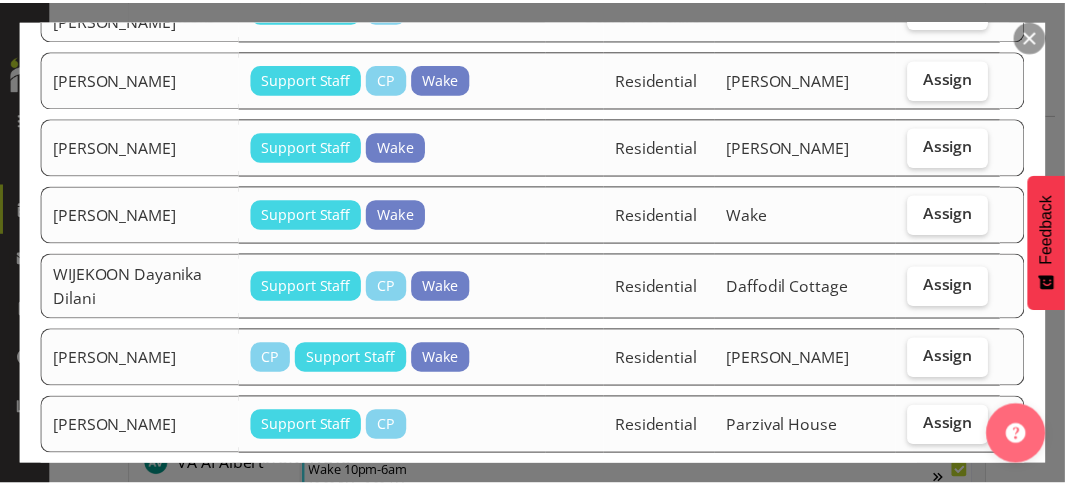 scroll, scrollTop: 2801, scrollLeft: 0, axis: vertical 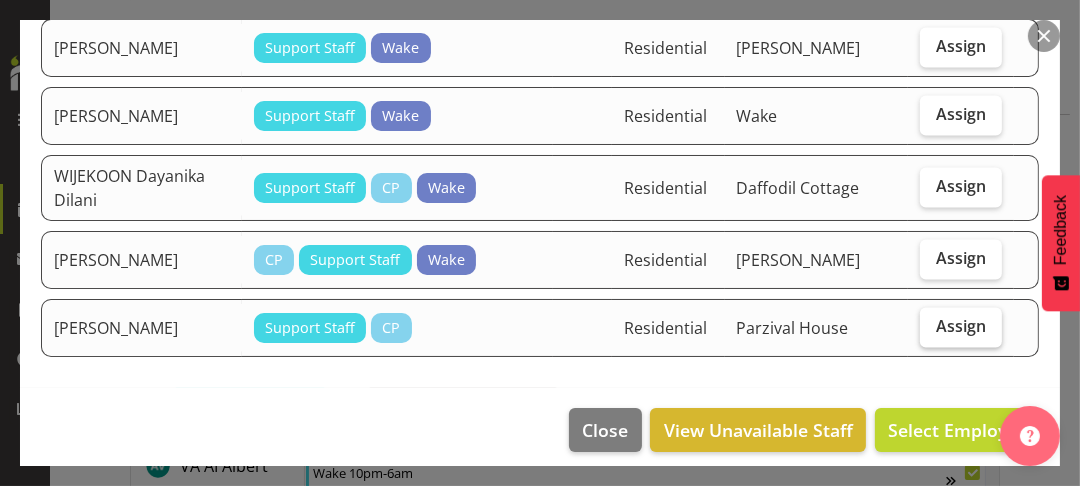 click on "Assign" at bounding box center [961, 326] 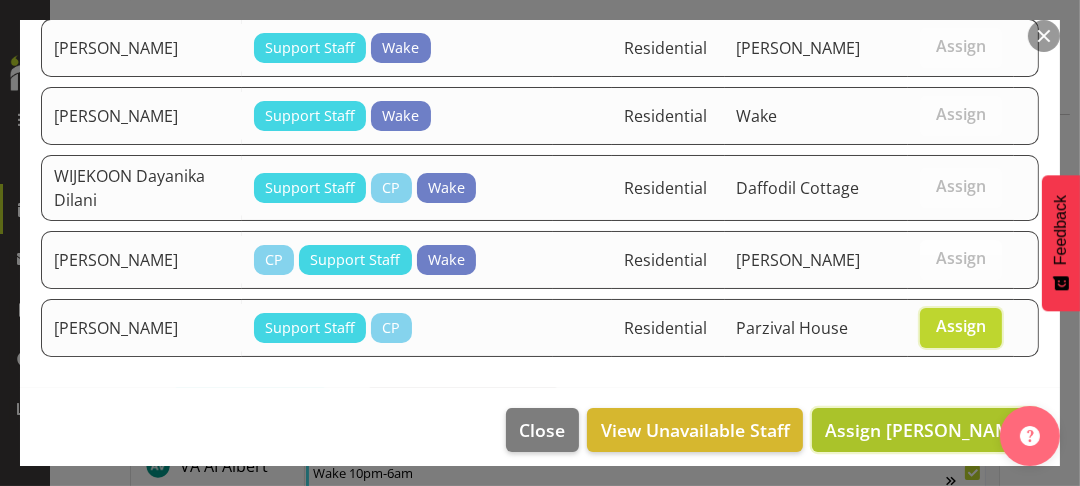 click on "Assign [PERSON_NAME]" at bounding box center [926, 430] 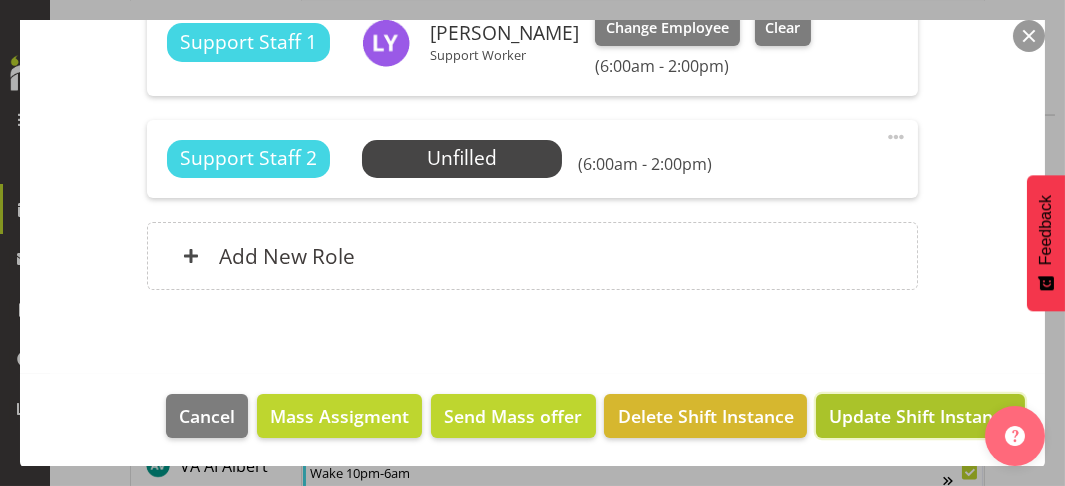 click on "Update Shift Instance" at bounding box center [920, 416] 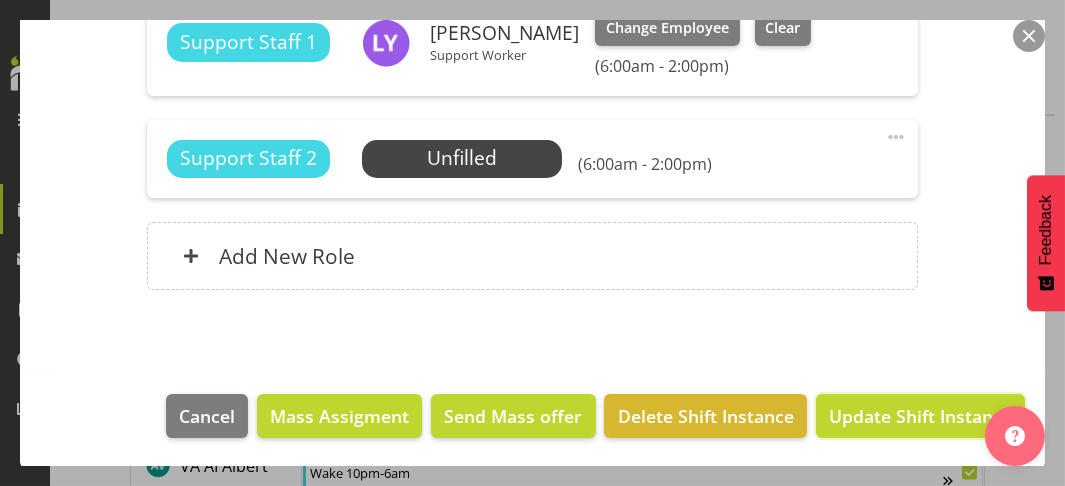 scroll, scrollTop: 661, scrollLeft: 0, axis: vertical 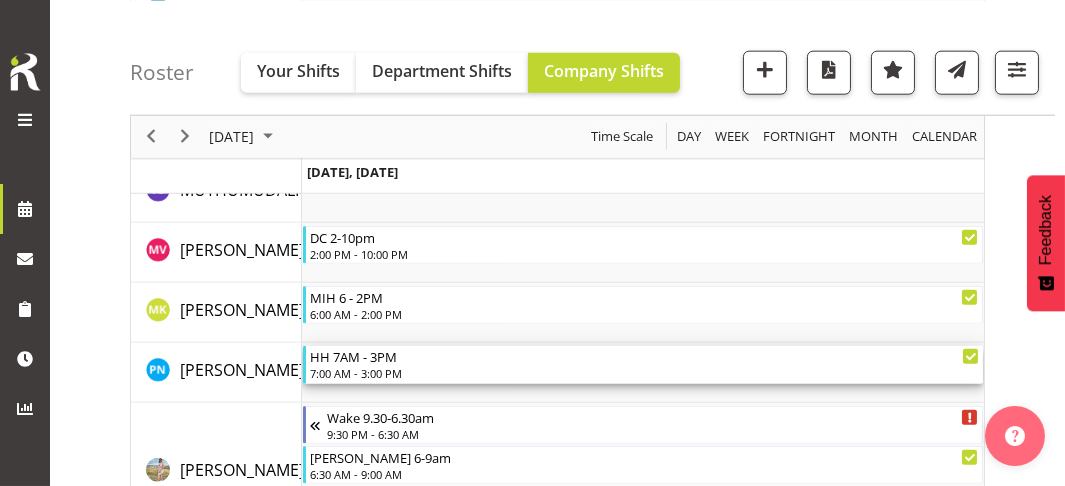 click on "HH 7AM - 3PM" at bounding box center (645, 356) 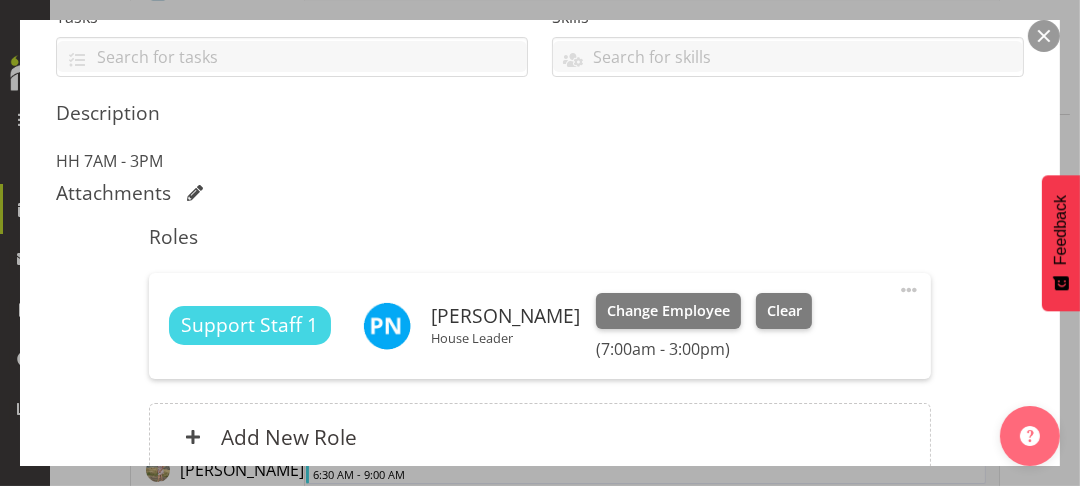 scroll, scrollTop: 500, scrollLeft: 0, axis: vertical 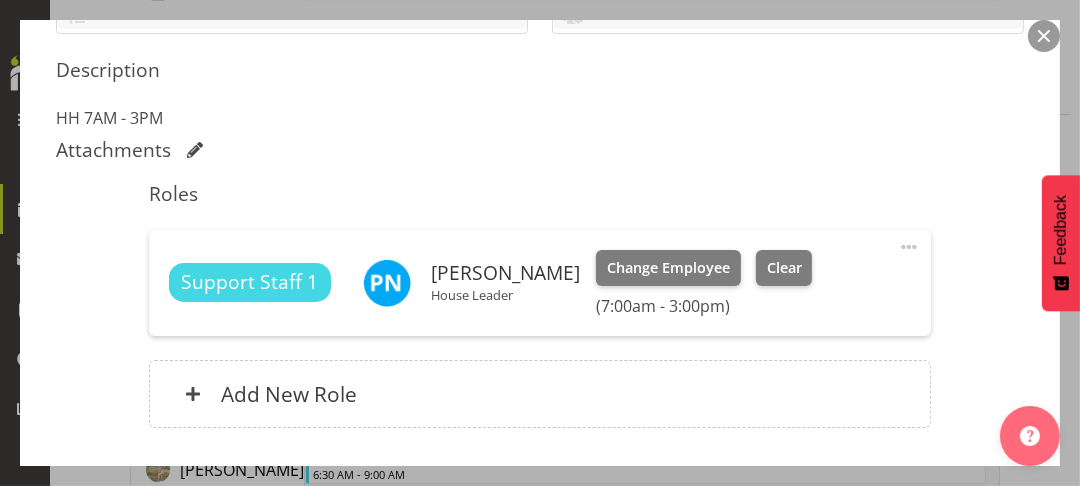 click at bounding box center (909, 247) 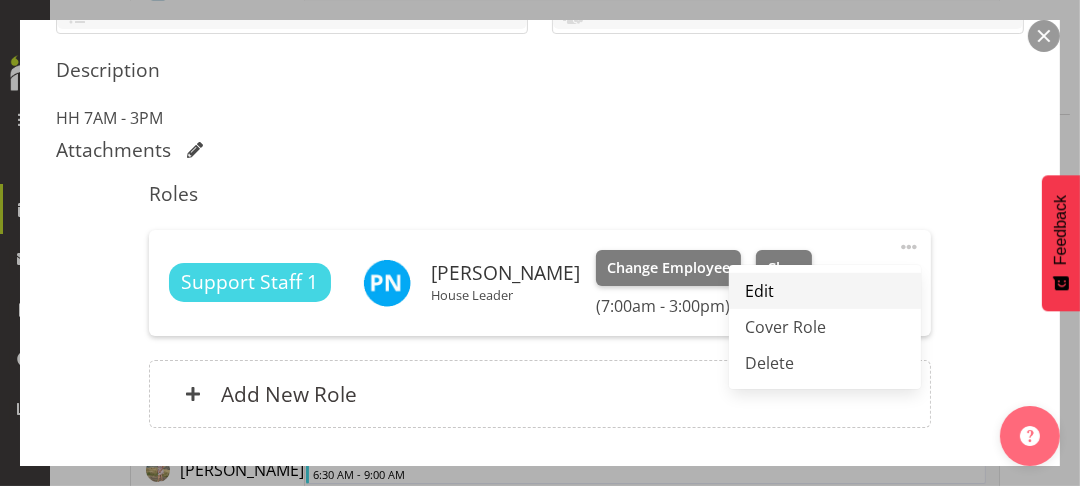 click on "Edit" at bounding box center [825, 291] 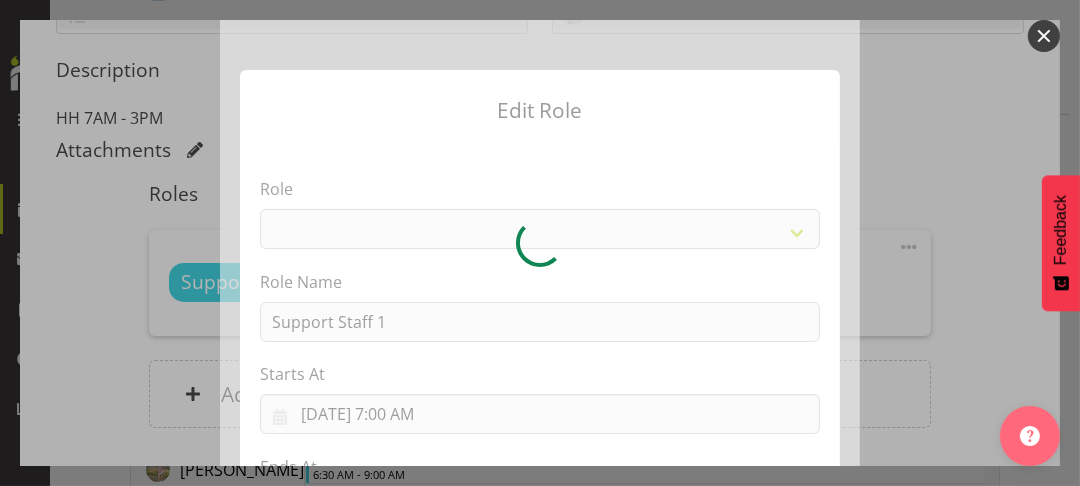 select on "1091" 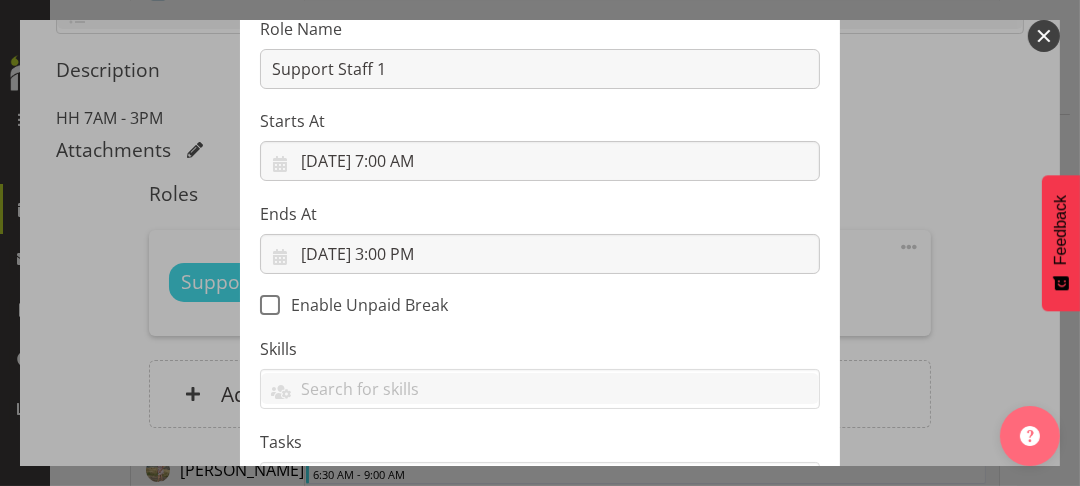 scroll, scrollTop: 300, scrollLeft: 0, axis: vertical 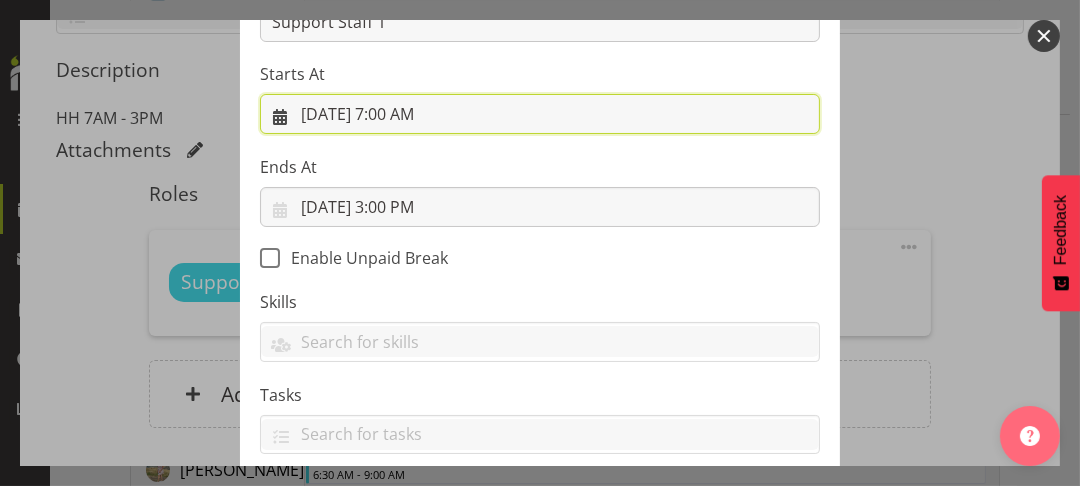 click on "[DATE] 7:00 AM" at bounding box center (540, 114) 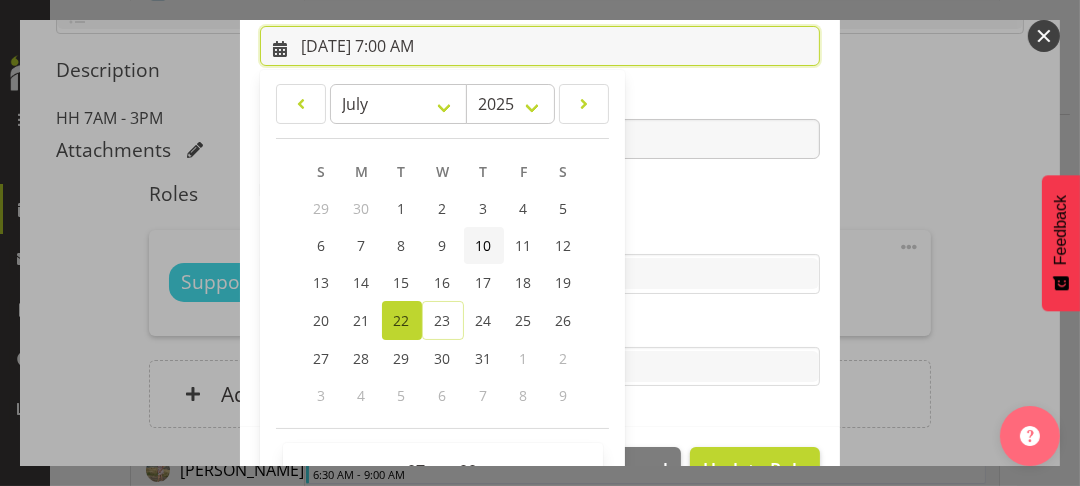 scroll, scrollTop: 424, scrollLeft: 0, axis: vertical 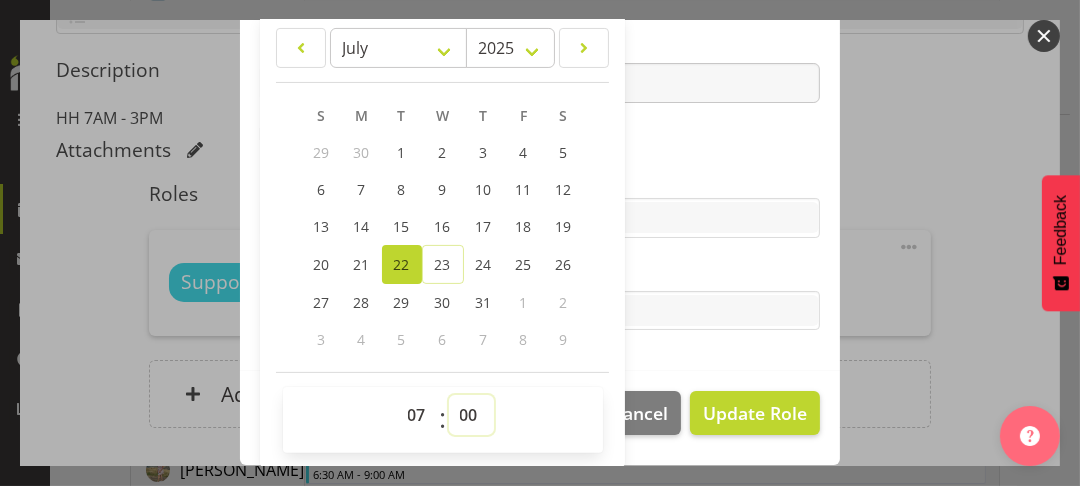 drag, startPoint x: 461, startPoint y: 412, endPoint x: 461, endPoint y: 396, distance: 16 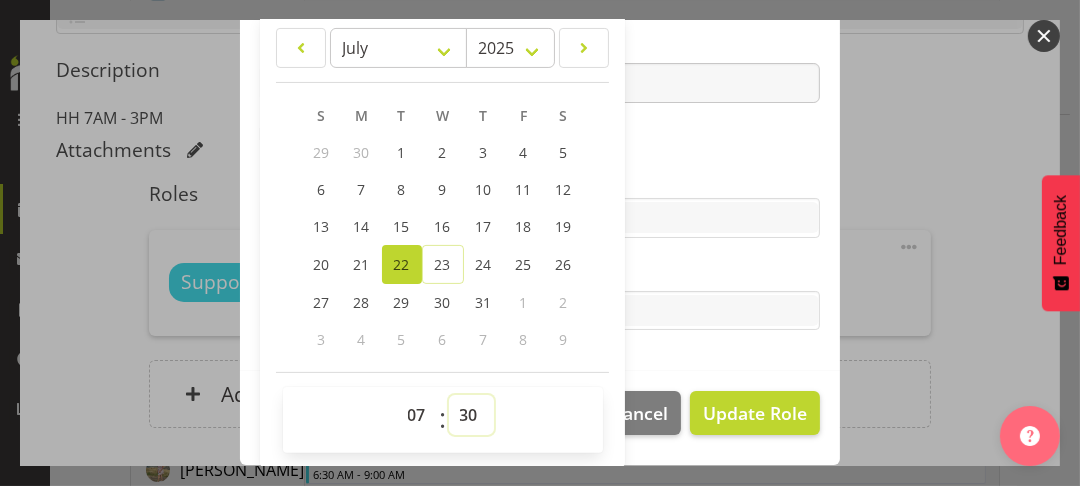 click on "00   01   02   03   04   05   06   07   08   09   10   11   12   13   14   15   16   17   18   19   20   21   22   23   24   25   26   27   28   29   30   31   32   33   34   35   36   37   38   39   40   41   42   43   44   45   46   47   48   49   50   51   52   53   54   55   56   57   58   59" at bounding box center (471, 415) 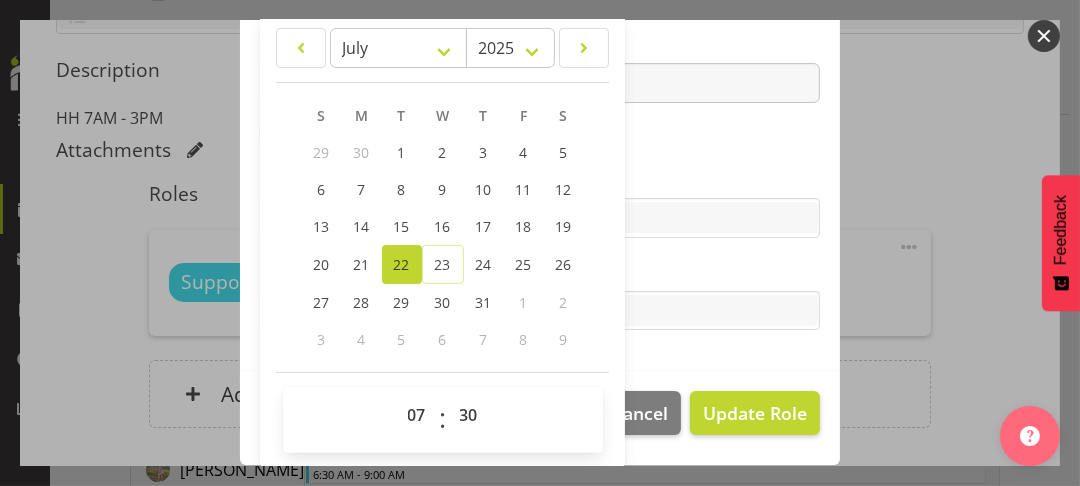 click on "Skills" at bounding box center (540, 178) 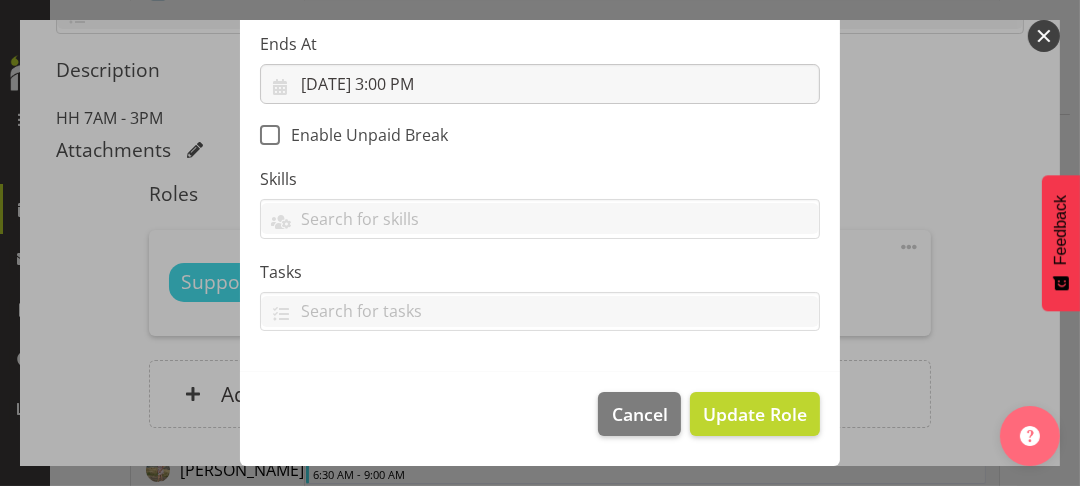 scroll, scrollTop: 422, scrollLeft: 0, axis: vertical 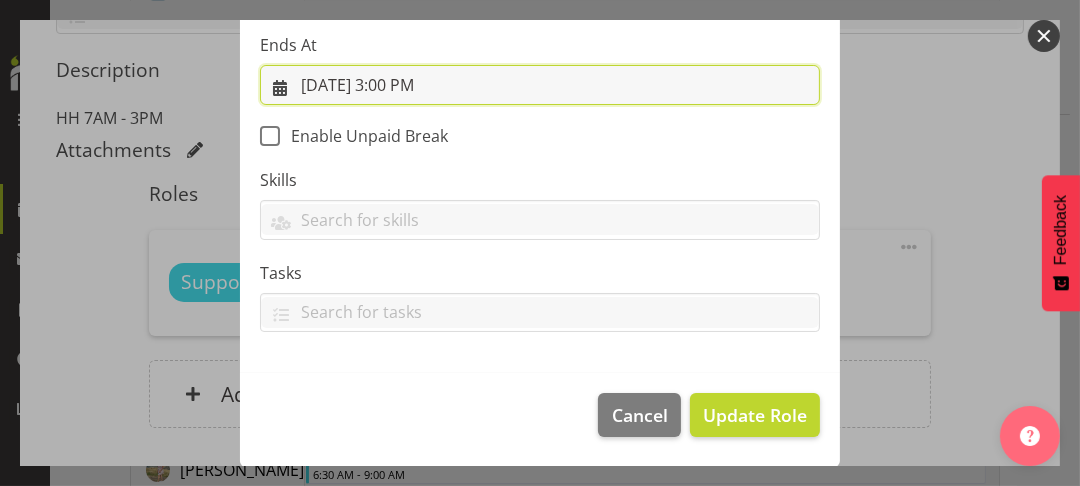 click on "[DATE] 3:00 PM" at bounding box center [540, 85] 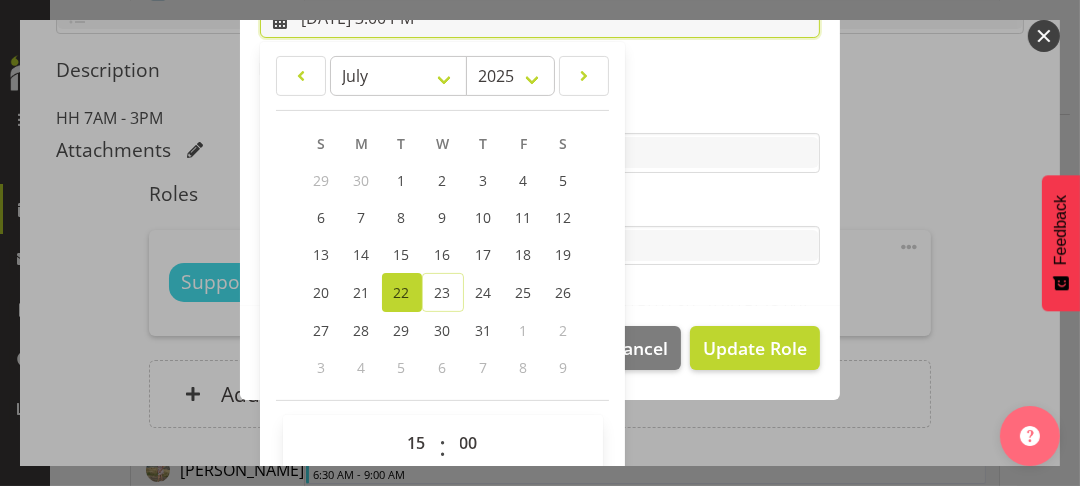 scroll, scrollTop: 517, scrollLeft: 0, axis: vertical 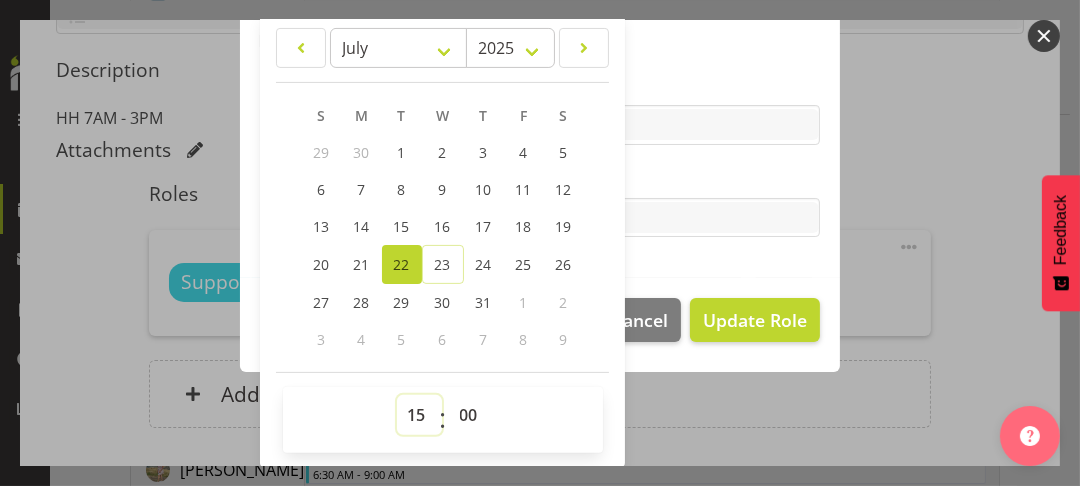 click on "00   01   02   03   04   05   06   07   08   09   10   11   12   13   14   15   16   17   18   19   20   21   22   23" at bounding box center [419, 415] 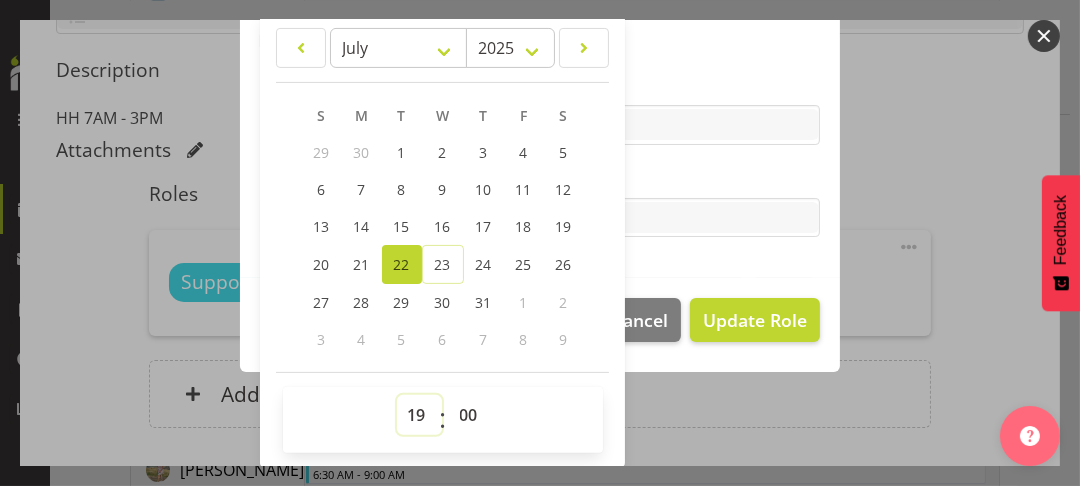 click on "00   01   02   03   04   05   06   07   08   09   10   11   12   13   14   15   16   17   18   19   20   21   22   23" at bounding box center [419, 415] 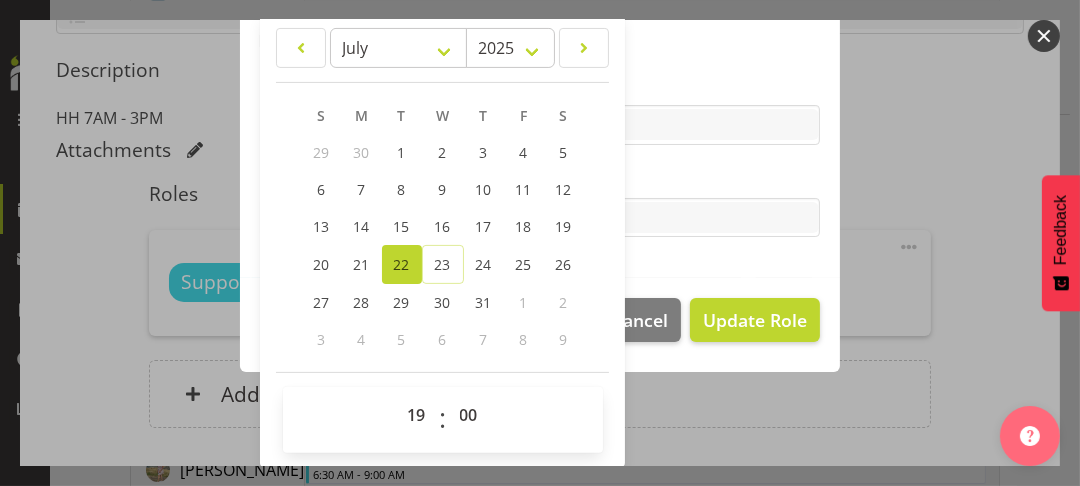 click on "Tasks" at bounding box center (540, 178) 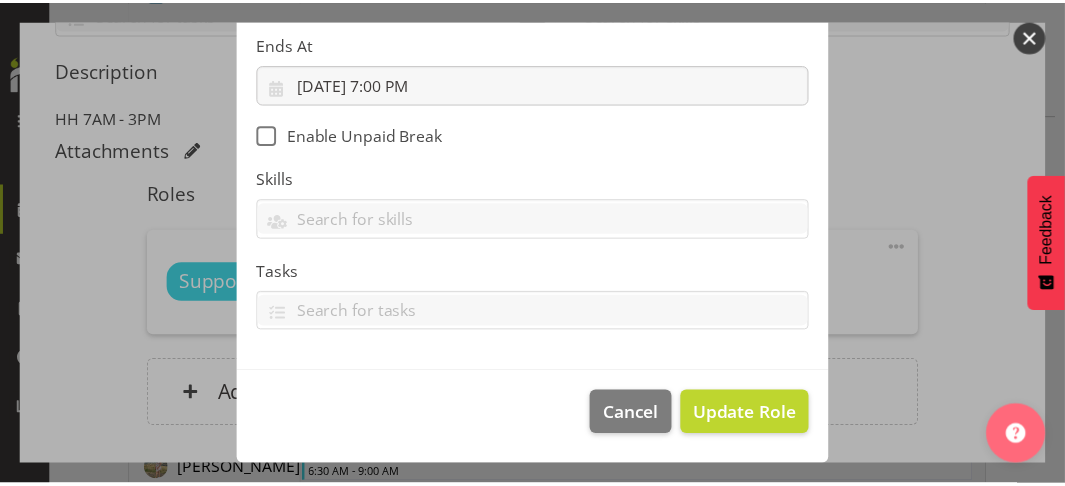 scroll, scrollTop: 422, scrollLeft: 0, axis: vertical 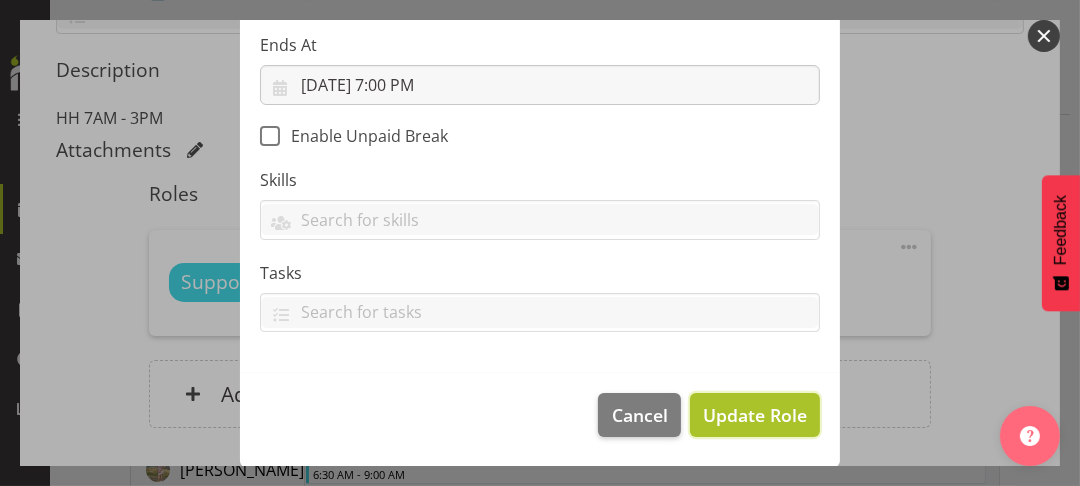 click on "Update Role" at bounding box center (755, 415) 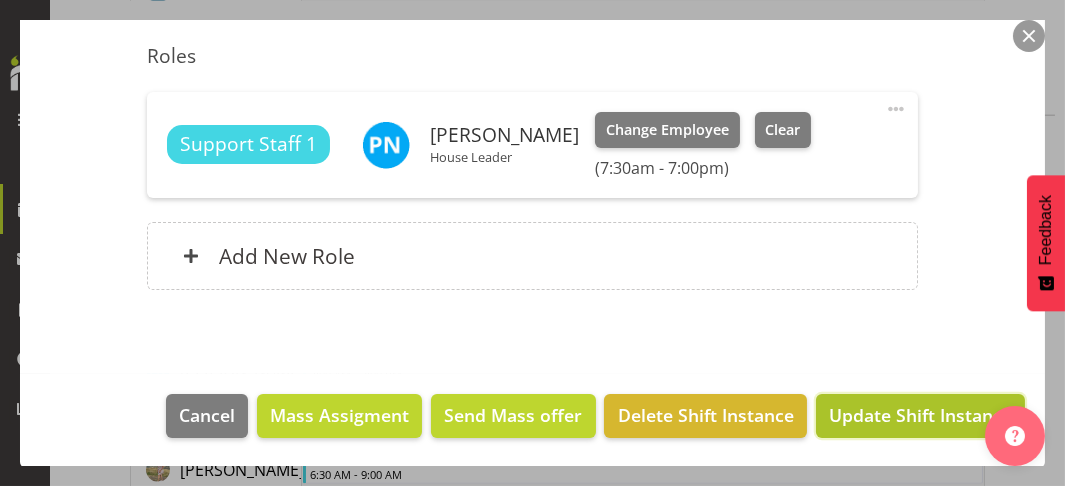click on "Update Shift Instance" at bounding box center [920, 415] 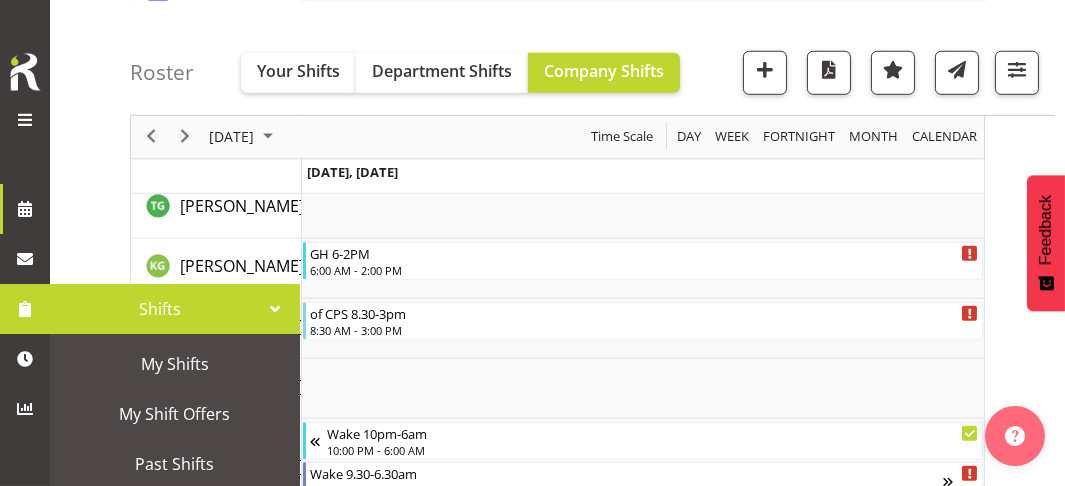 scroll, scrollTop: 4292, scrollLeft: 0, axis: vertical 